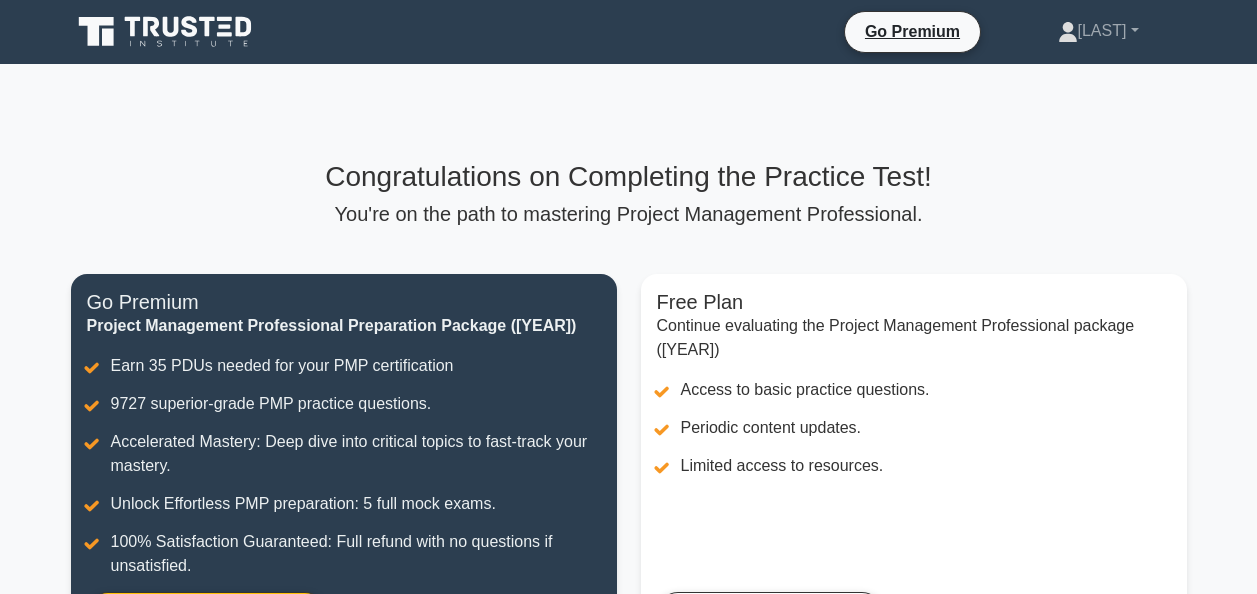 scroll, scrollTop: 0, scrollLeft: 0, axis: both 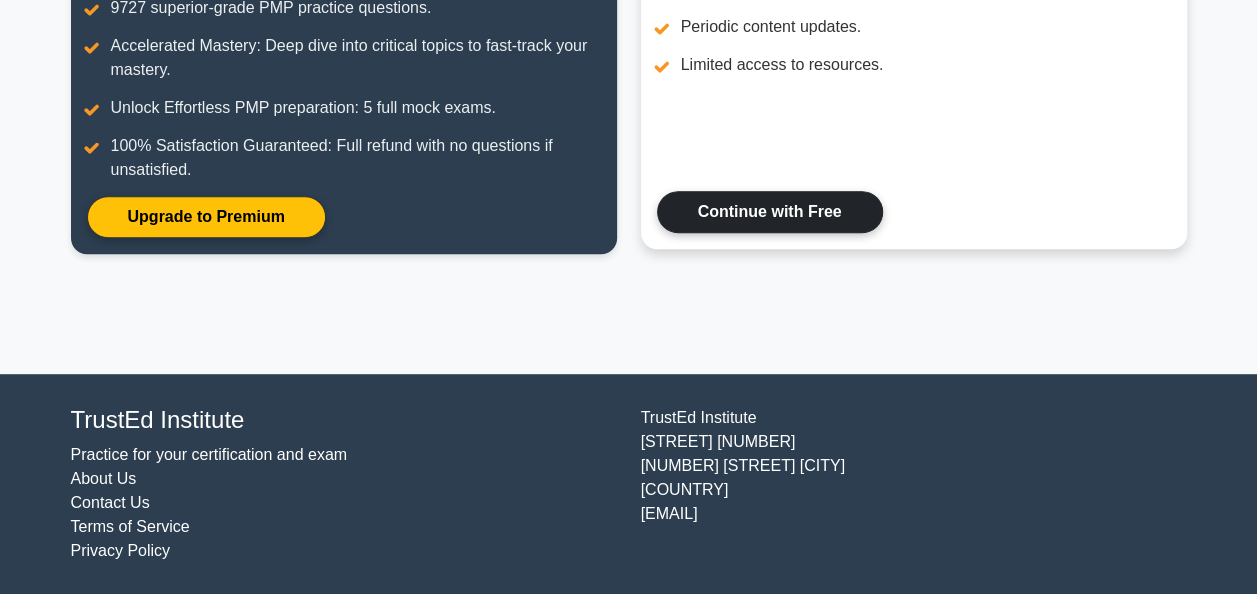 click on "Continue with Free" at bounding box center [770, 212] 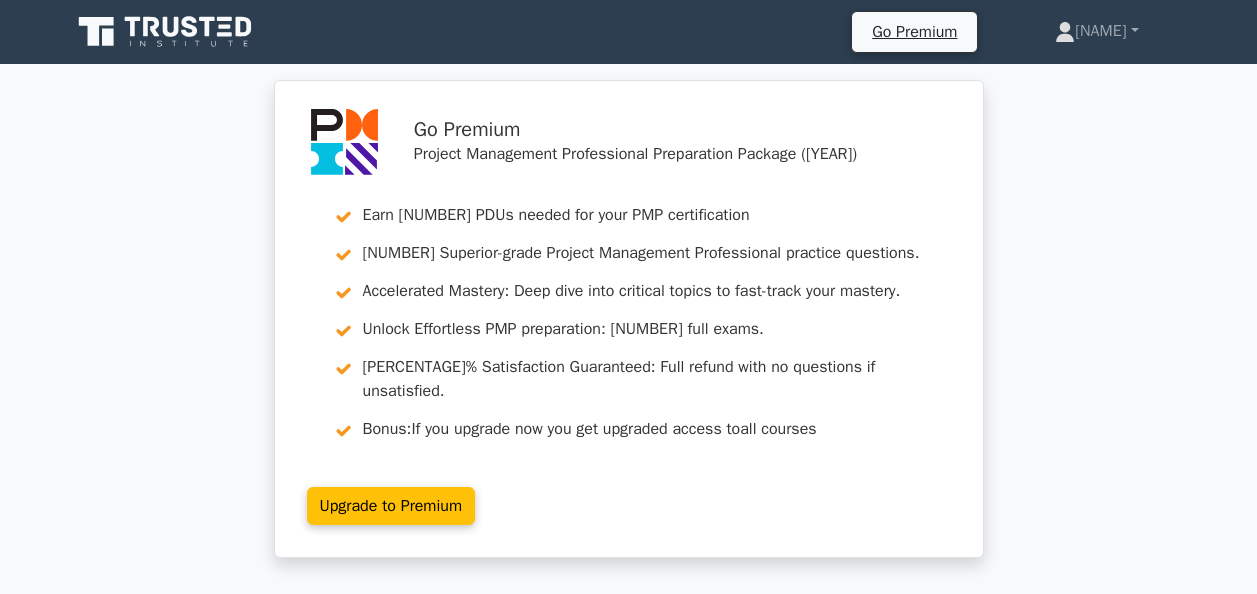 scroll, scrollTop: 0, scrollLeft: 0, axis: both 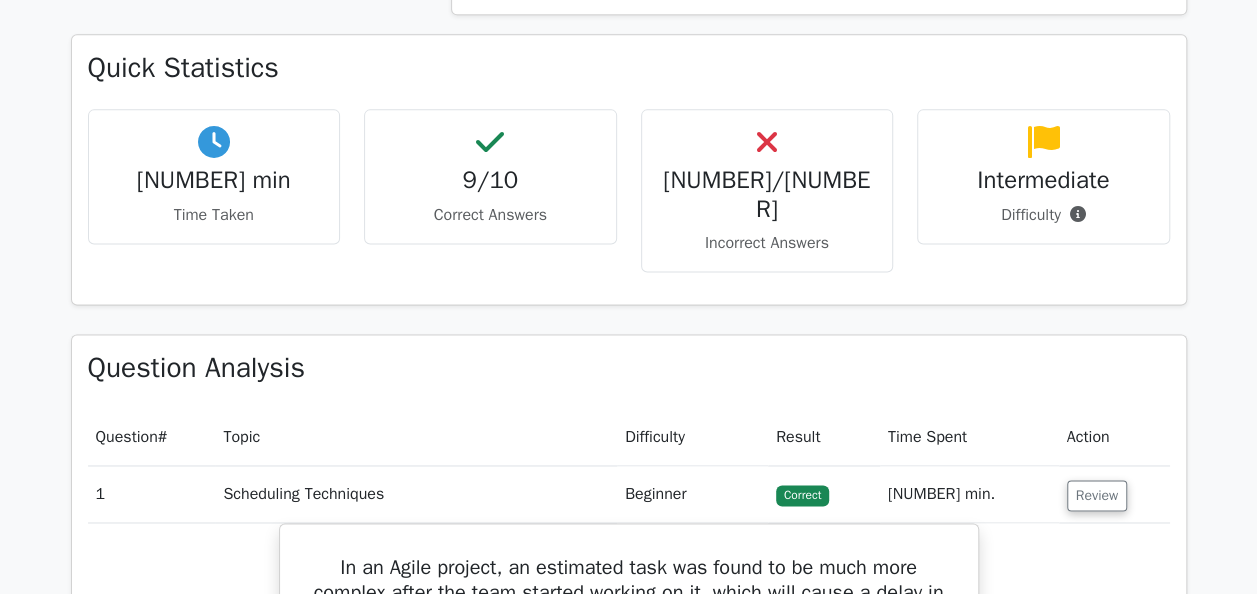 click on "1/10
Incorrect Answers" at bounding box center (214, 176) 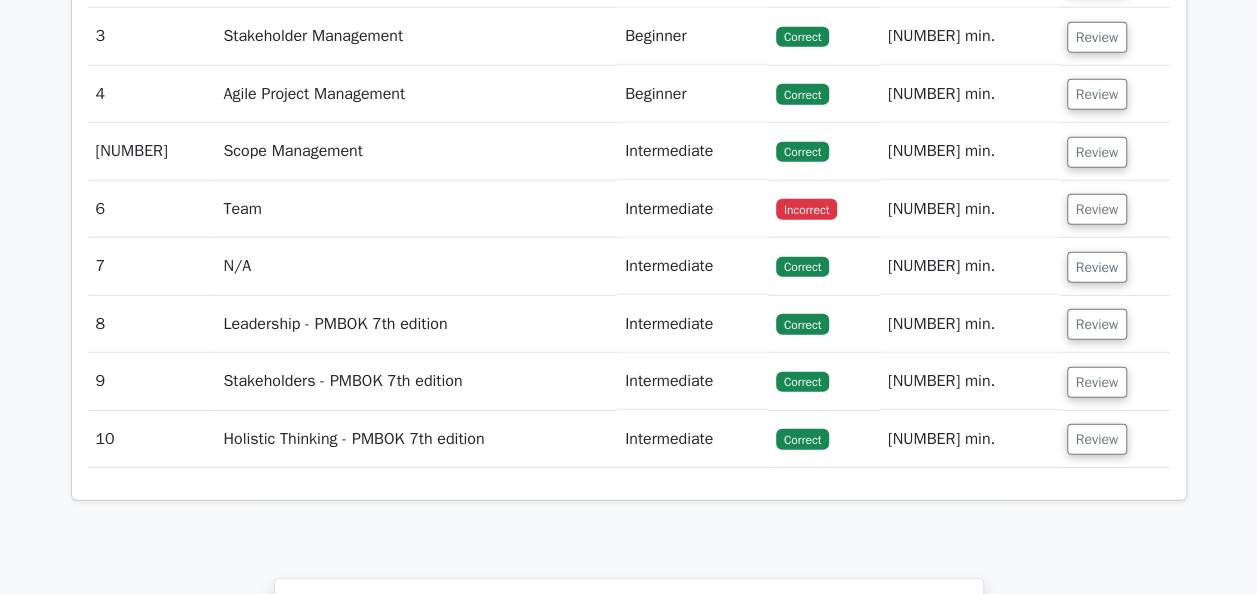 scroll, scrollTop: 2600, scrollLeft: 0, axis: vertical 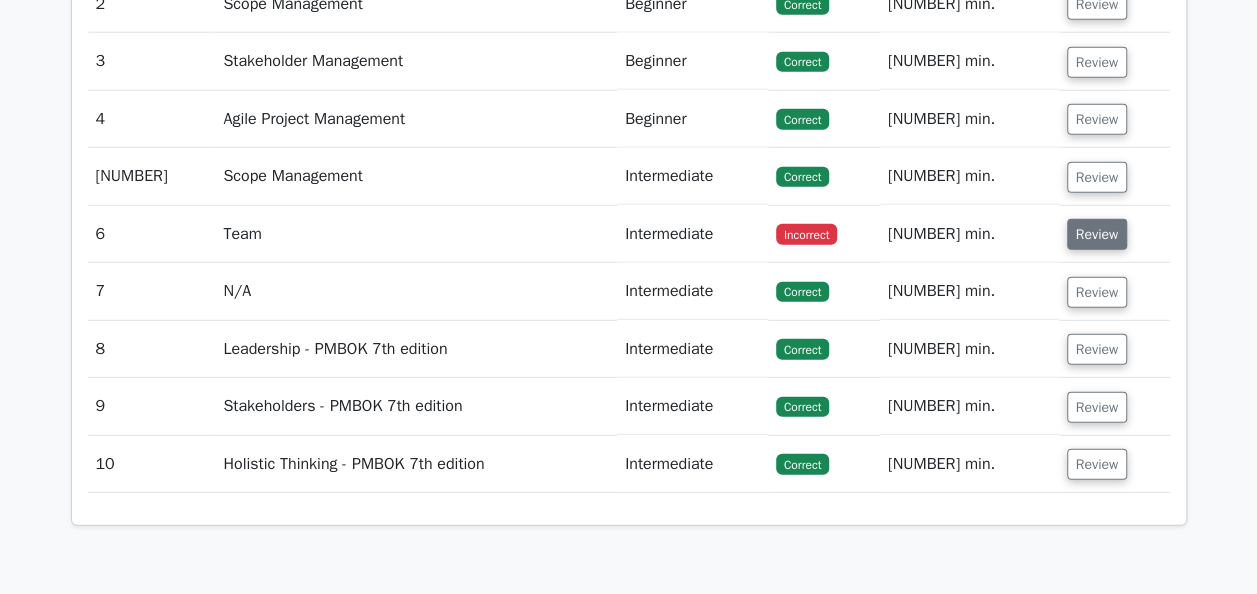 click on "Review" at bounding box center (1097, 234) 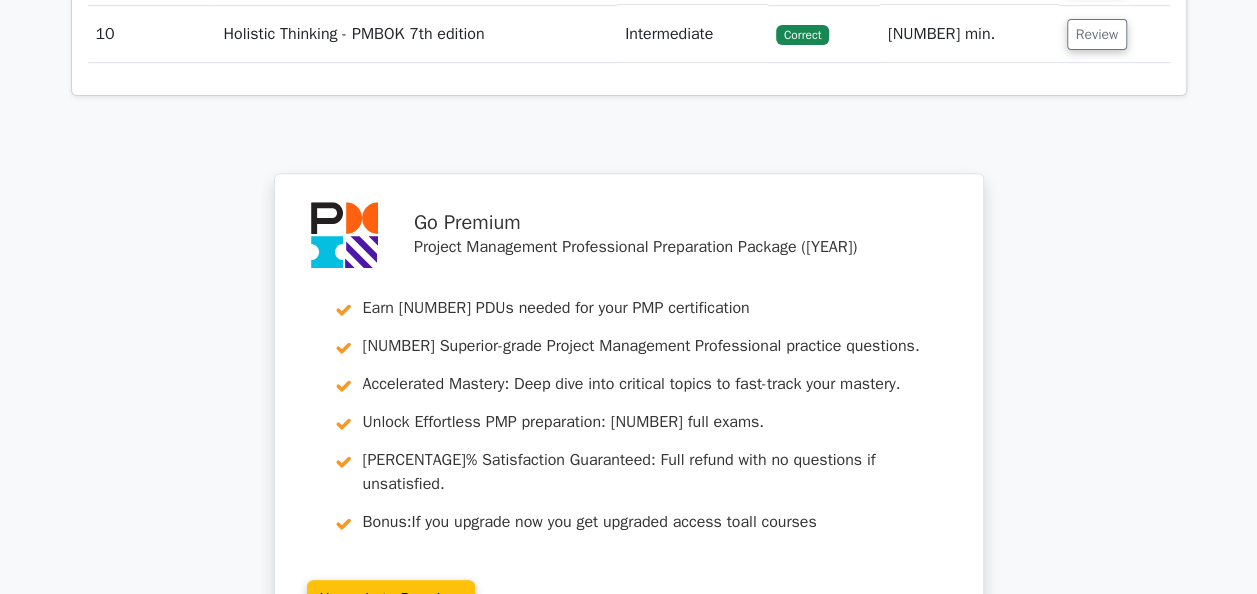 scroll, scrollTop: 4200, scrollLeft: 0, axis: vertical 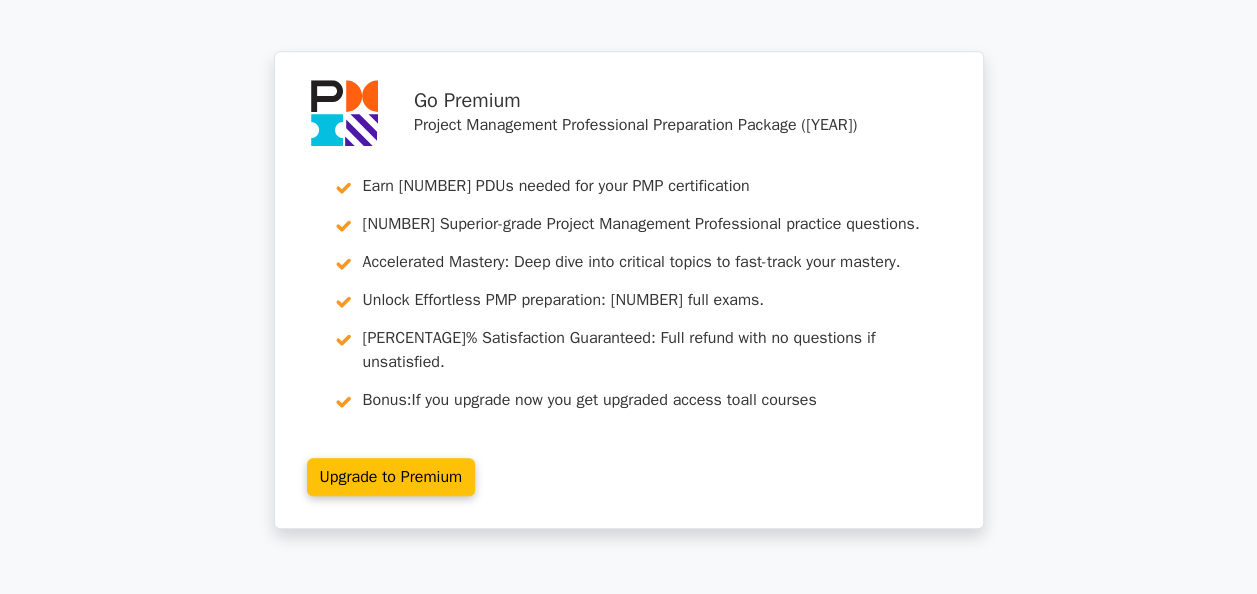 click on "Continue practicing" at bounding box center (553, 620) 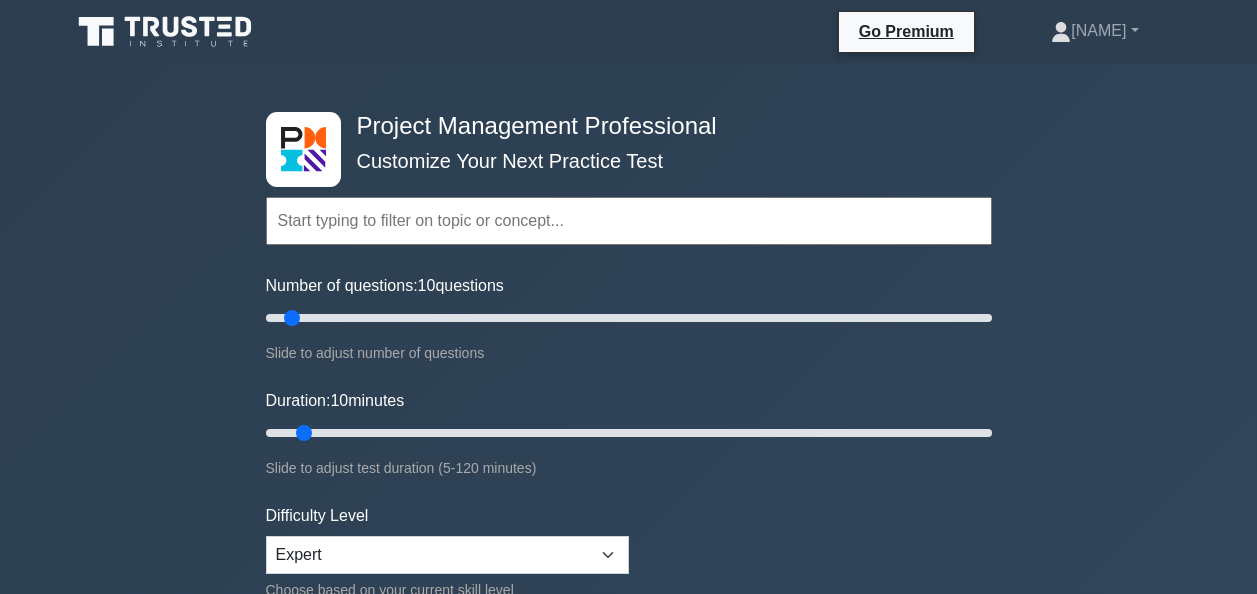 scroll, scrollTop: 0, scrollLeft: 0, axis: both 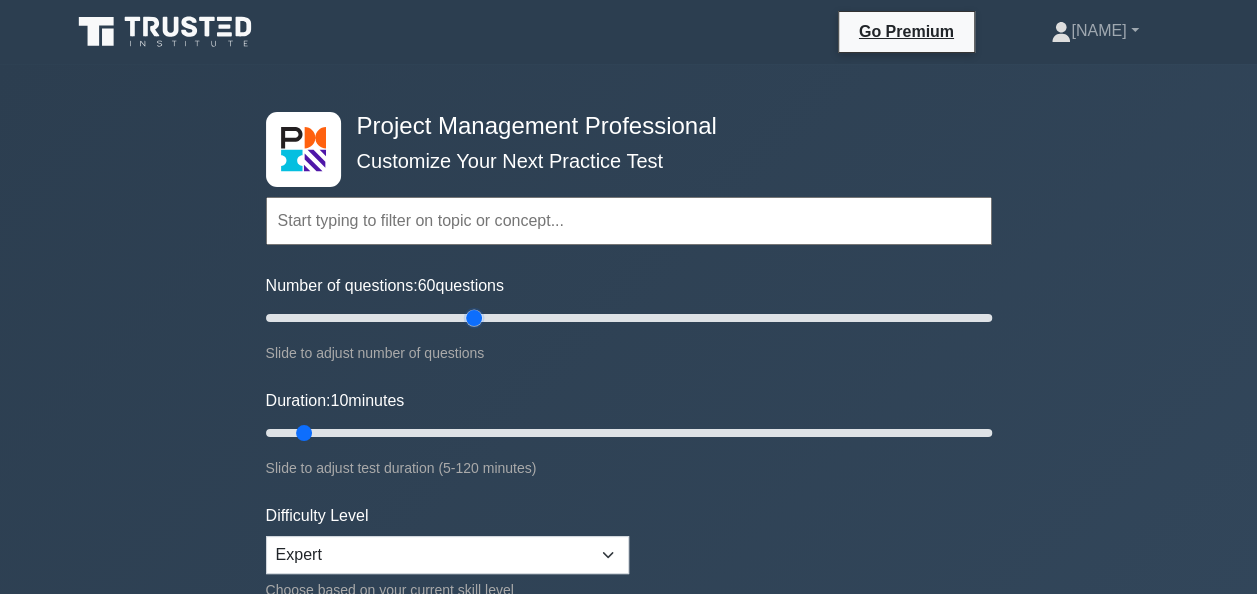 drag, startPoint x: 288, startPoint y: 315, endPoint x: 470, endPoint y: 328, distance: 182.4637 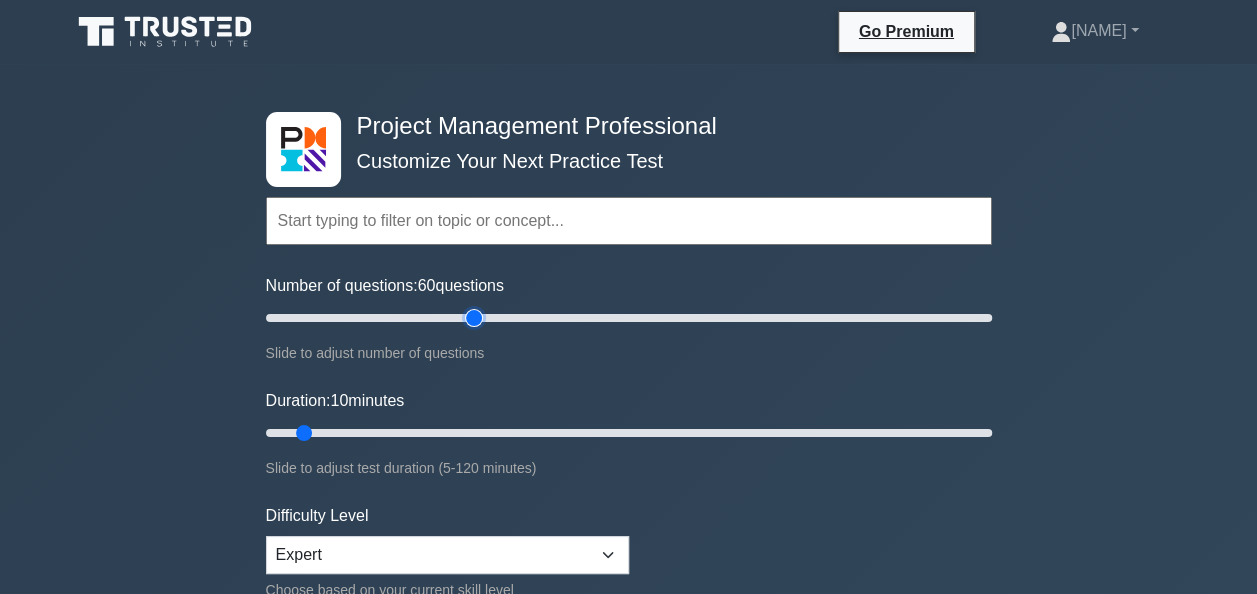 type on "60" 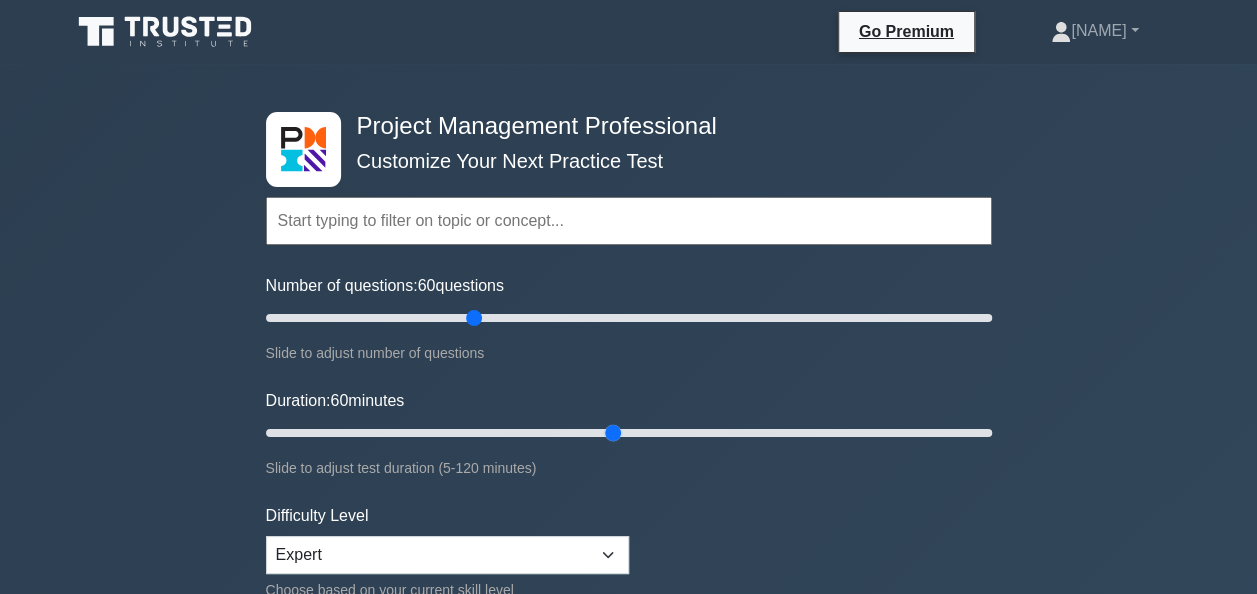 drag, startPoint x: 303, startPoint y: 434, endPoint x: 611, endPoint y: 442, distance: 308.10388 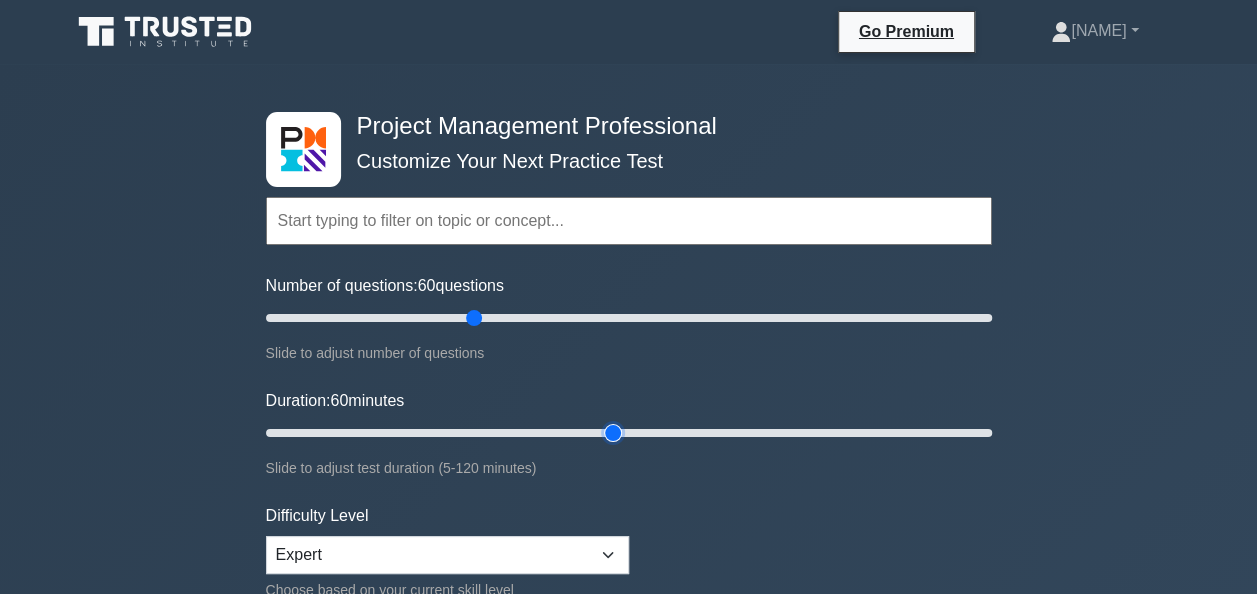 type on "60" 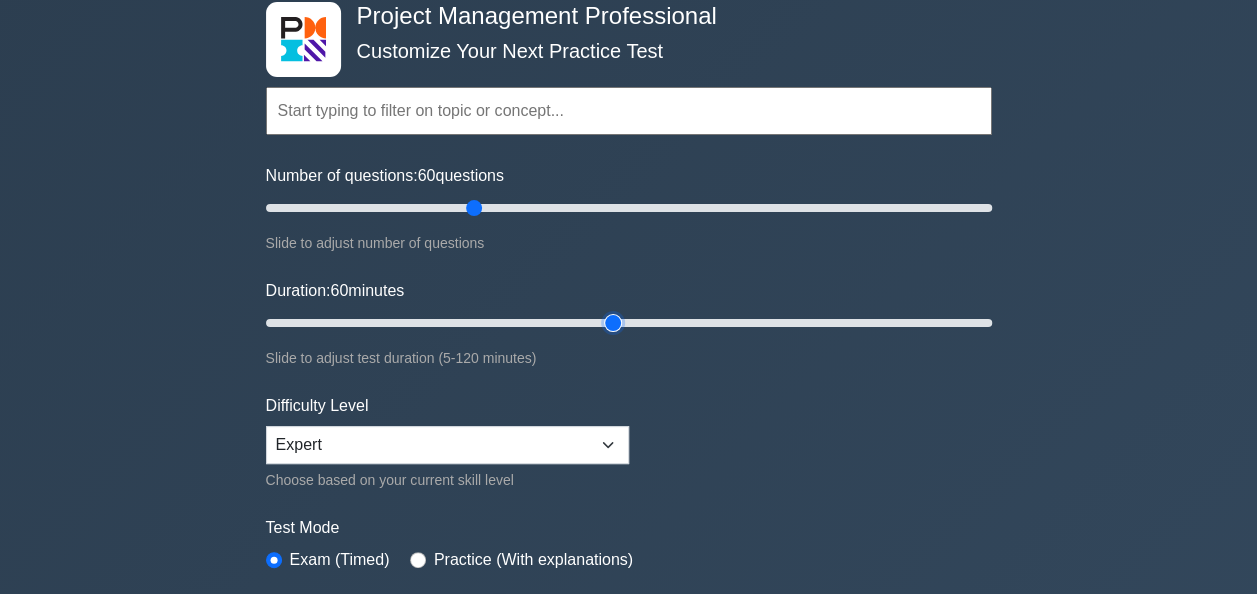 scroll, scrollTop: 200, scrollLeft: 0, axis: vertical 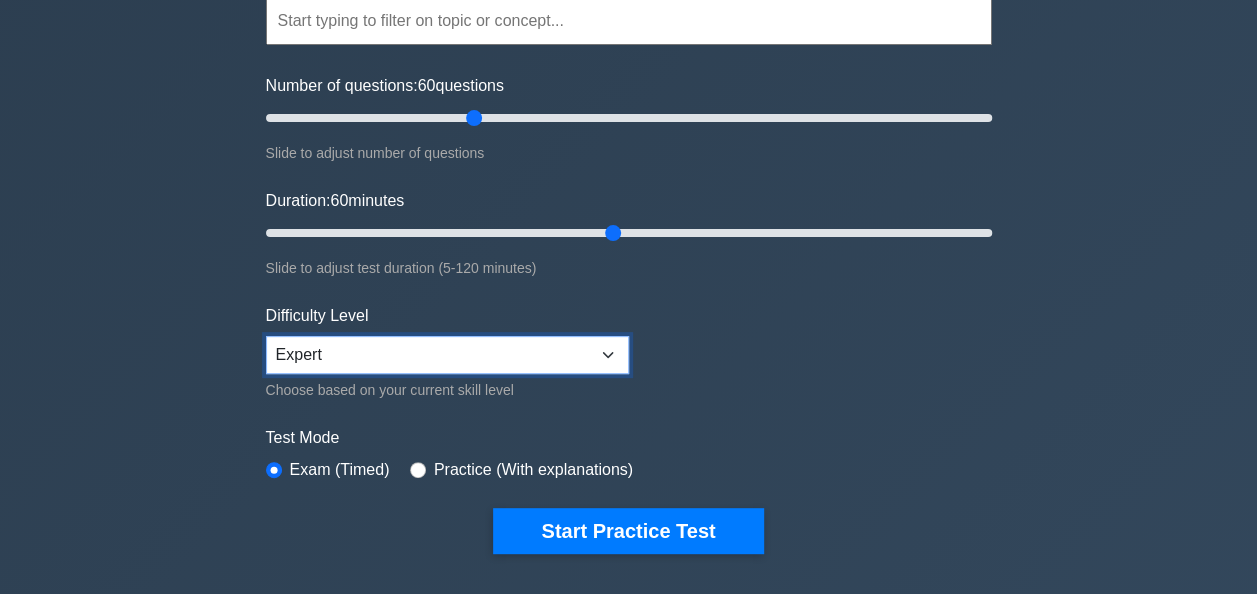 click on "Beginner
Intermediate
Expert" at bounding box center [447, 355] 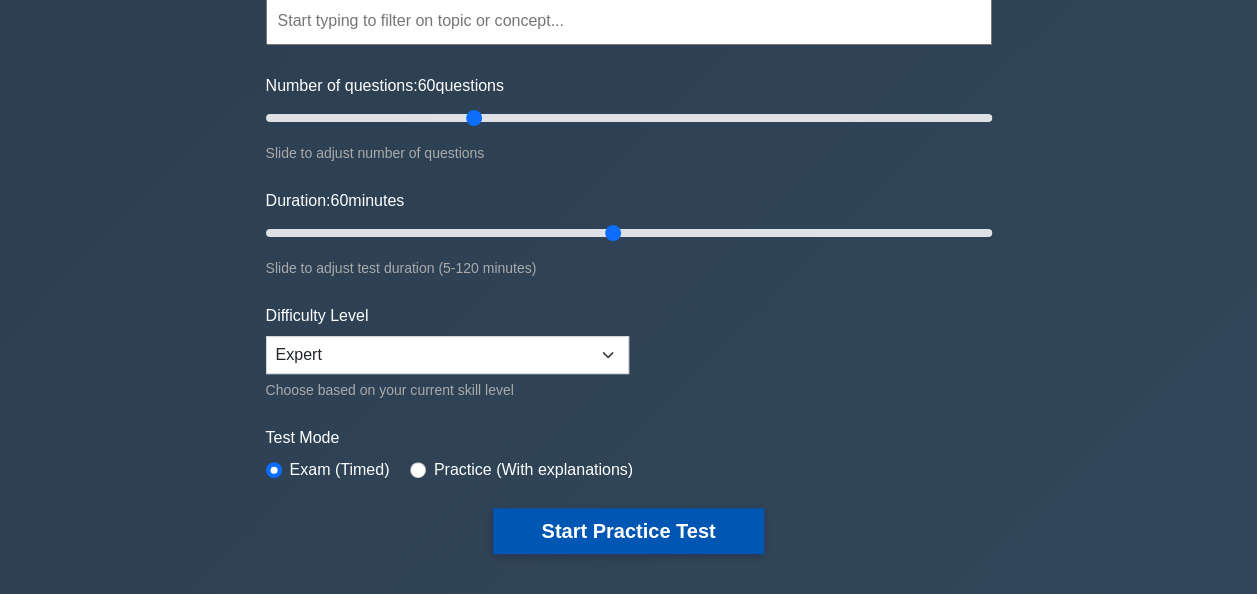 click on "Start Practice Test" at bounding box center [628, 531] 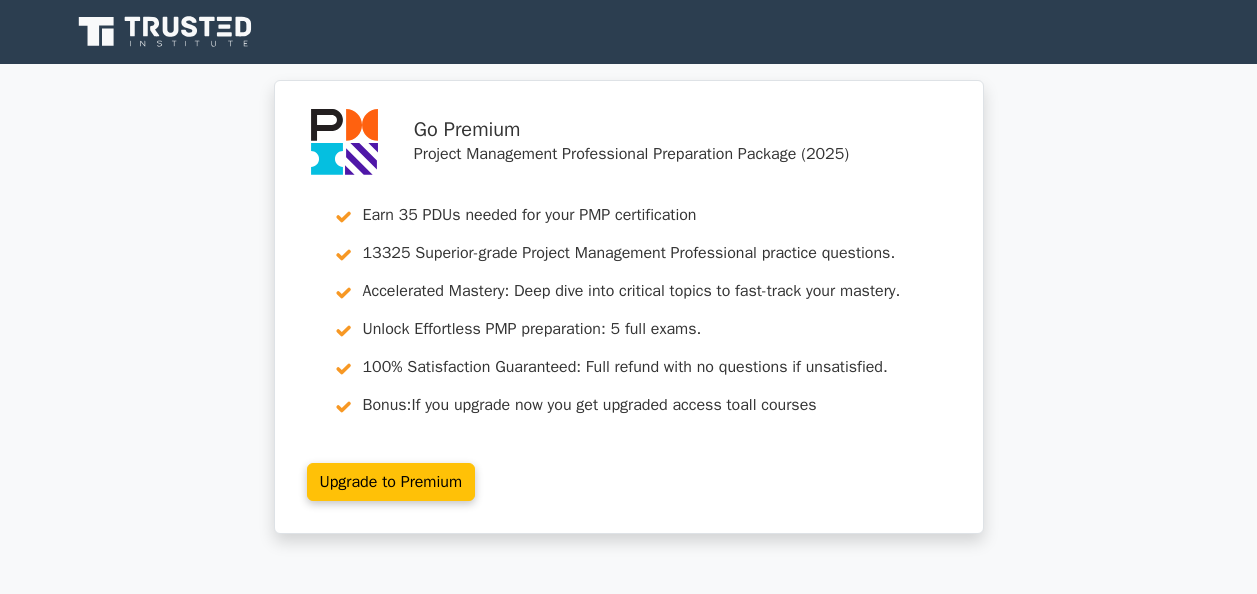 scroll, scrollTop: 0, scrollLeft: 0, axis: both 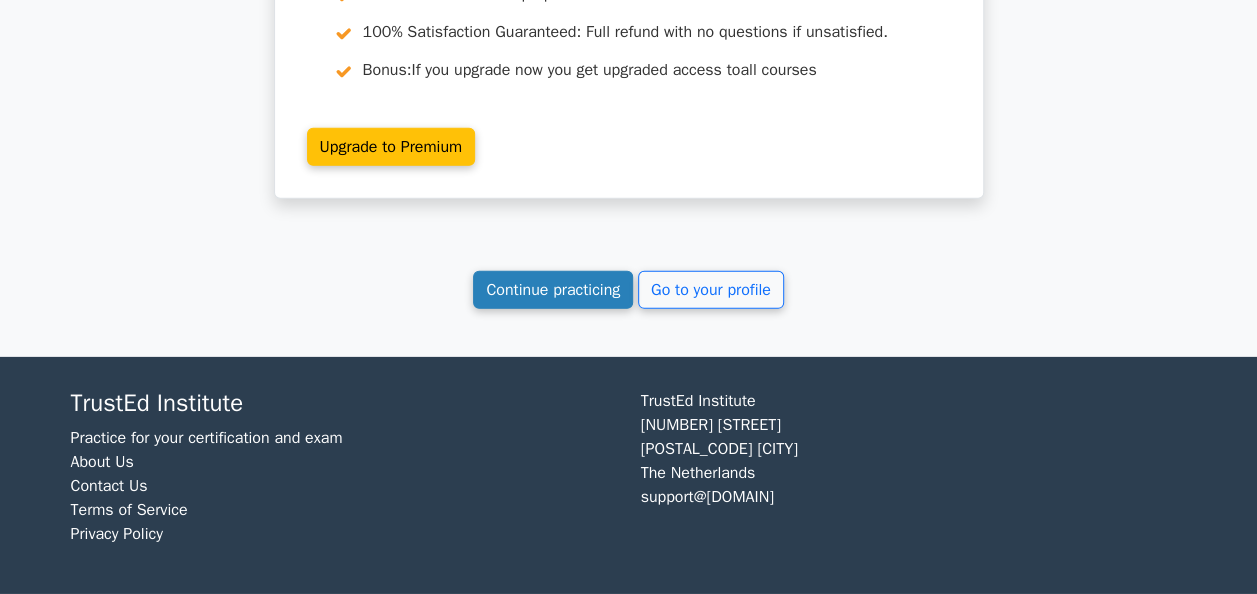 click on "Continue practicing" at bounding box center [553, 290] 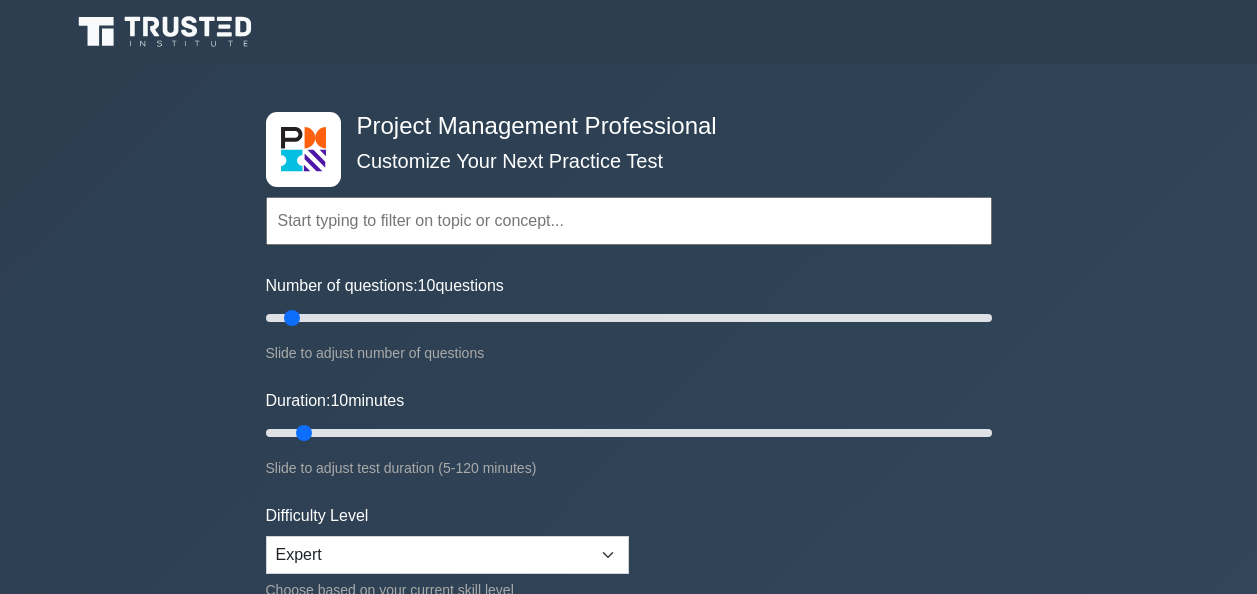scroll, scrollTop: 0, scrollLeft: 0, axis: both 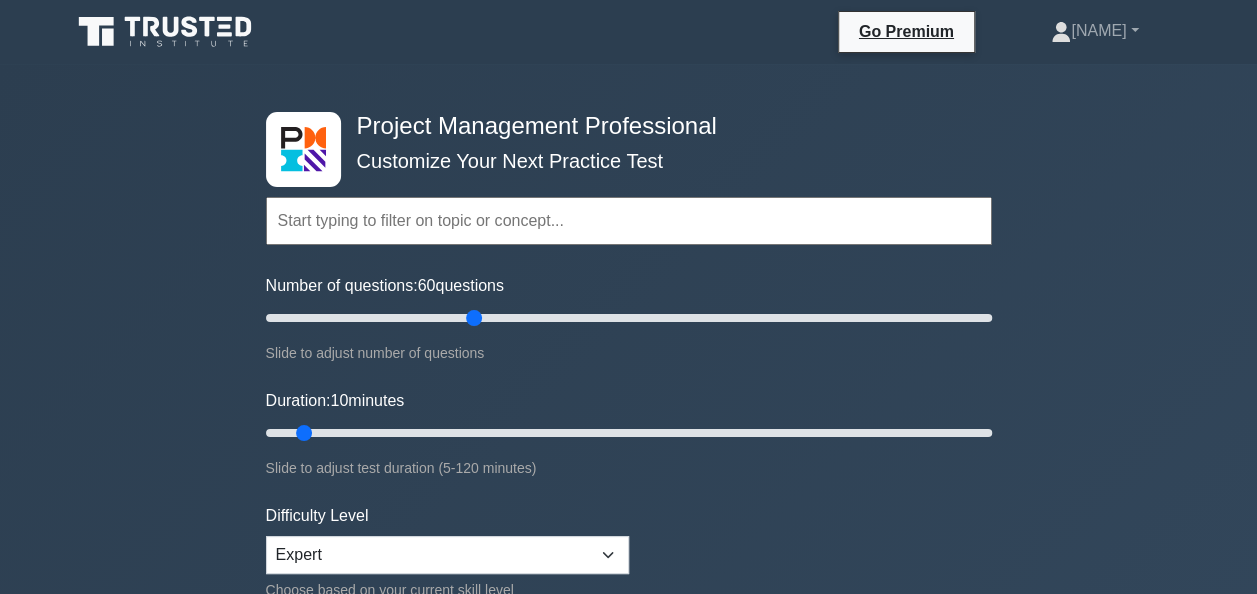 drag, startPoint x: 289, startPoint y: 316, endPoint x: 470, endPoint y: 342, distance: 182.85786 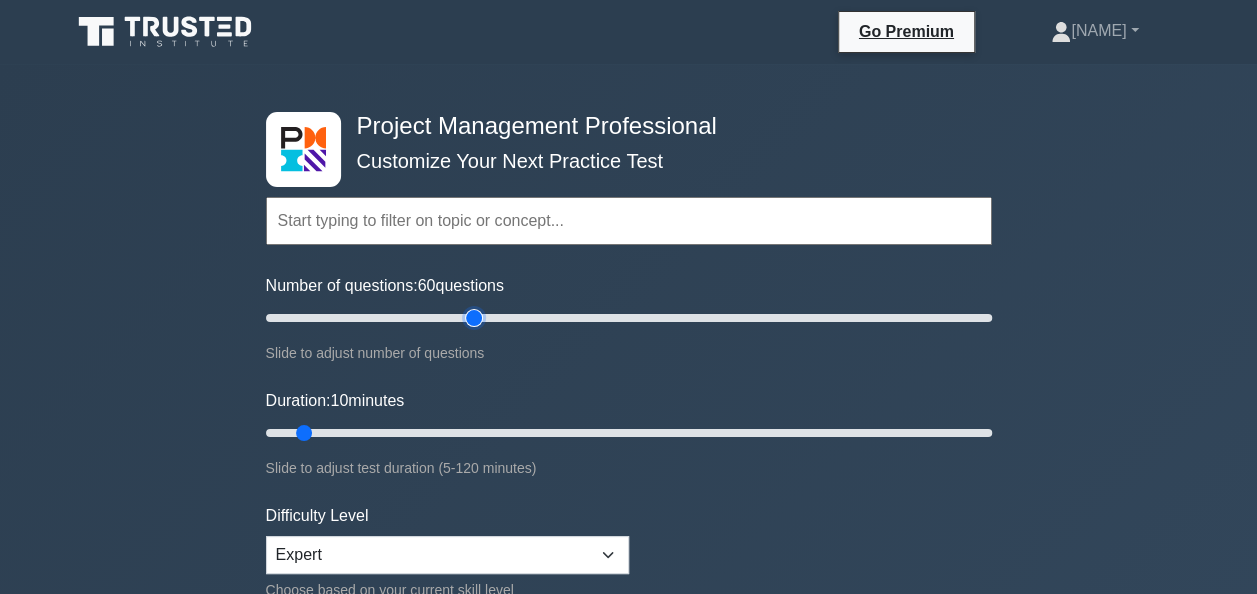 type on "60" 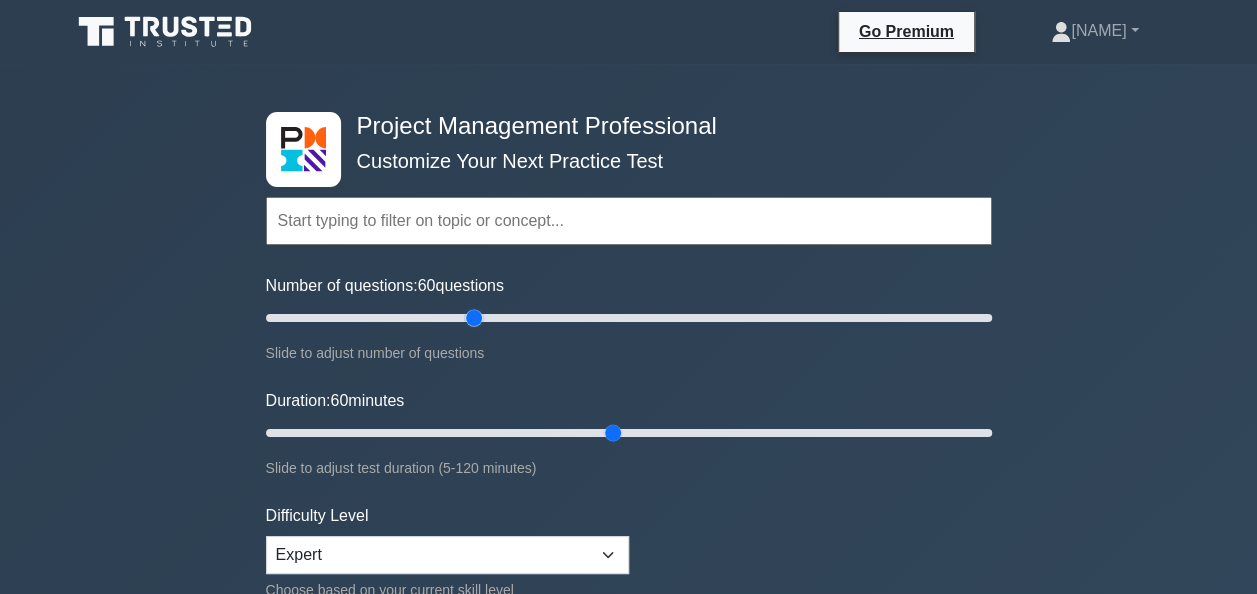 drag, startPoint x: 304, startPoint y: 430, endPoint x: 608, endPoint y: 434, distance: 304.0263 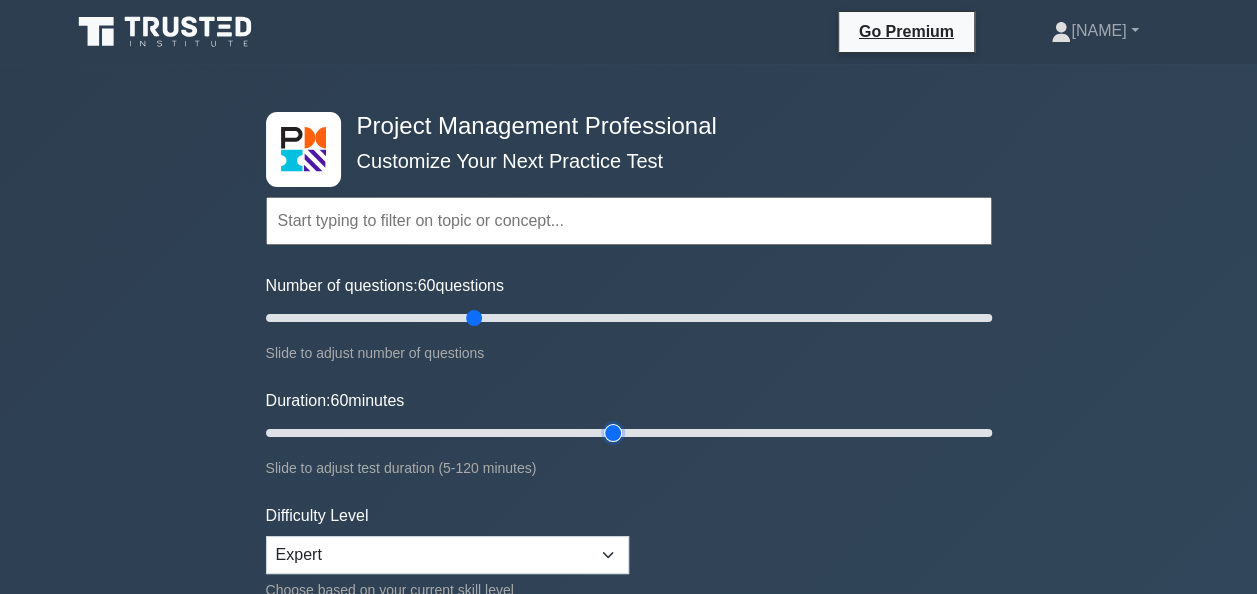 type on "60" 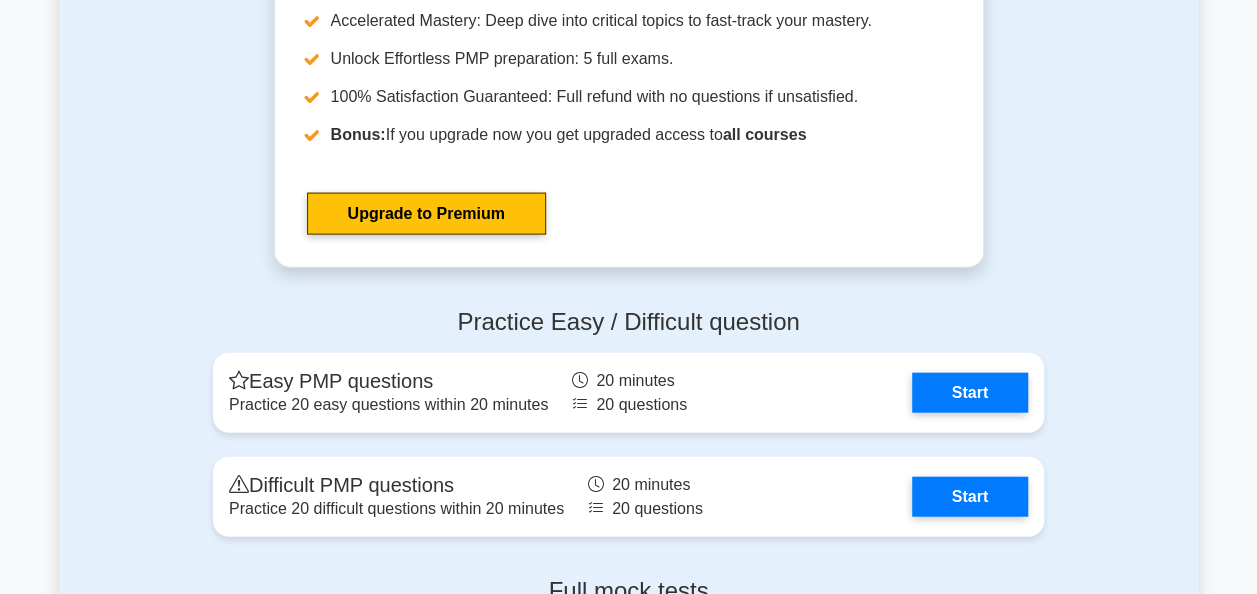 scroll, scrollTop: 6290, scrollLeft: 0, axis: vertical 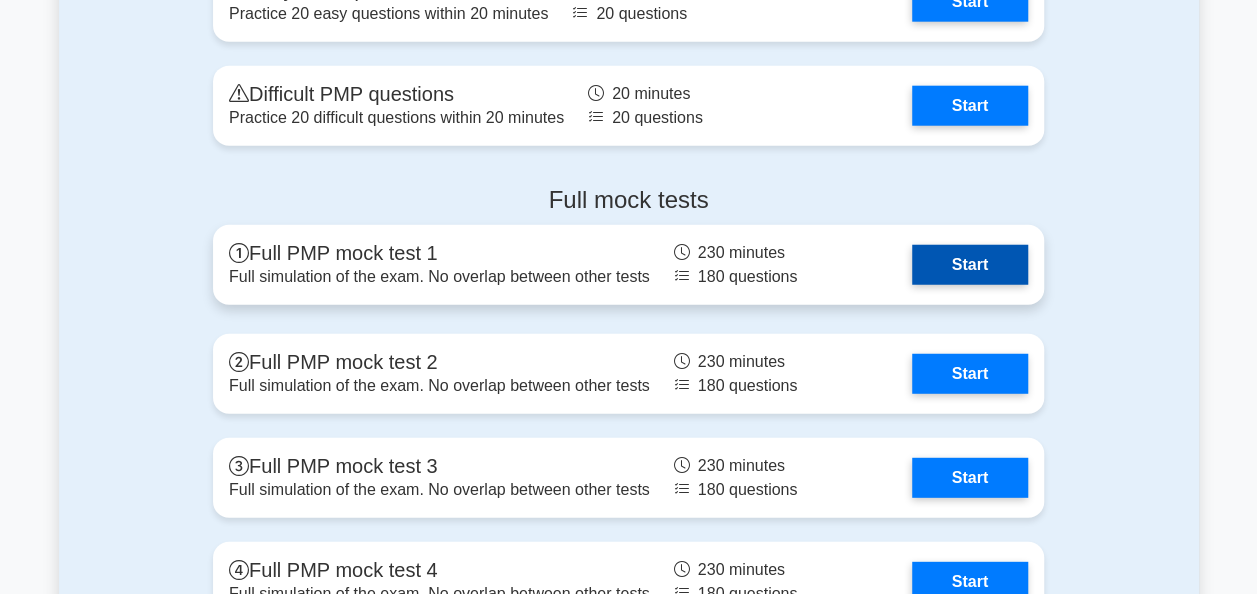 click on "Start" at bounding box center [970, 265] 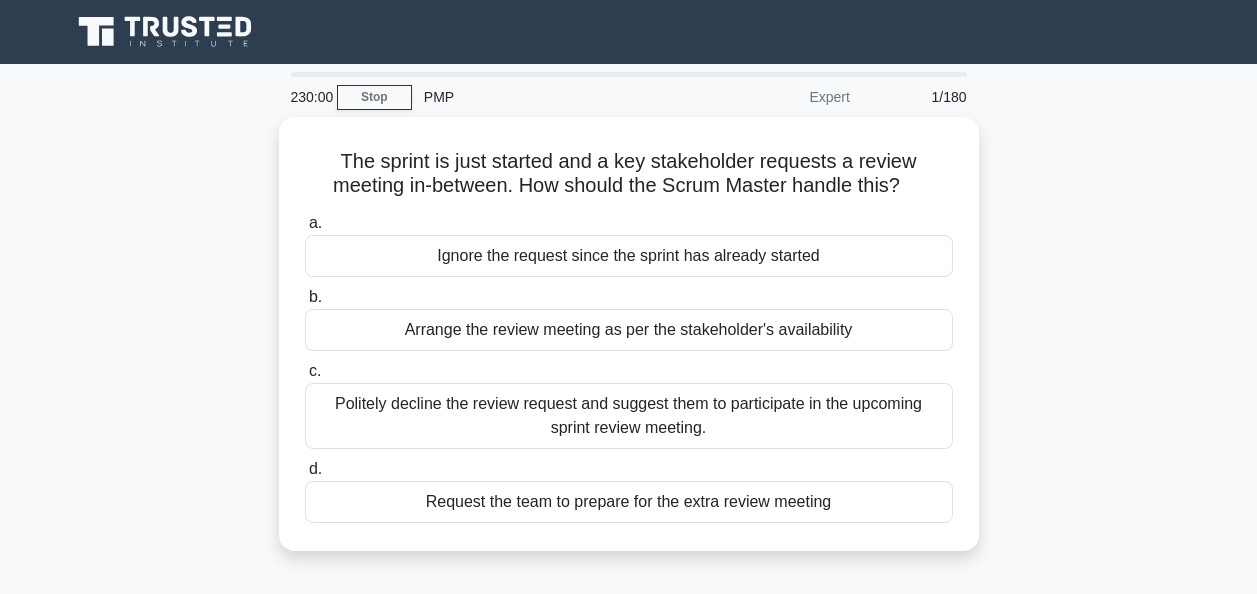 scroll, scrollTop: 0, scrollLeft: 0, axis: both 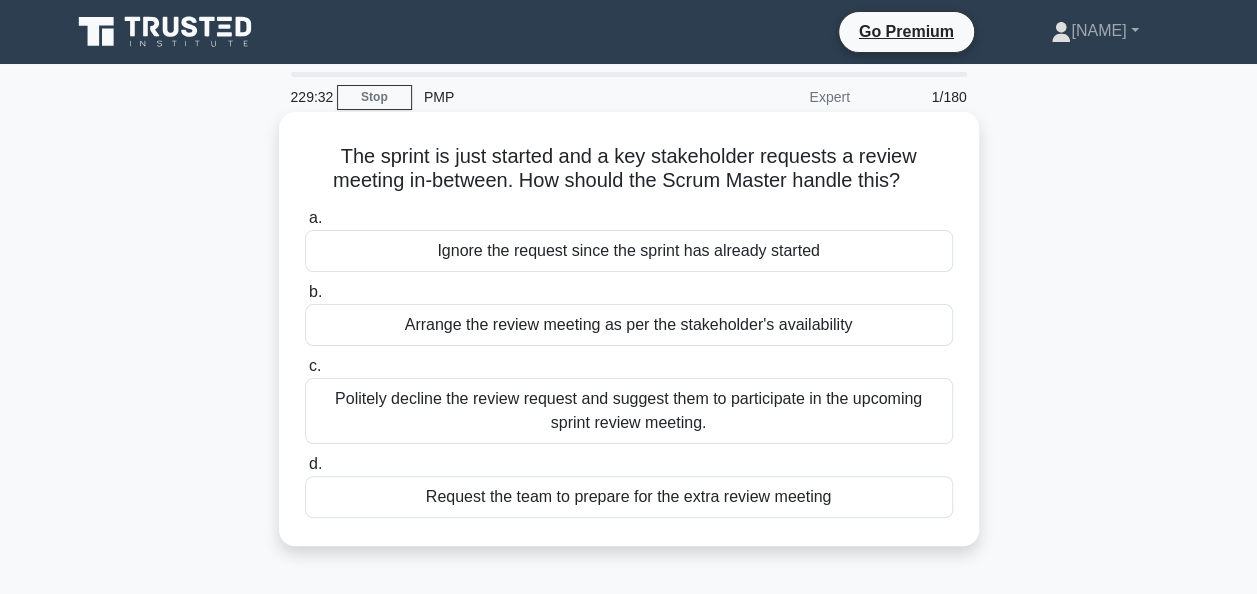 click on "Politely decline the review request and suggest them to participate in the upcoming sprint review meeting." at bounding box center (629, 411) 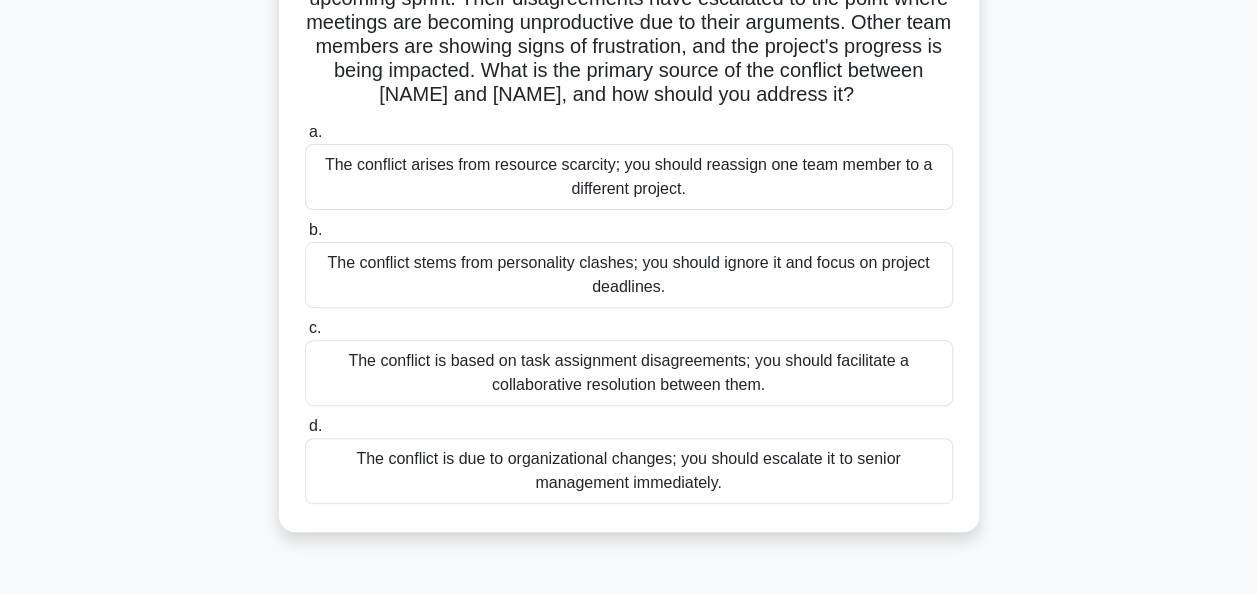 scroll, scrollTop: 300, scrollLeft: 0, axis: vertical 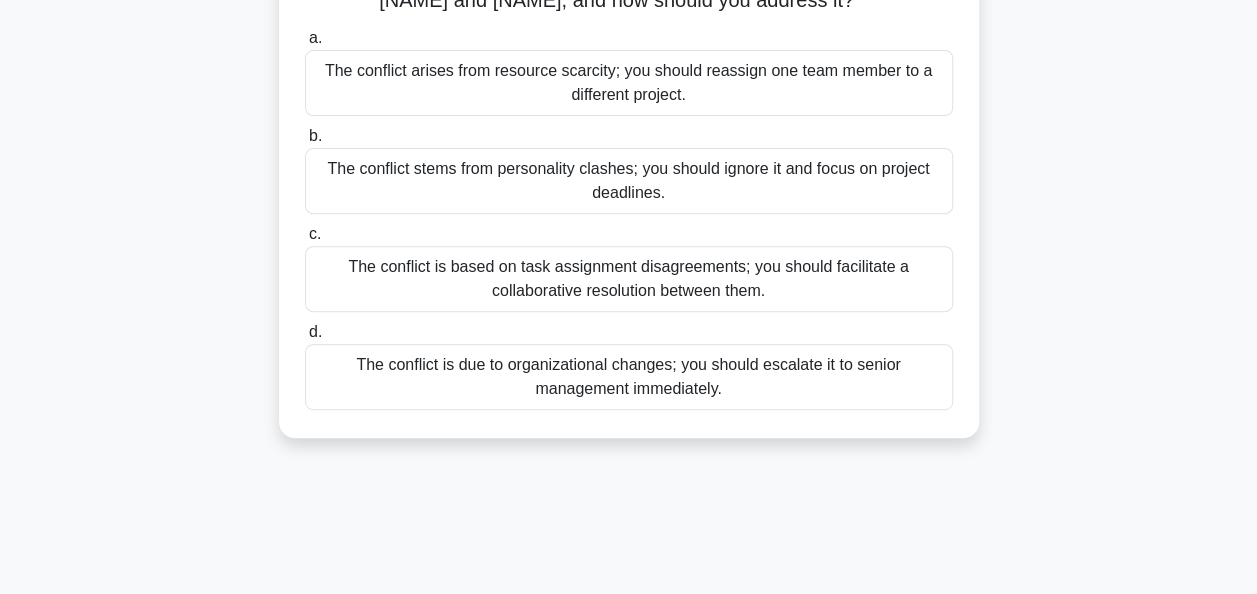 click on "The conflict is based on task assignment disagreements; you should facilitate a collaborative resolution between them." at bounding box center (629, 279) 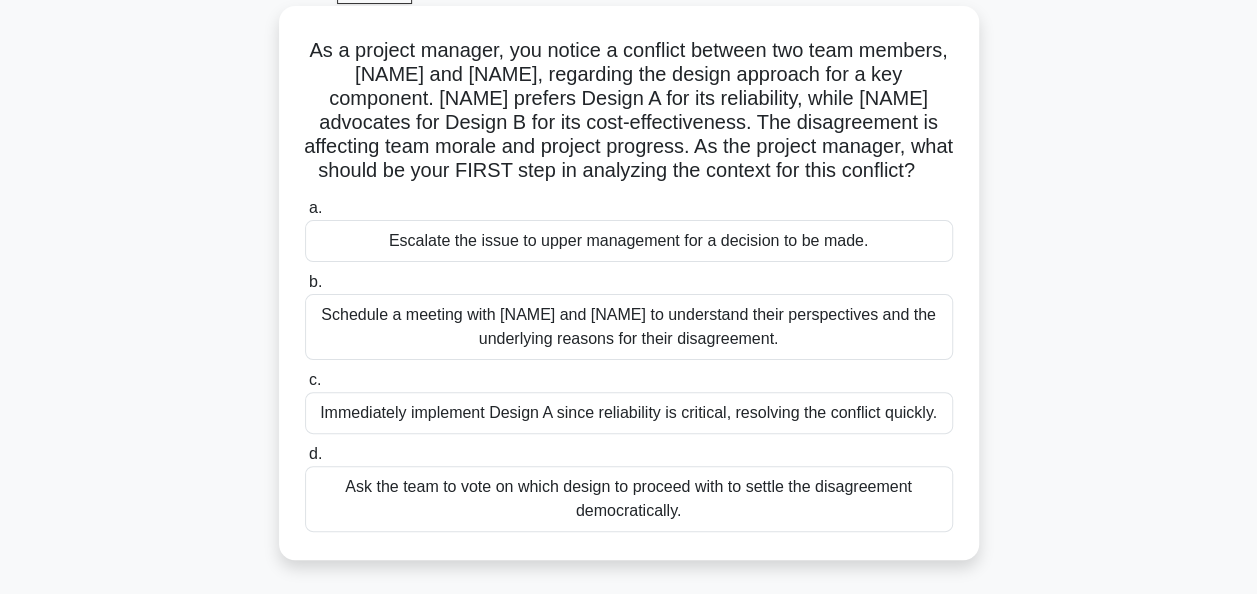 scroll, scrollTop: 200, scrollLeft: 0, axis: vertical 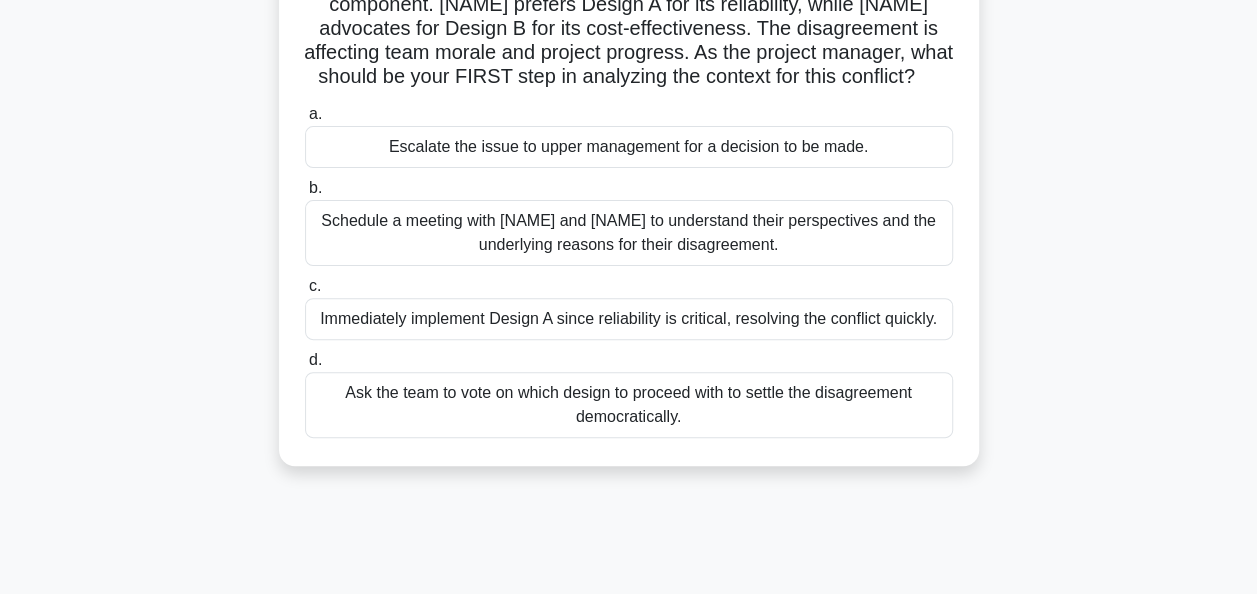 click on "Schedule a meeting with [NAME] and [NAME] to understand their perspectives and the underlying reasons for their disagreement." at bounding box center (629, 233) 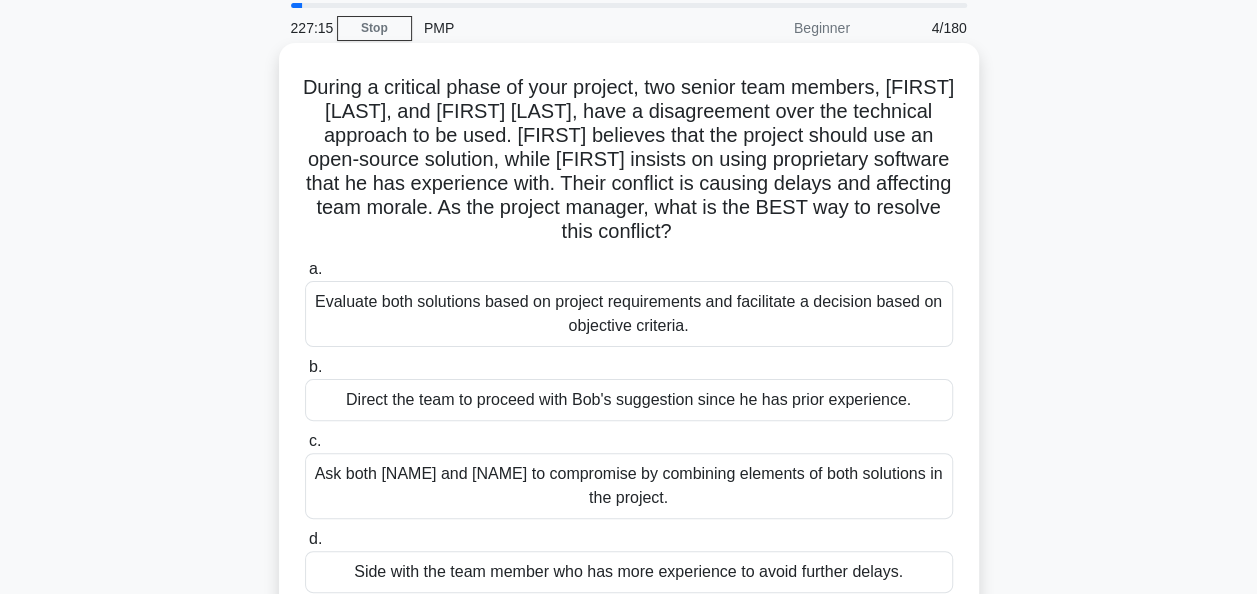 scroll, scrollTop: 200, scrollLeft: 0, axis: vertical 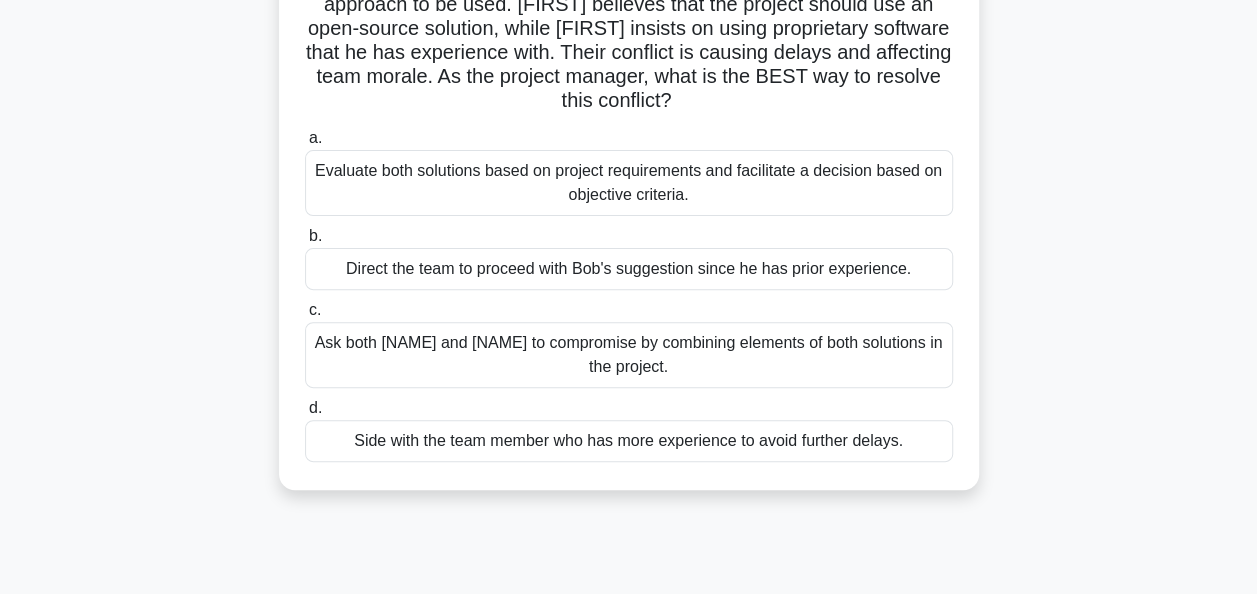 click on "Evaluate both solutions based on project requirements and facilitate a decision based on objective criteria." at bounding box center [629, 183] 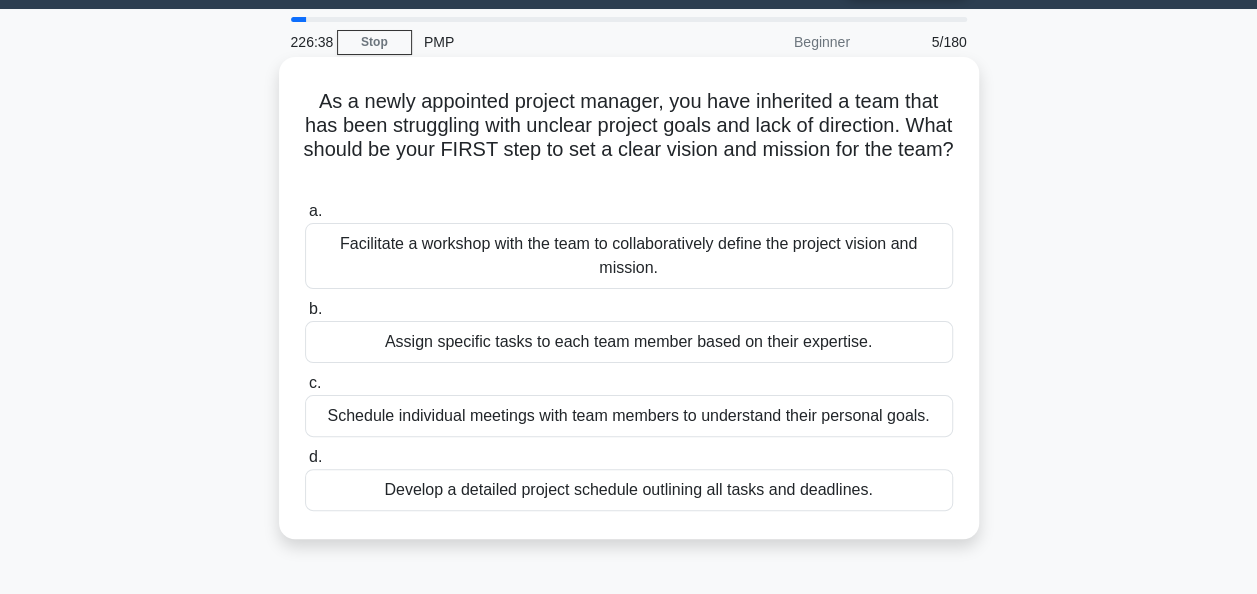 scroll, scrollTop: 100, scrollLeft: 0, axis: vertical 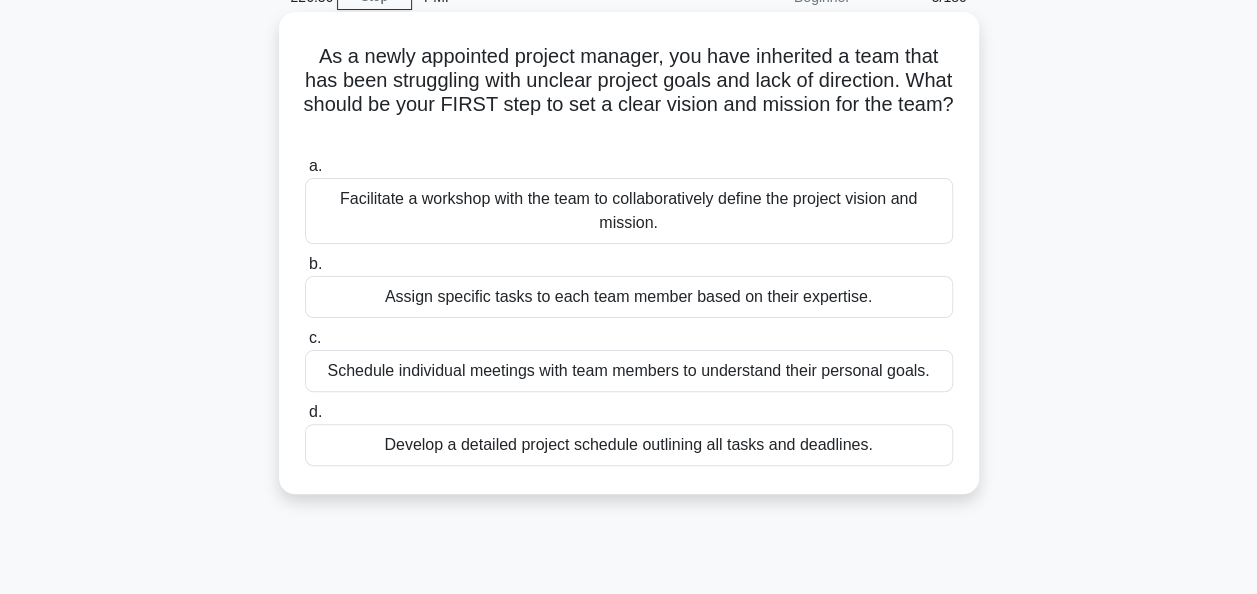 click on "Facilitate a workshop with the team to collaboratively define the project vision and mission." at bounding box center [629, 211] 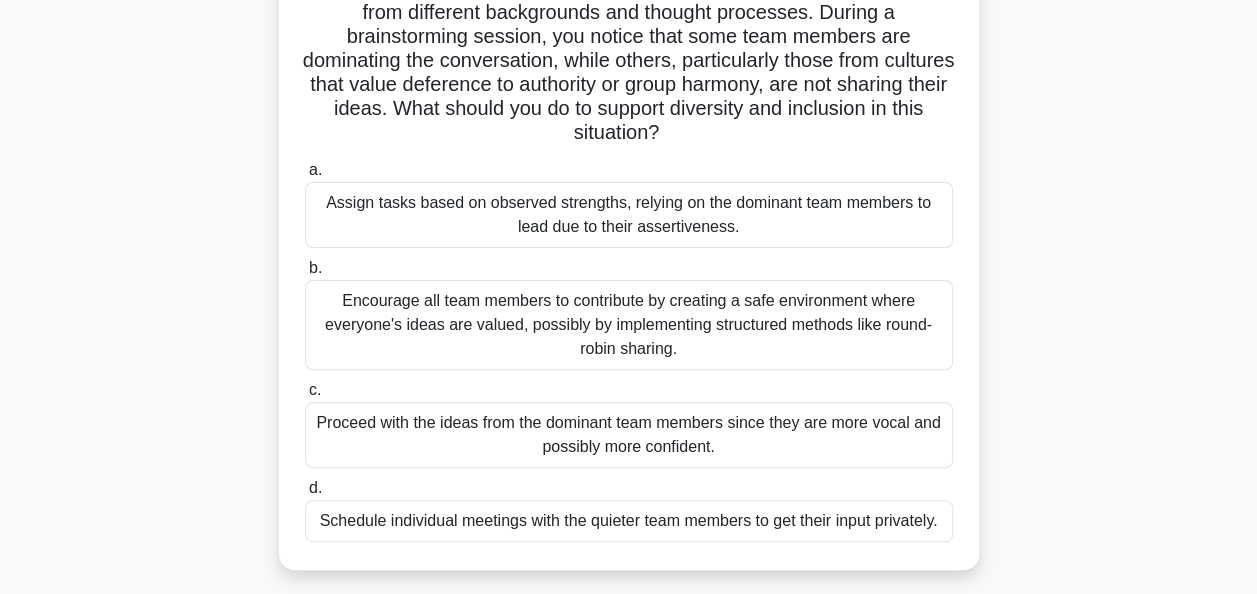 scroll, scrollTop: 200, scrollLeft: 0, axis: vertical 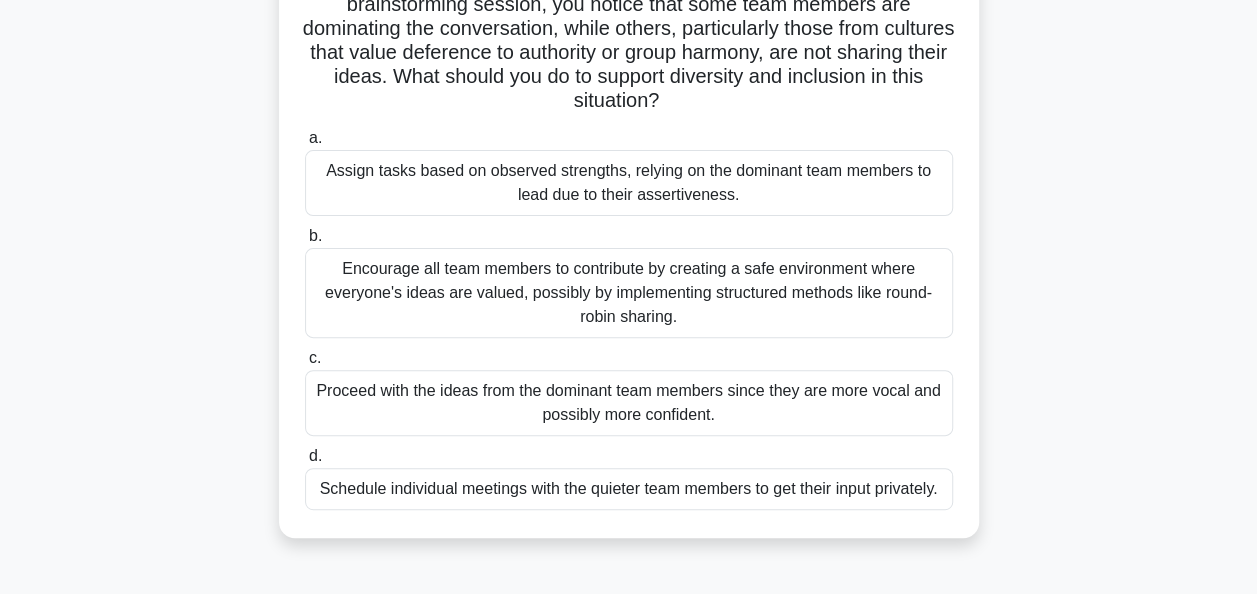 click on "Encourage all team members to contribute by creating a safe environment where everyone's ideas are valued, possibly by implementing structured methods like round-robin sharing." at bounding box center [629, 293] 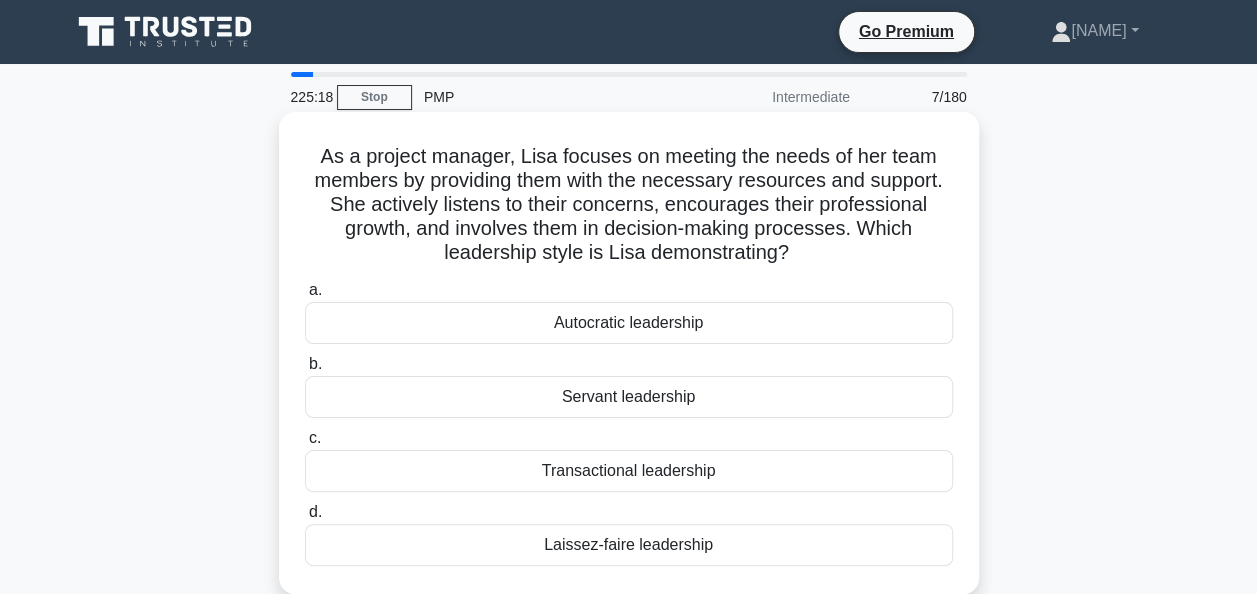 scroll, scrollTop: 100, scrollLeft: 0, axis: vertical 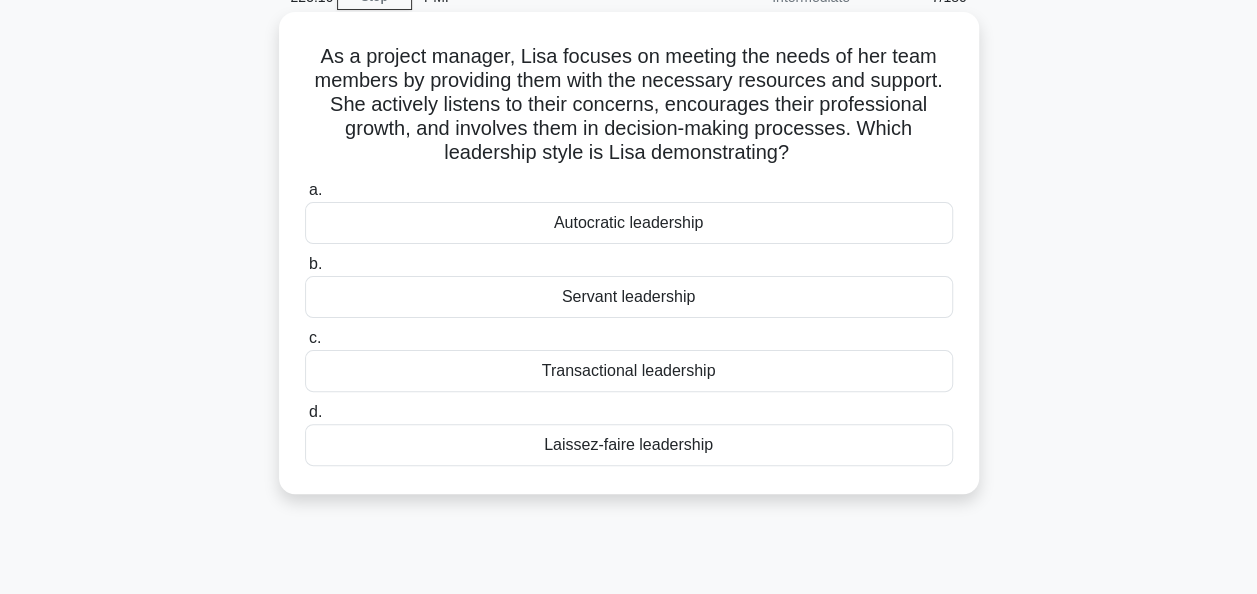 click on "Servant leadership" at bounding box center (629, 297) 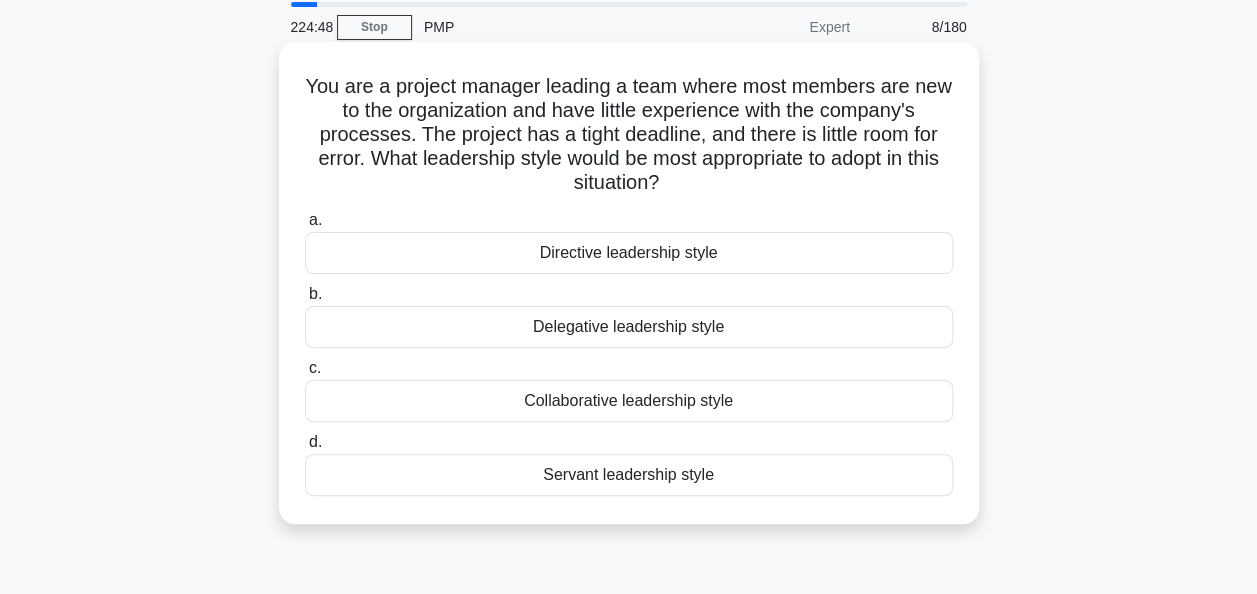 scroll, scrollTop: 100, scrollLeft: 0, axis: vertical 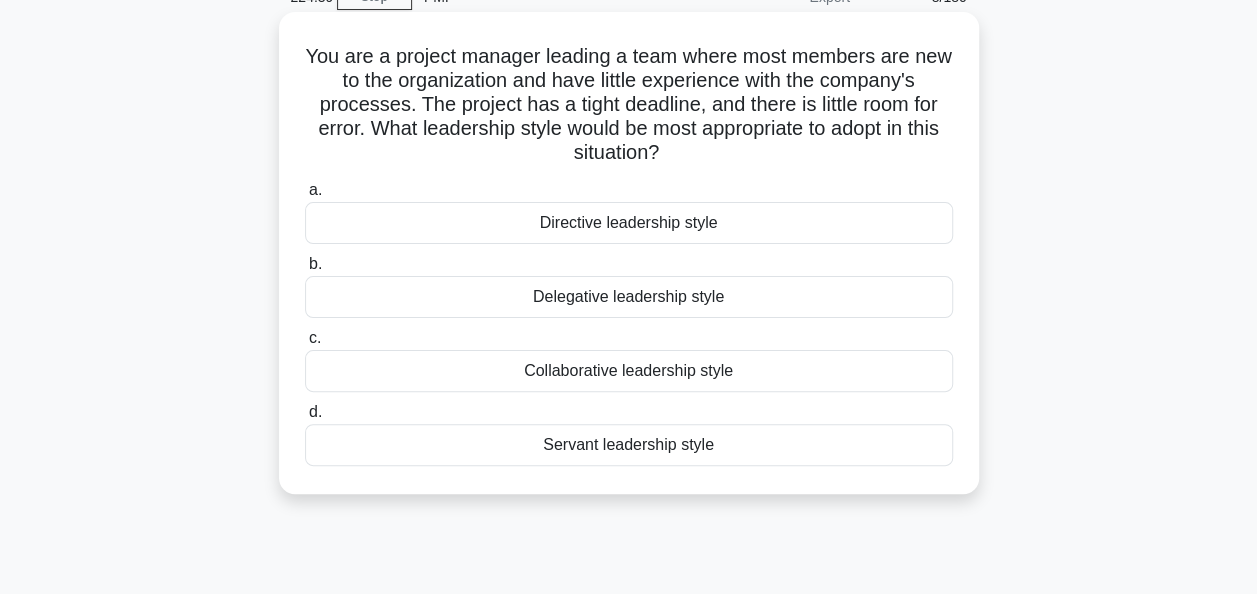 click on "Collaborative leadership style" at bounding box center [629, 371] 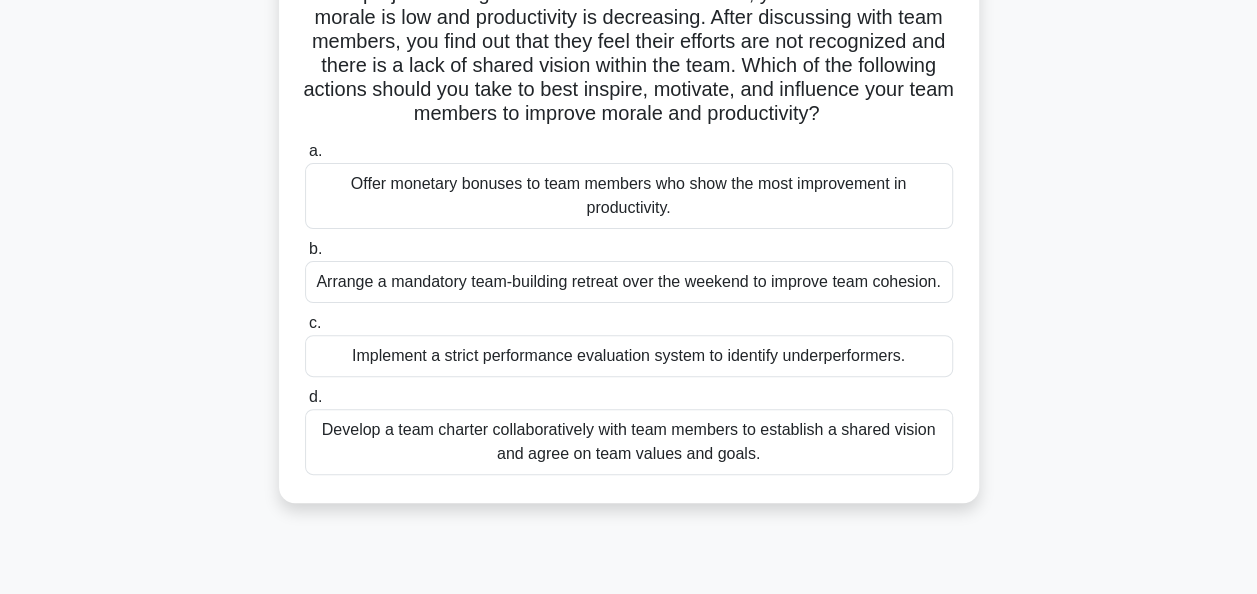 scroll, scrollTop: 200, scrollLeft: 0, axis: vertical 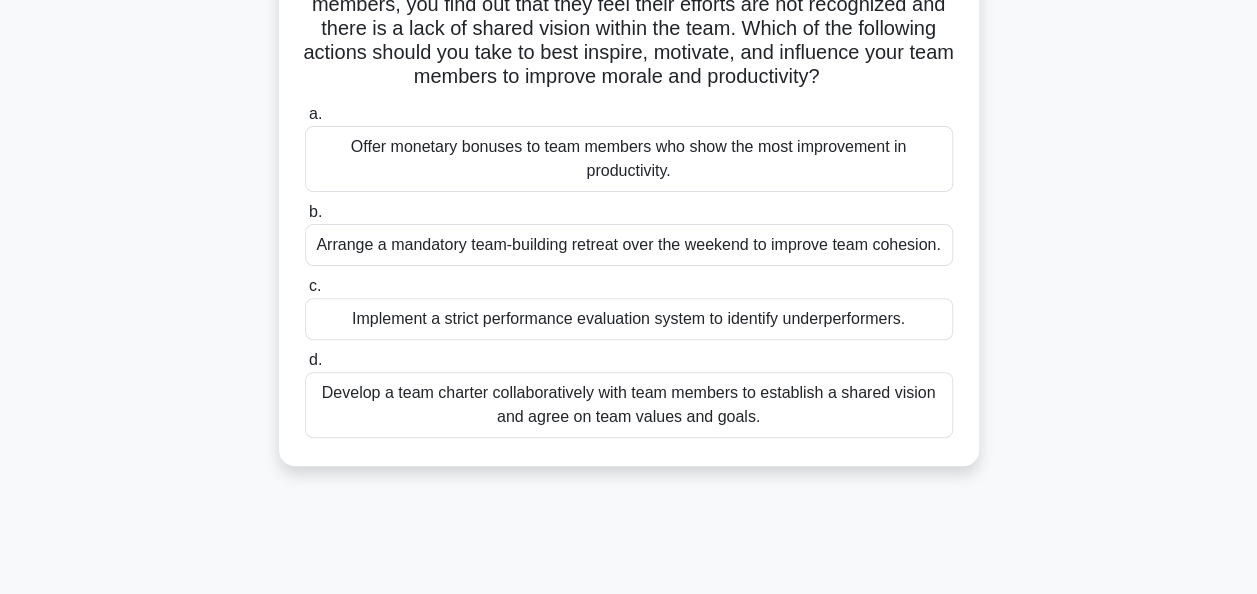 click on "Arrange a mandatory team-building retreat over the weekend to improve team cohesion." at bounding box center (629, 245) 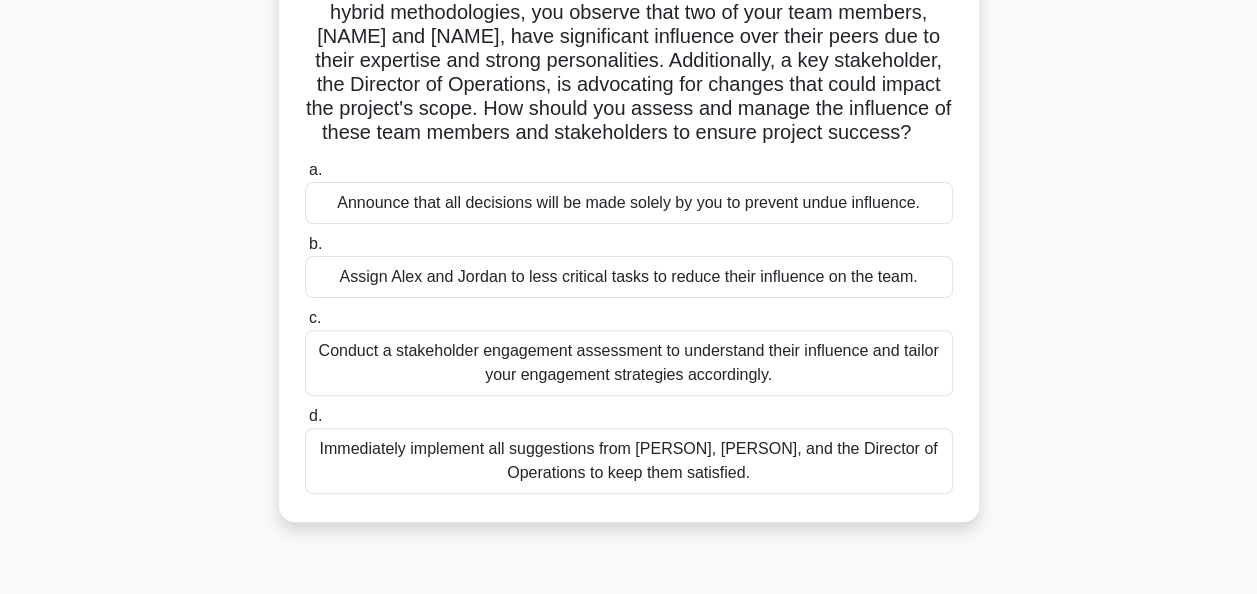 scroll, scrollTop: 200, scrollLeft: 0, axis: vertical 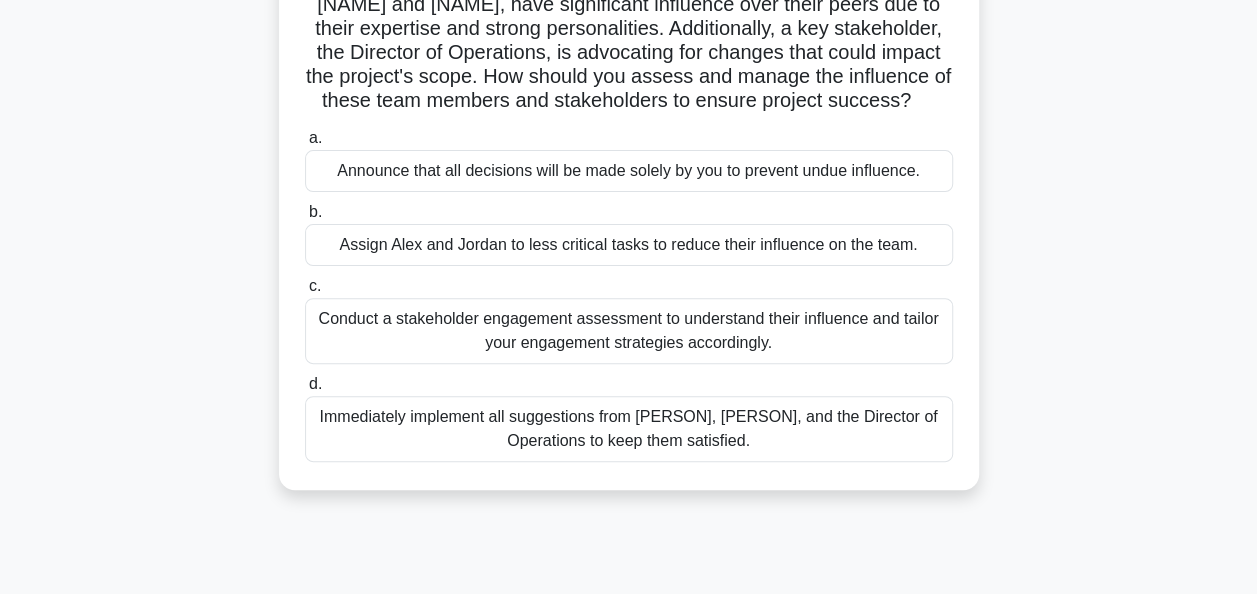 click on "Announce that all decisions will be made solely by you to prevent undue influence." at bounding box center (629, 171) 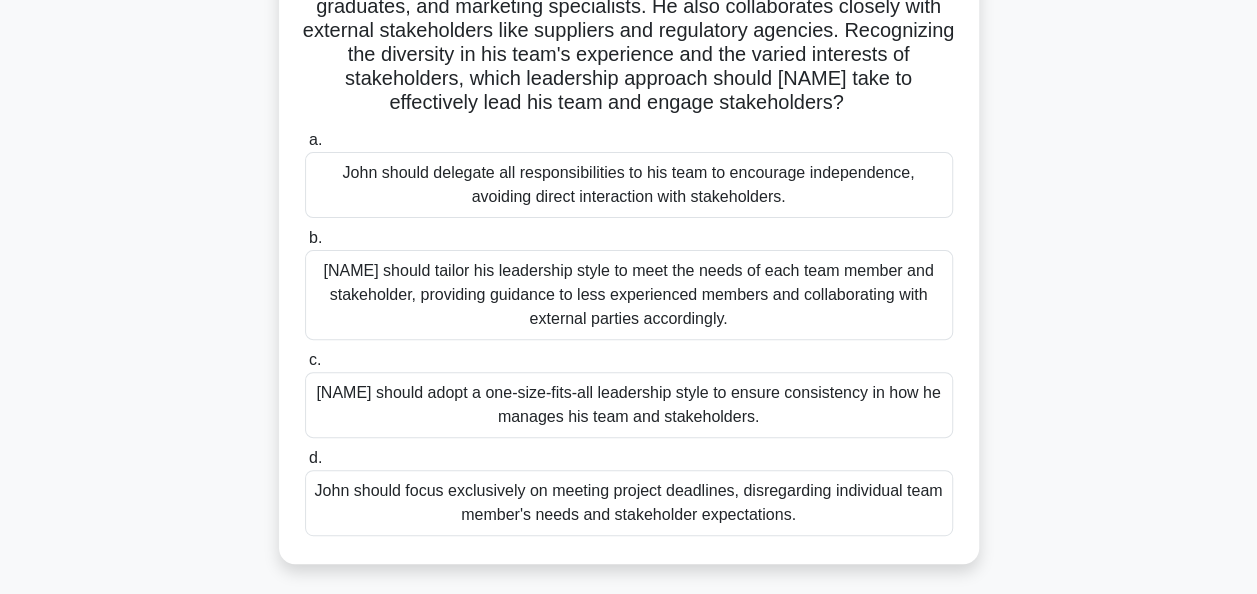 scroll, scrollTop: 200, scrollLeft: 0, axis: vertical 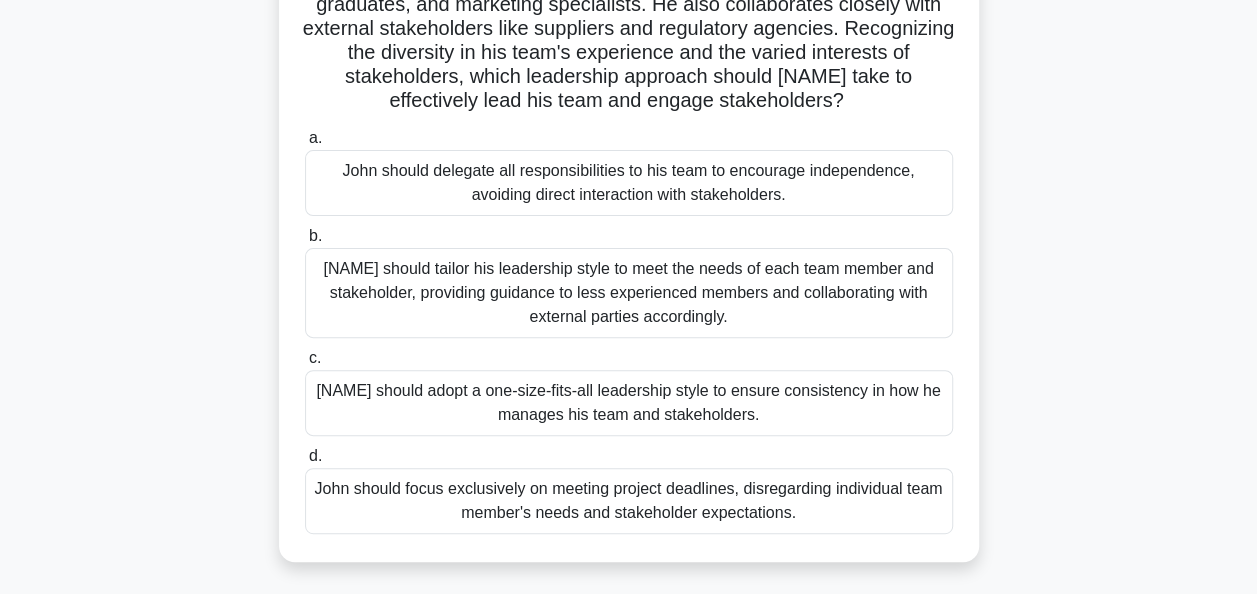 click on "[NAME] should tailor his leadership style to meet the needs of each team member and stakeholder, providing guidance to less experienced members and collaborating with external parties accordingly." at bounding box center (629, 293) 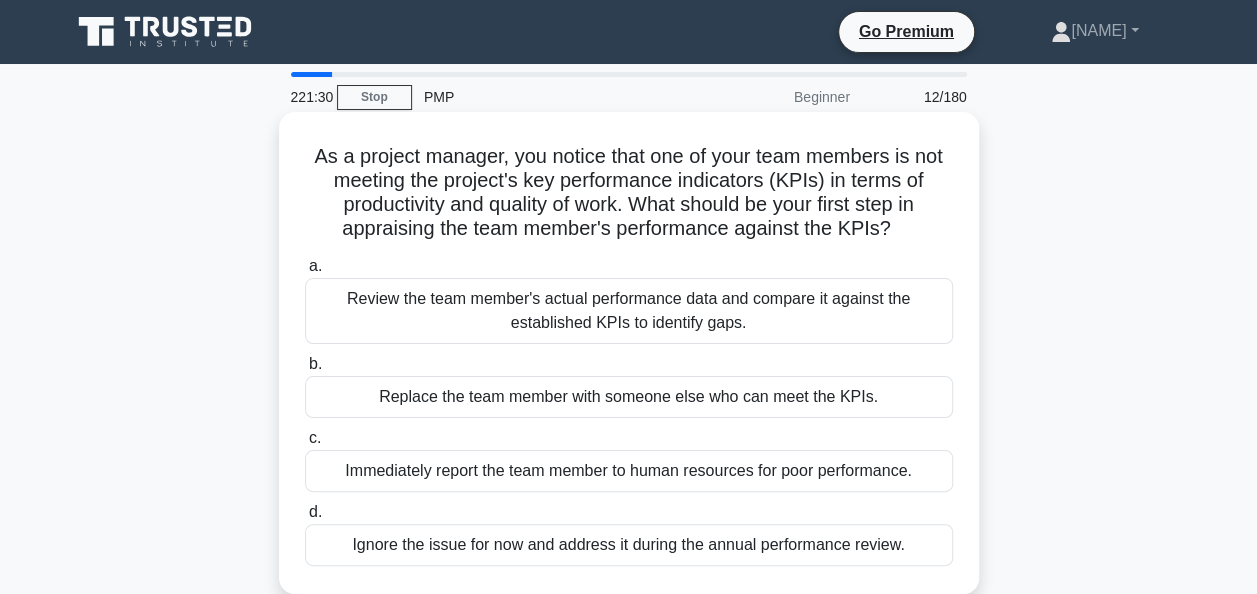 scroll, scrollTop: 100, scrollLeft: 0, axis: vertical 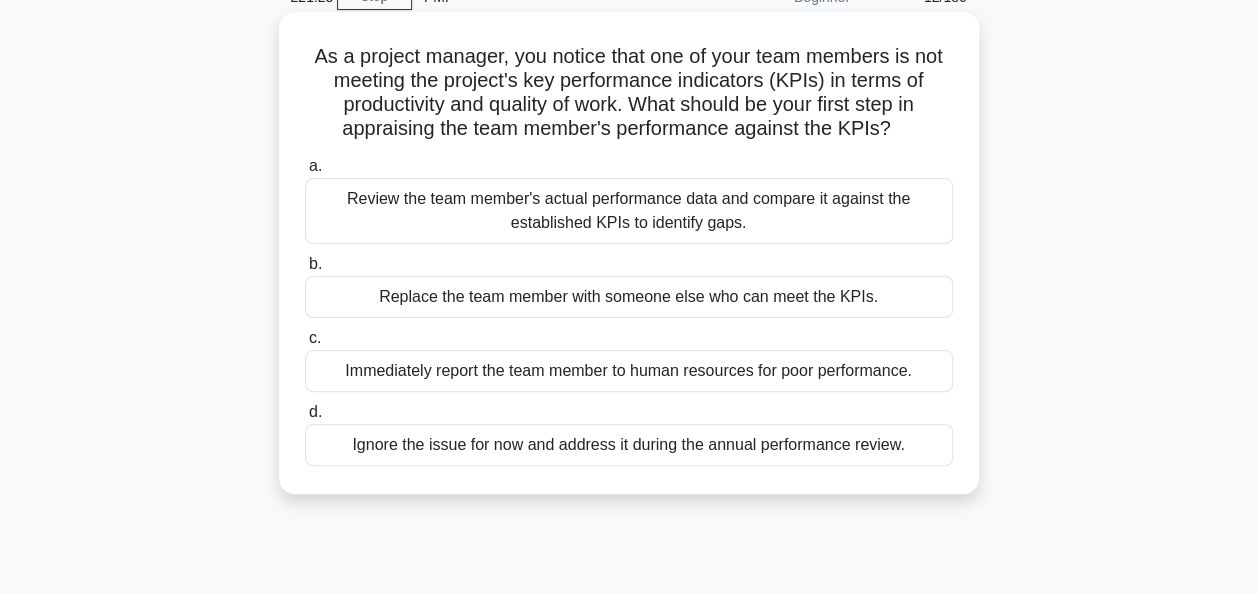 click on "Review the team member's actual performance data and compare it against the established KPIs to identify gaps." at bounding box center [629, 211] 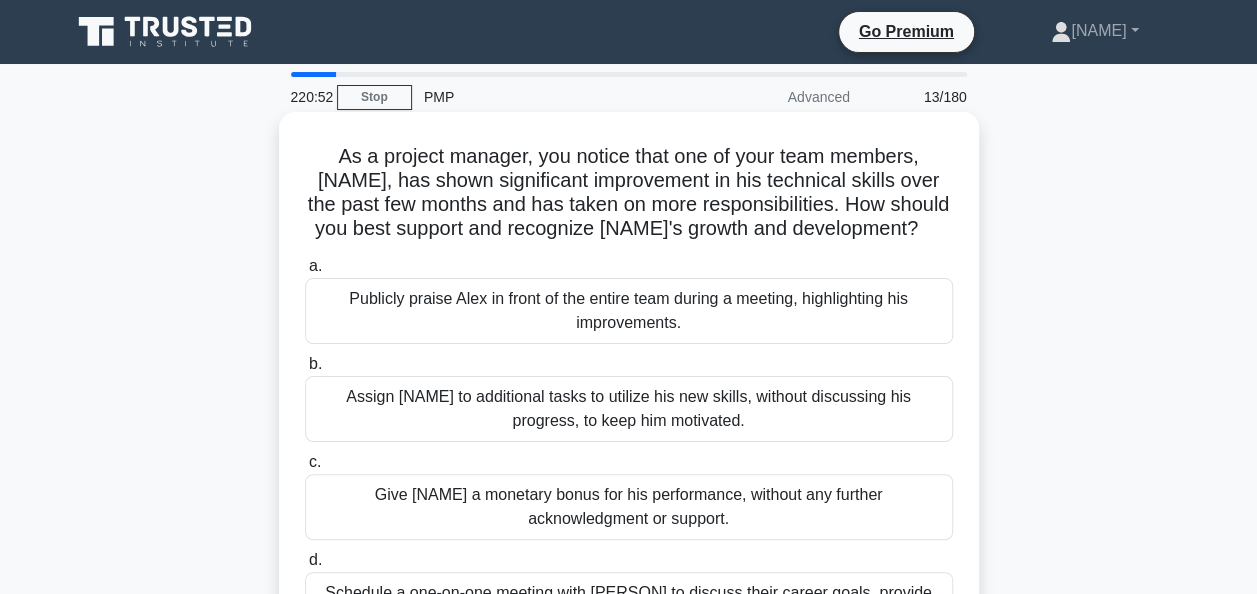 scroll, scrollTop: 100, scrollLeft: 0, axis: vertical 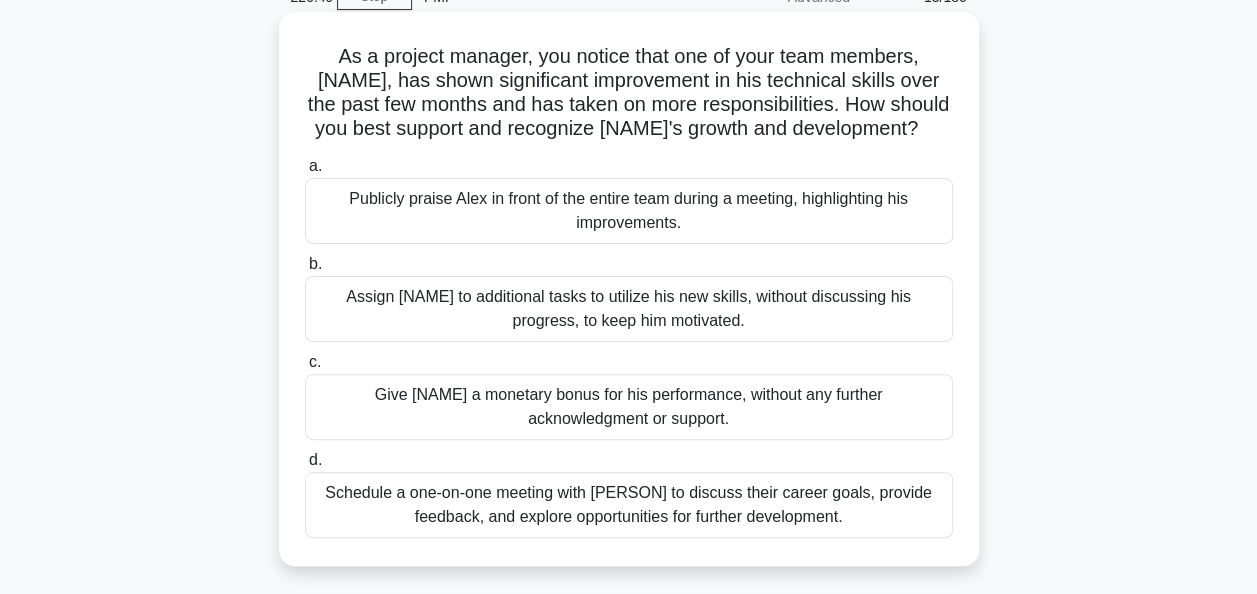 click on "Publicly praise Alex in front of the entire team during a meeting, highlighting his improvements." at bounding box center (629, 211) 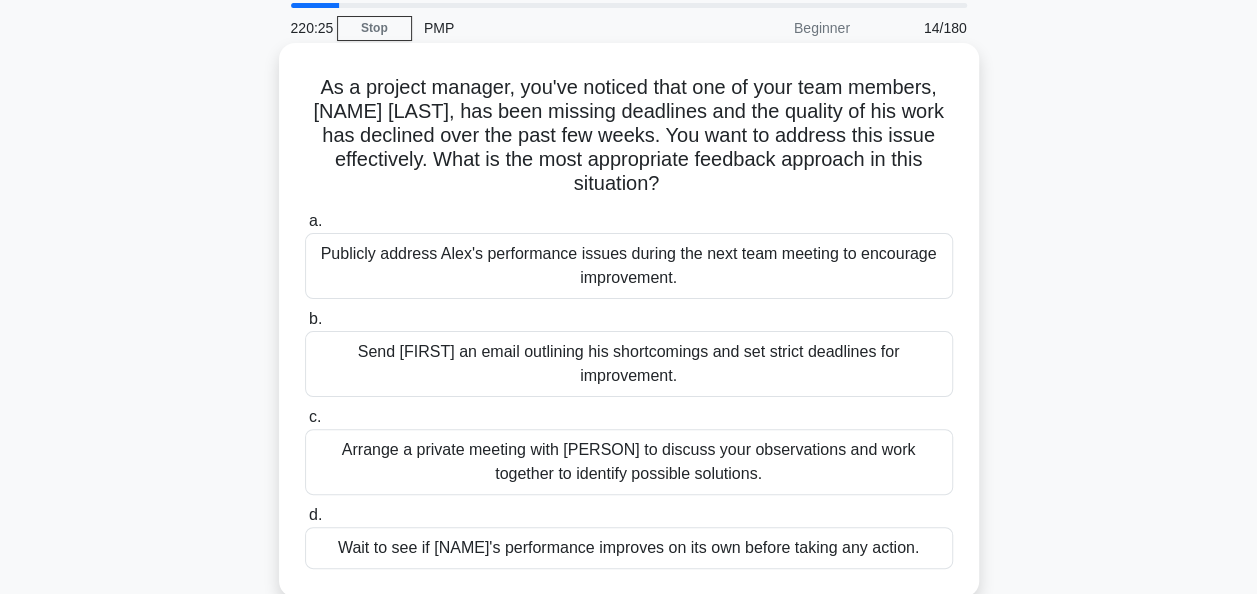 scroll, scrollTop: 100, scrollLeft: 0, axis: vertical 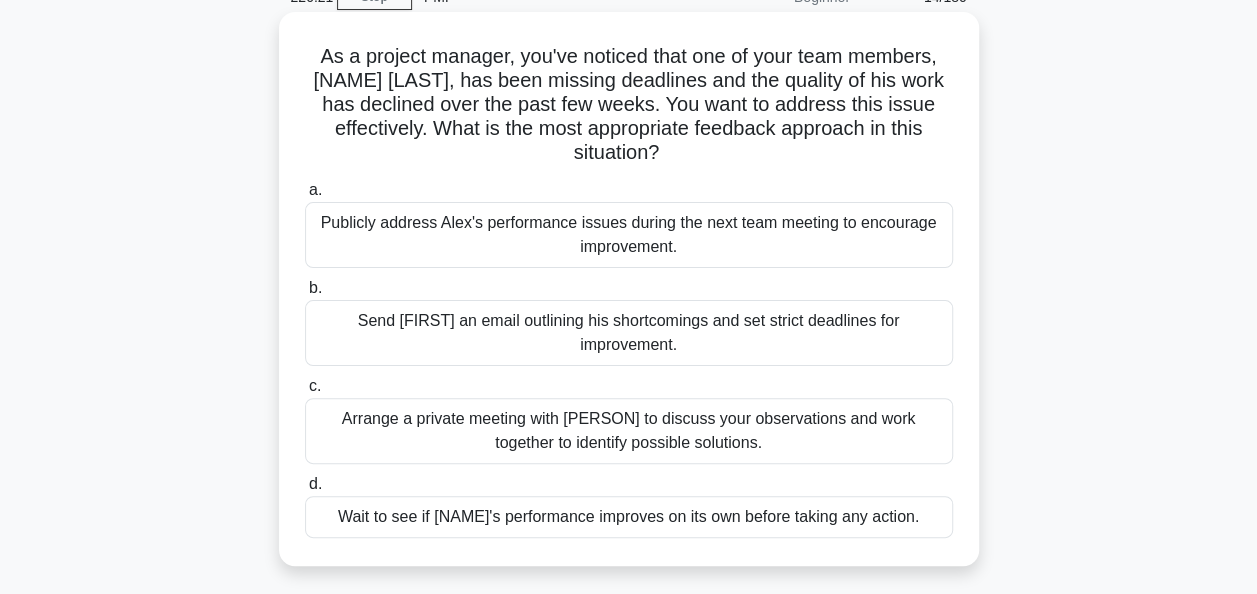 click on "Arrange a private meeting with [PERSON] to discuss your observations and work together to identify possible solutions." at bounding box center (629, 431) 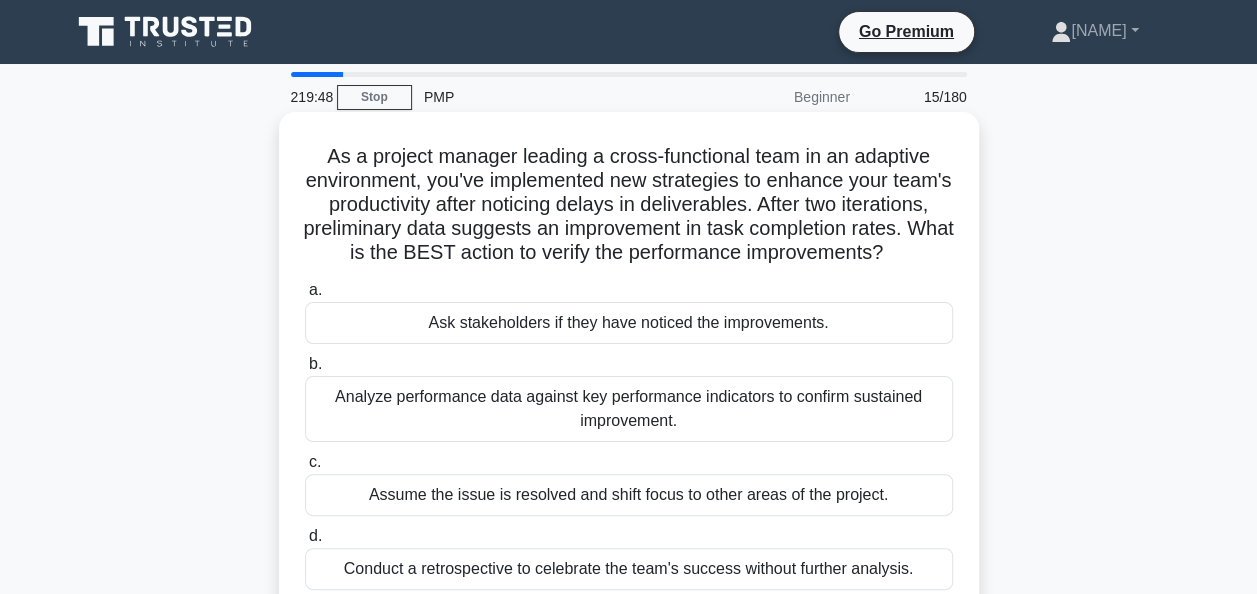 scroll, scrollTop: 100, scrollLeft: 0, axis: vertical 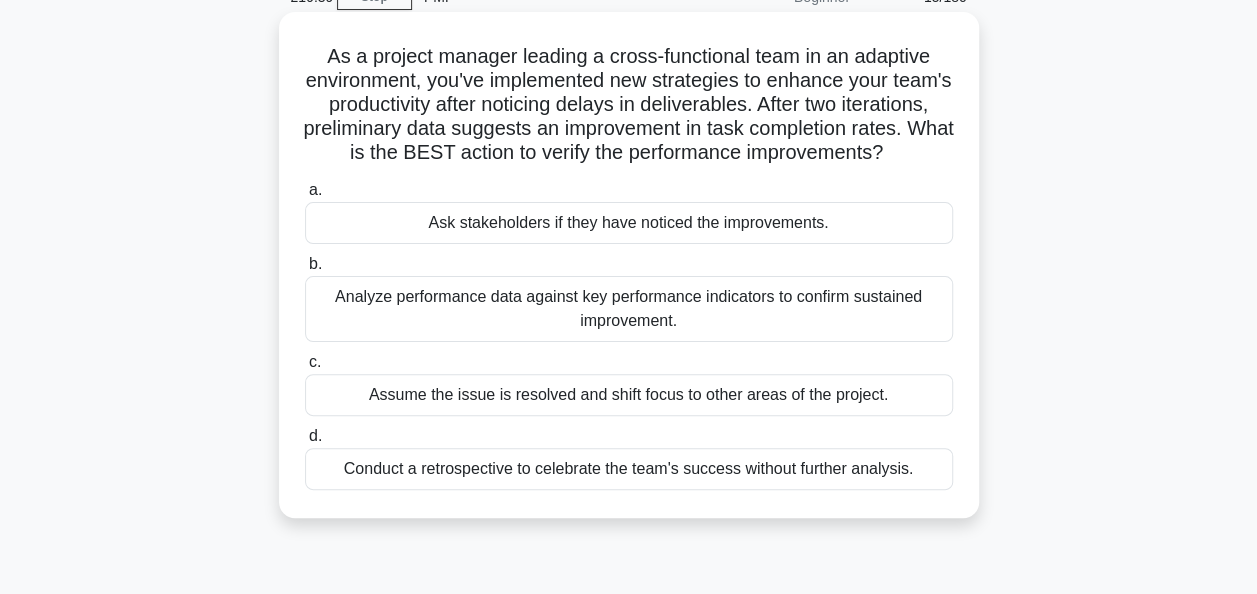 click on "Analyze performance data against key performance indicators to confirm sustained improvement." at bounding box center [629, 309] 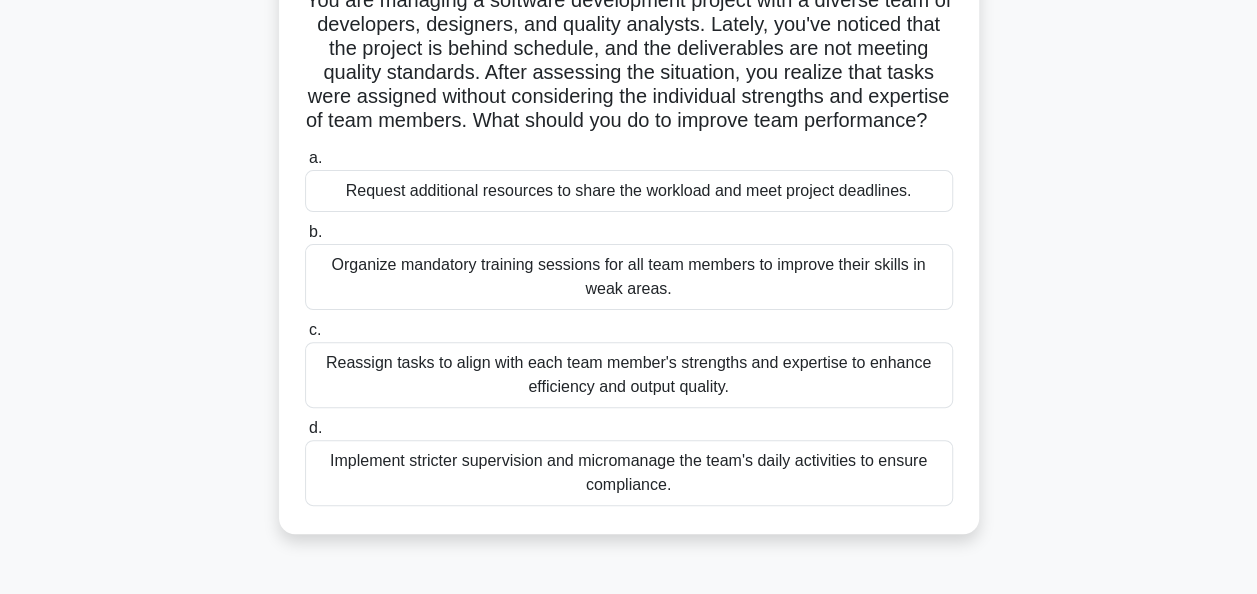 scroll, scrollTop: 200, scrollLeft: 0, axis: vertical 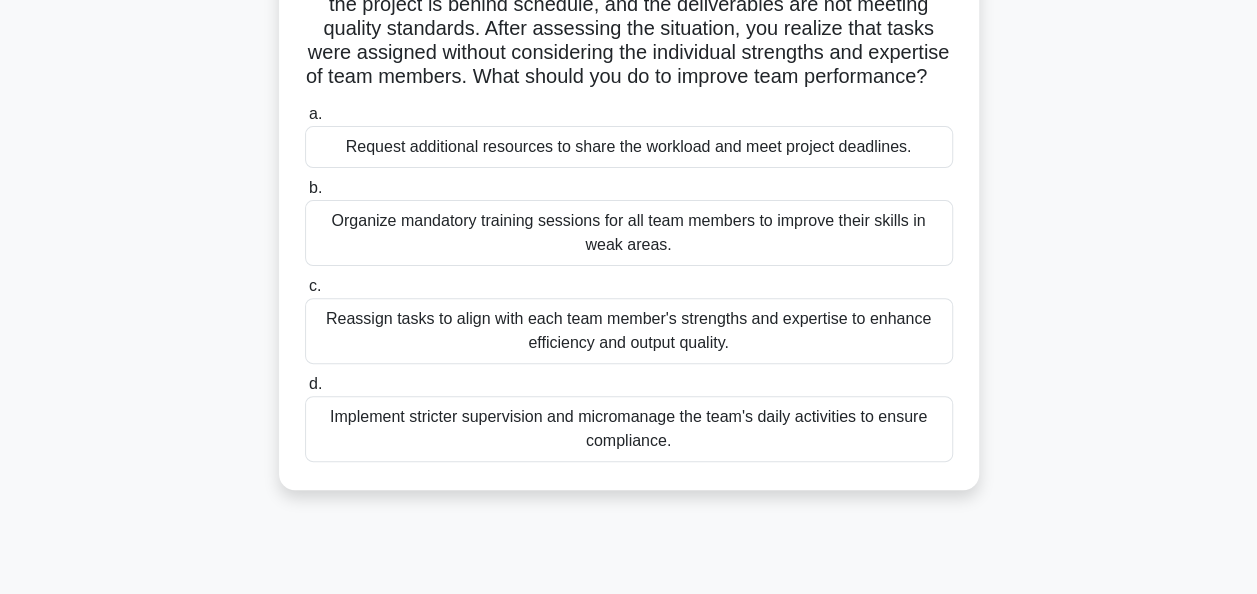 click on "Reassign tasks to align with each team member's strengths and expertise to enhance efficiency and output quality." at bounding box center [629, 331] 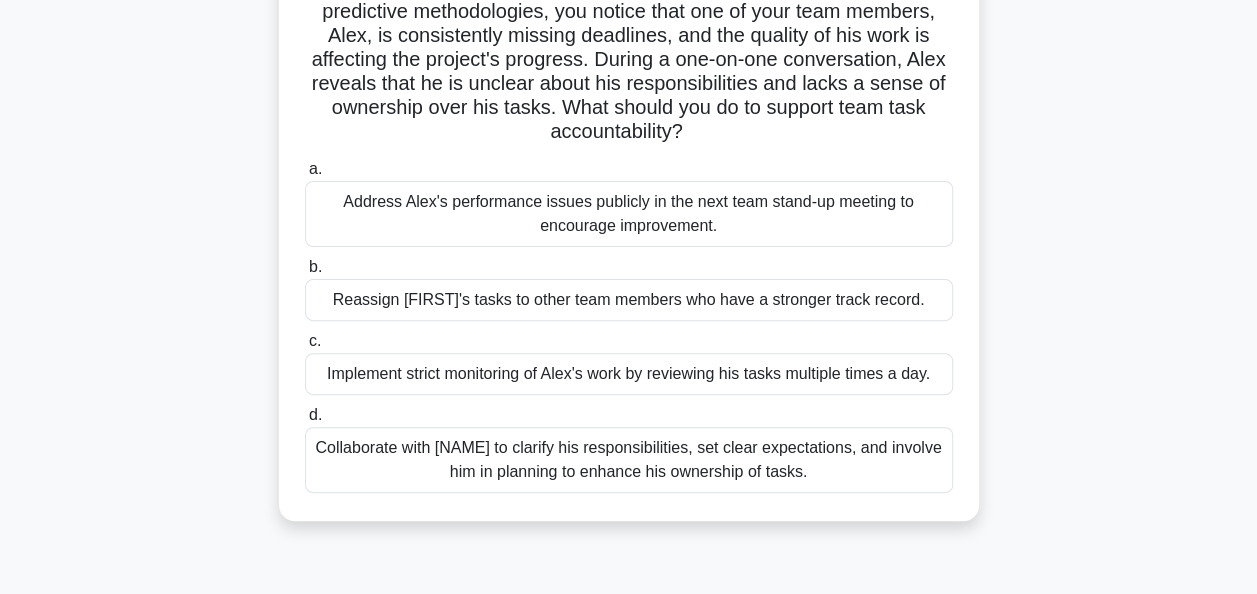 scroll, scrollTop: 200, scrollLeft: 0, axis: vertical 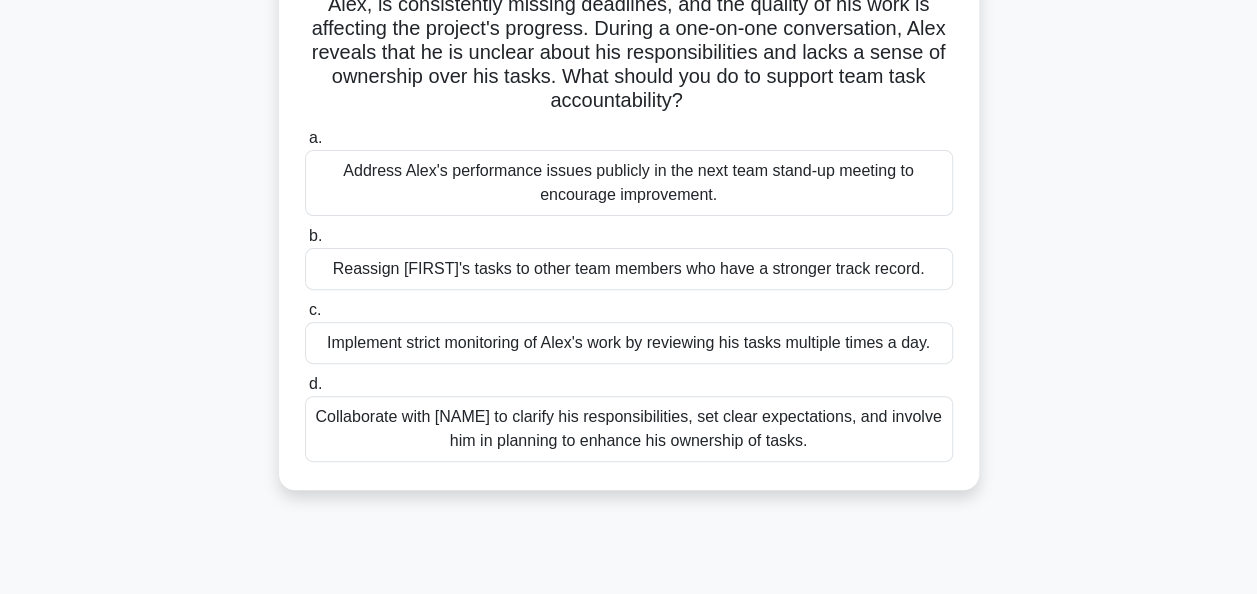 click on "Collaborate with [NAME] to clarify his responsibilities, set clear expectations, and involve him in planning to enhance his ownership of tasks." at bounding box center (629, 429) 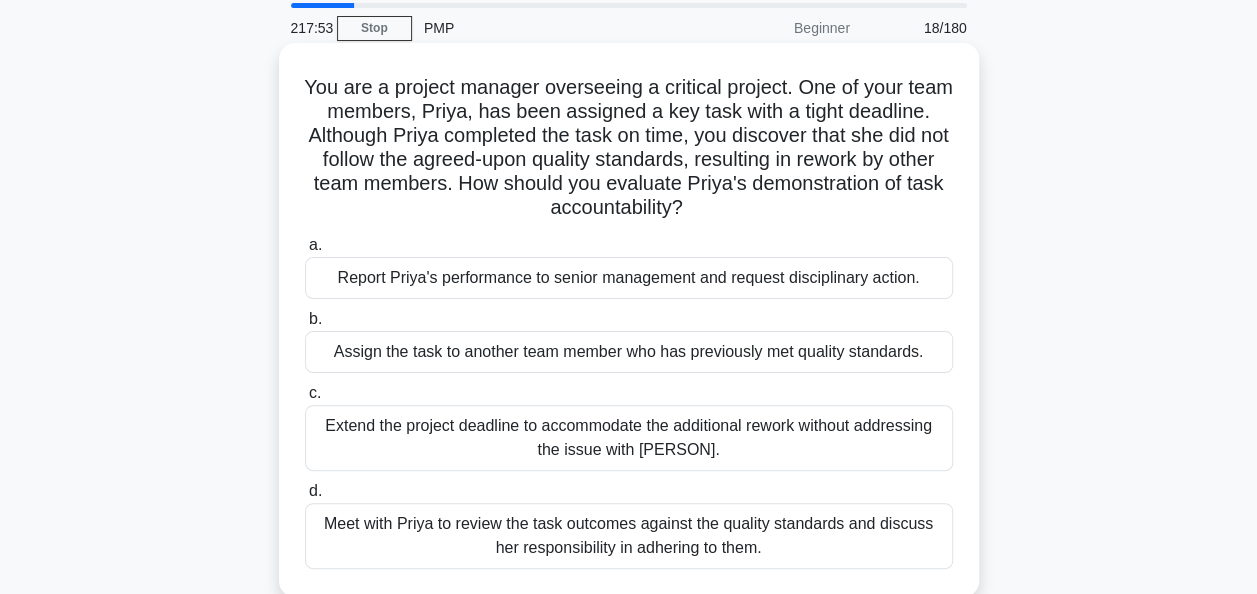 scroll, scrollTop: 100, scrollLeft: 0, axis: vertical 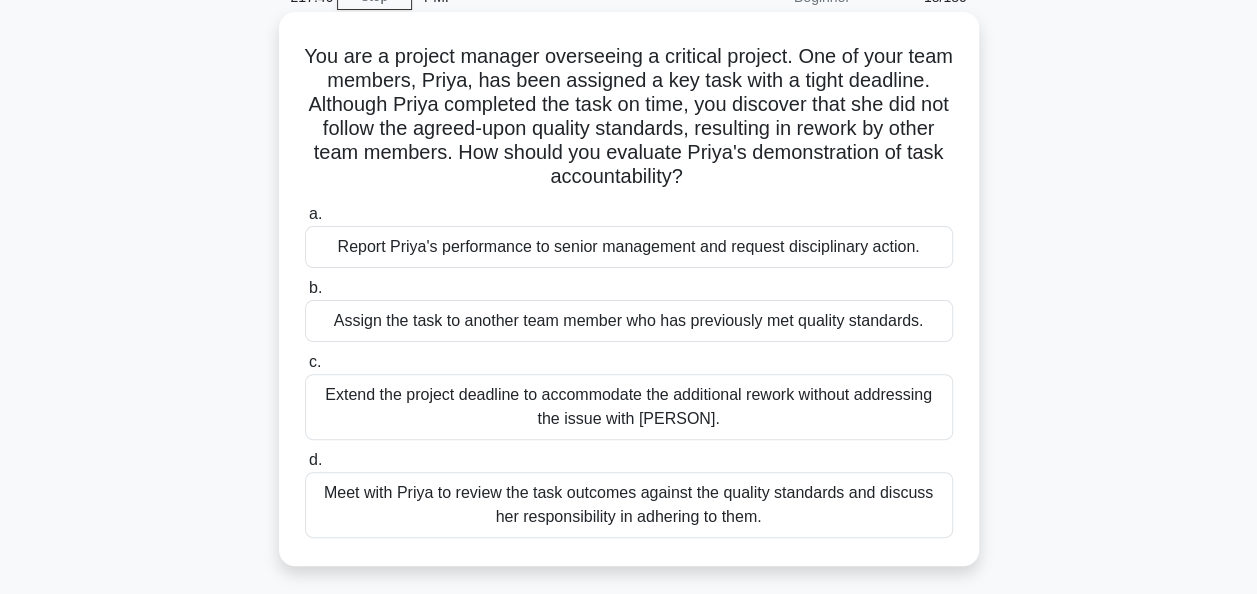 click on "Meet with Priya to review the task outcomes against the quality standards and discuss her responsibility in adhering to them." at bounding box center (629, 505) 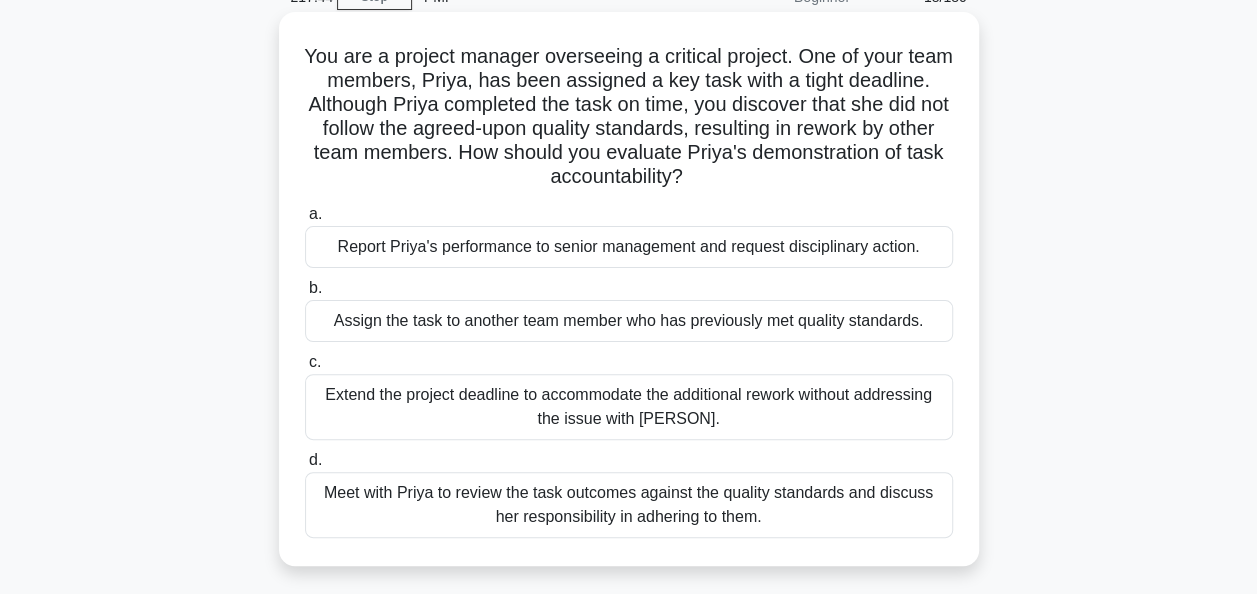 drag, startPoint x: 667, startPoint y: 506, endPoint x: 761, endPoint y: 518, distance: 94.76286 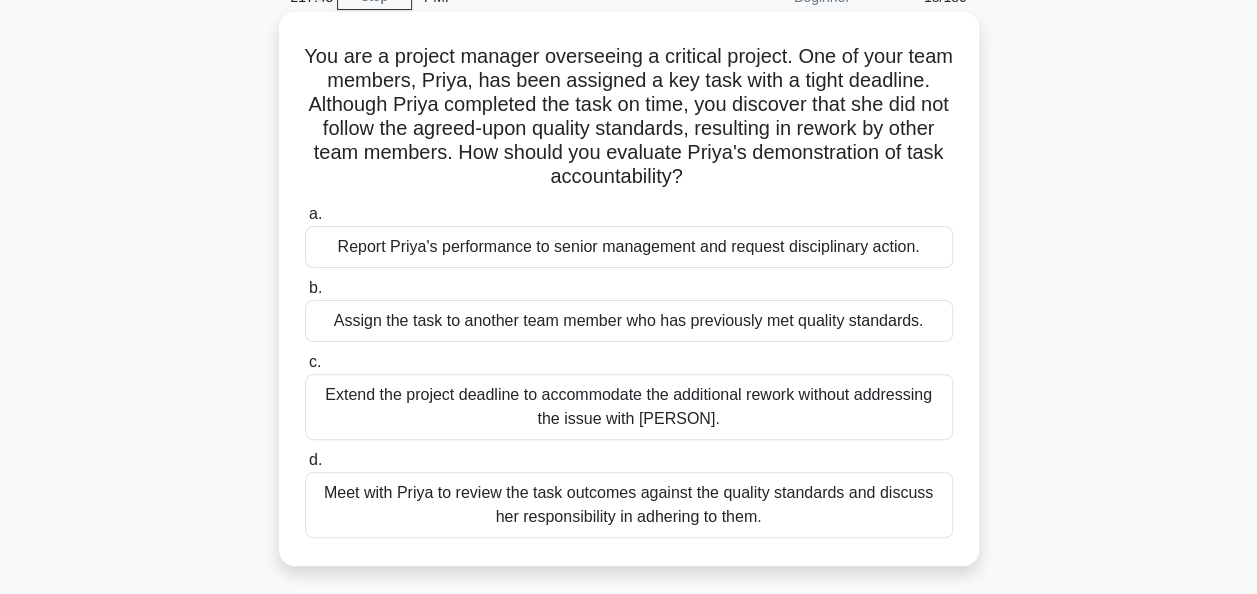 click on "Meet with Priya to review the task outcomes against the quality standards and discuss her responsibility in adhering to them." at bounding box center (629, 505) 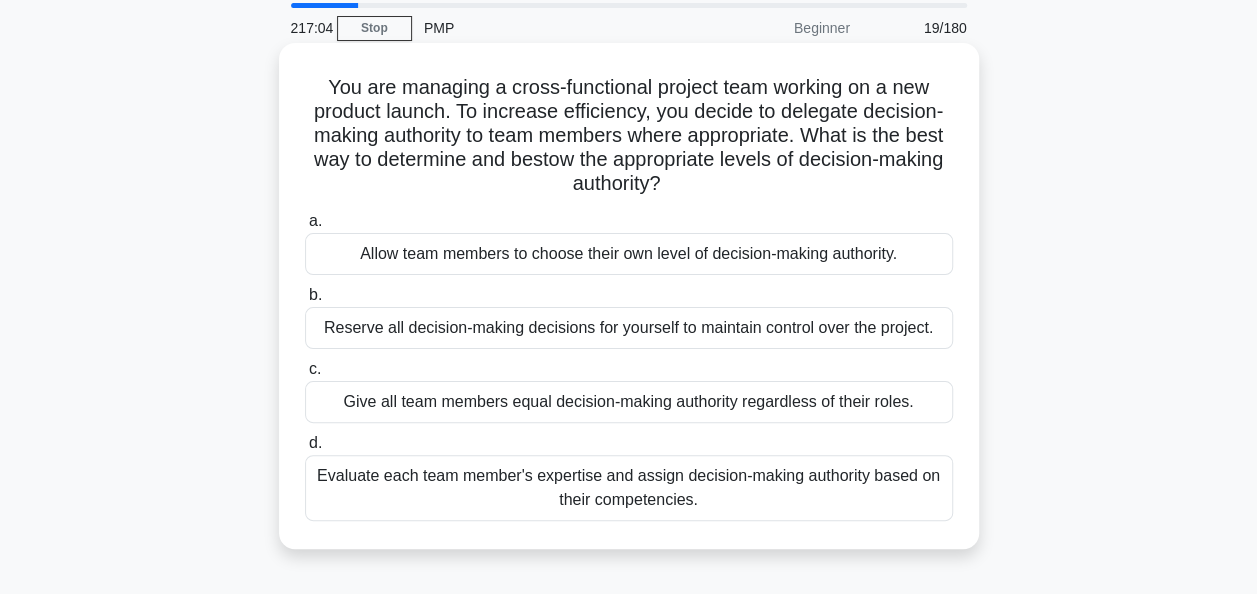 scroll, scrollTop: 100, scrollLeft: 0, axis: vertical 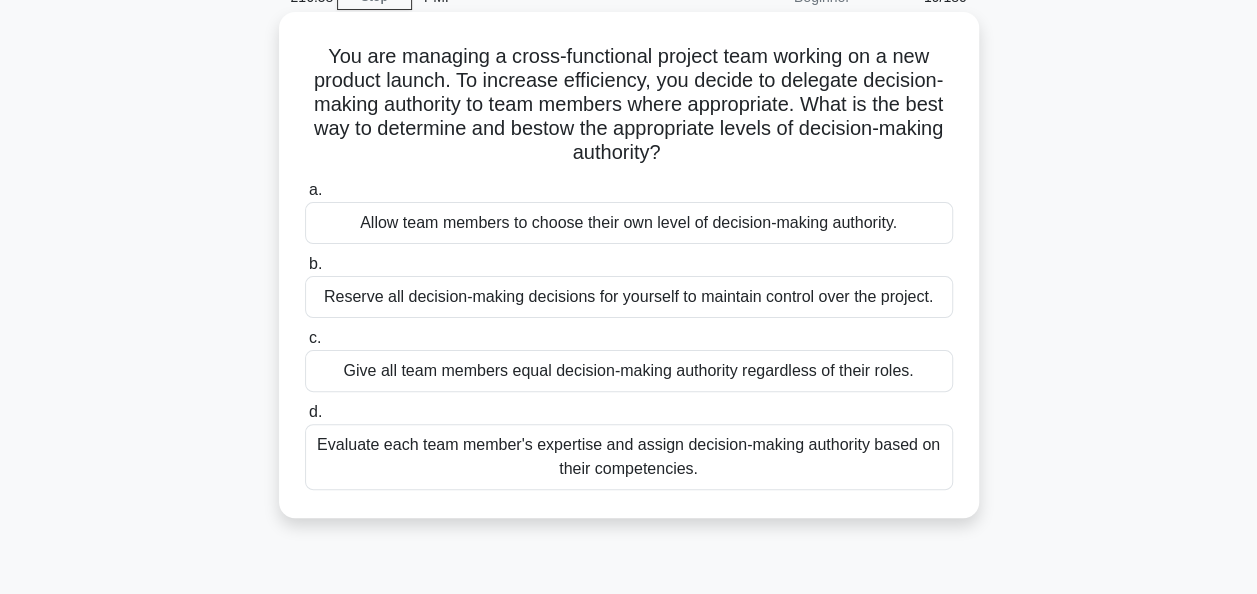 click on "Evaluate each team member's expertise and assign decision-making authority based on their competencies." at bounding box center (629, 457) 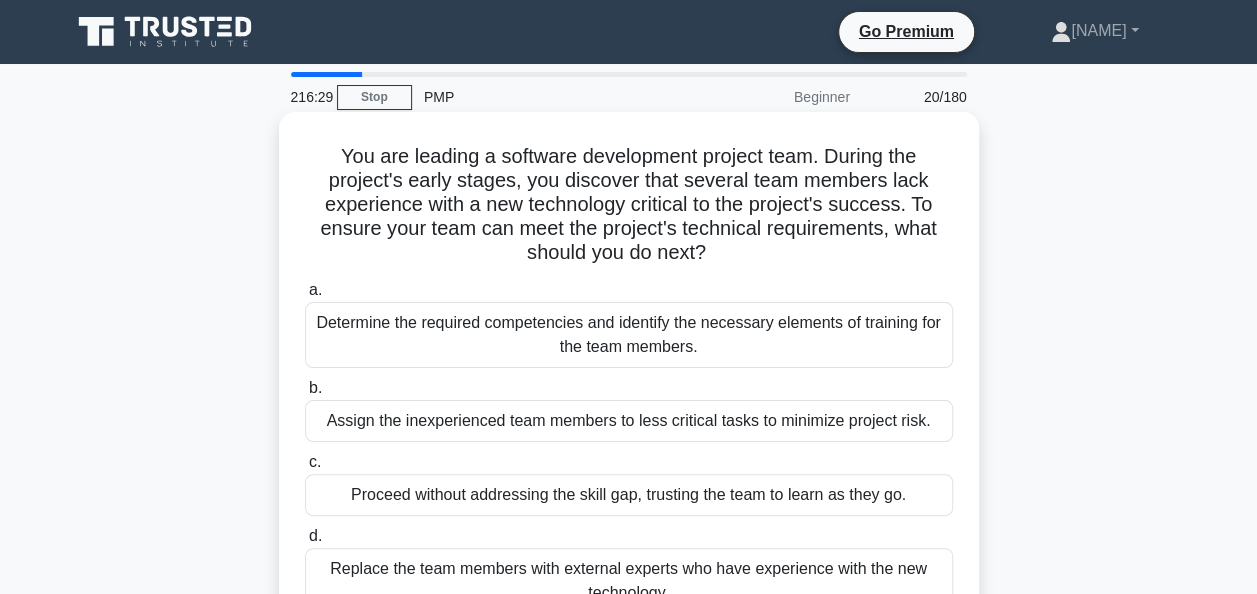 scroll, scrollTop: 100, scrollLeft: 0, axis: vertical 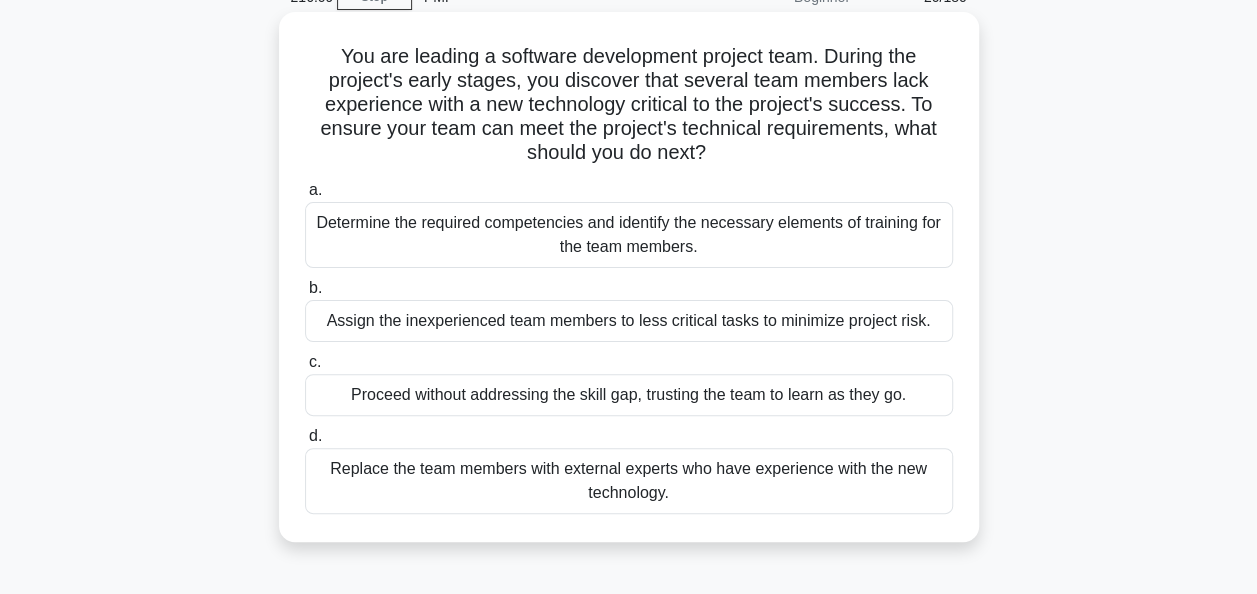 click on "Determine the required competencies and identify the necessary elements of training for the team members." at bounding box center [629, 235] 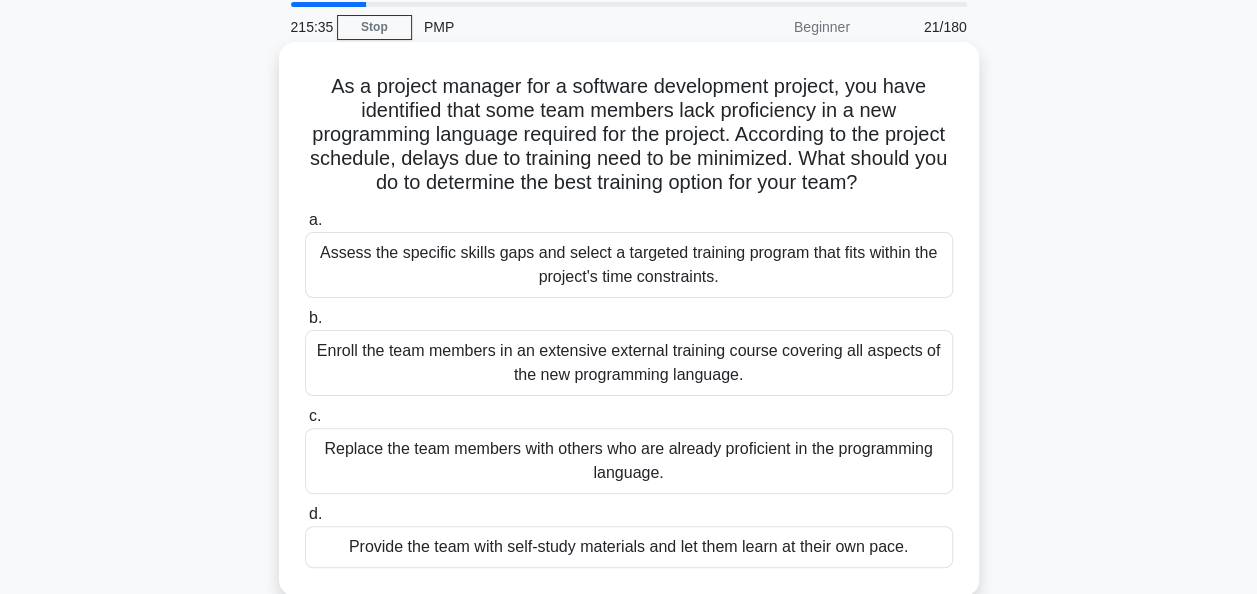 scroll, scrollTop: 100, scrollLeft: 0, axis: vertical 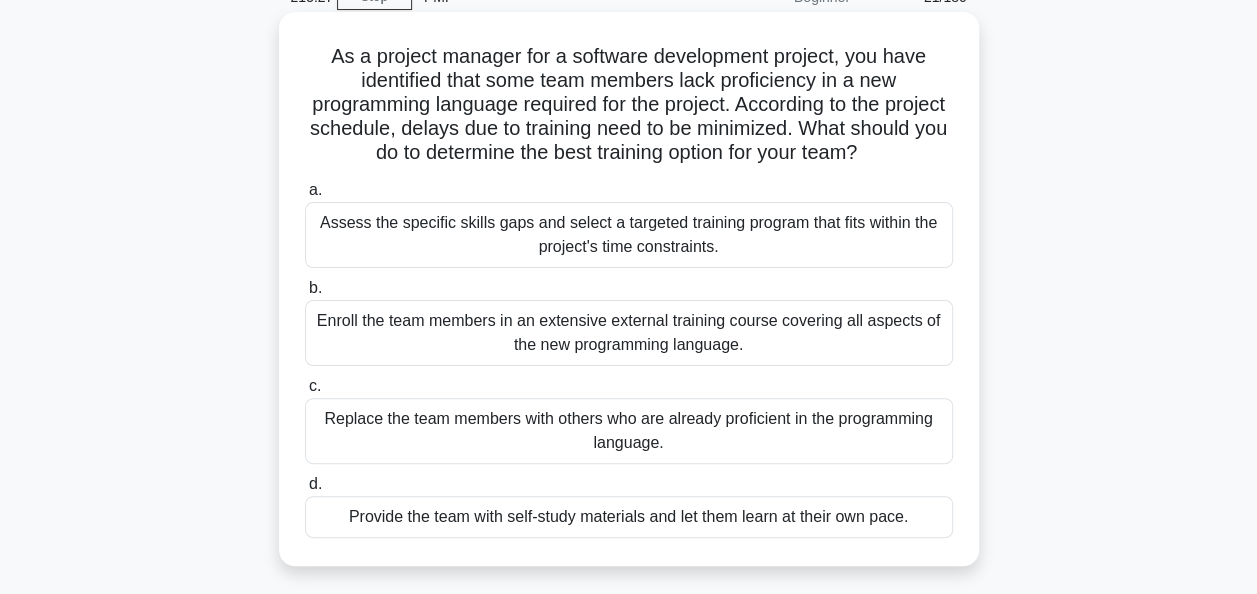 click on "Assess the specific skills gaps and select a targeted training program that fits within the project's time constraints." at bounding box center [629, 235] 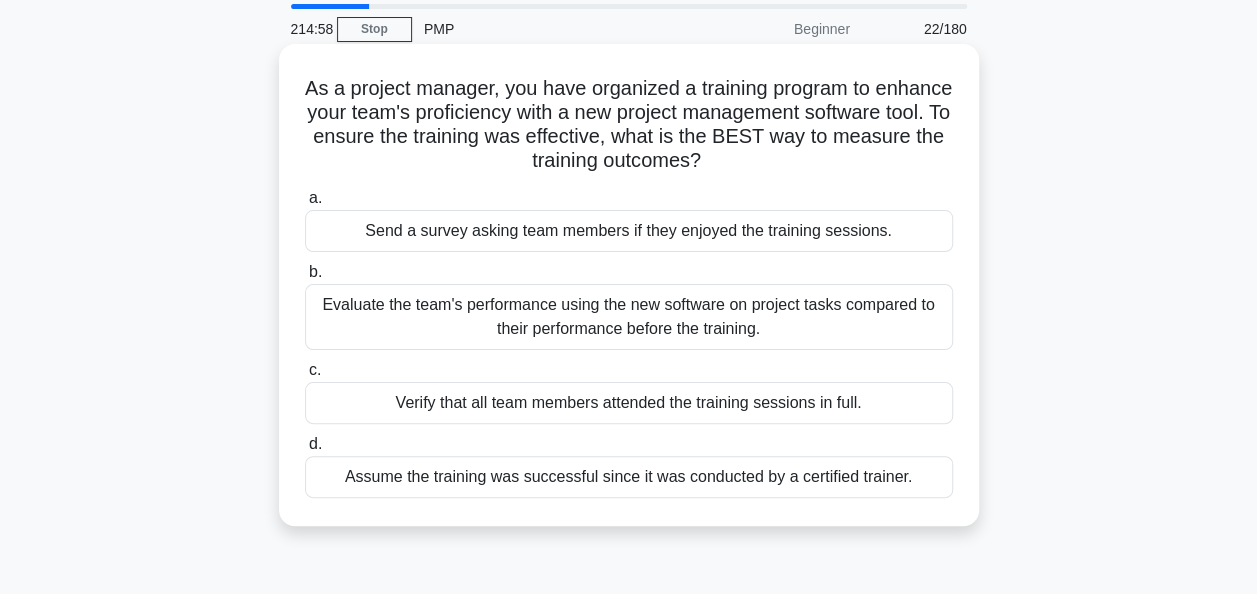 scroll, scrollTop: 100, scrollLeft: 0, axis: vertical 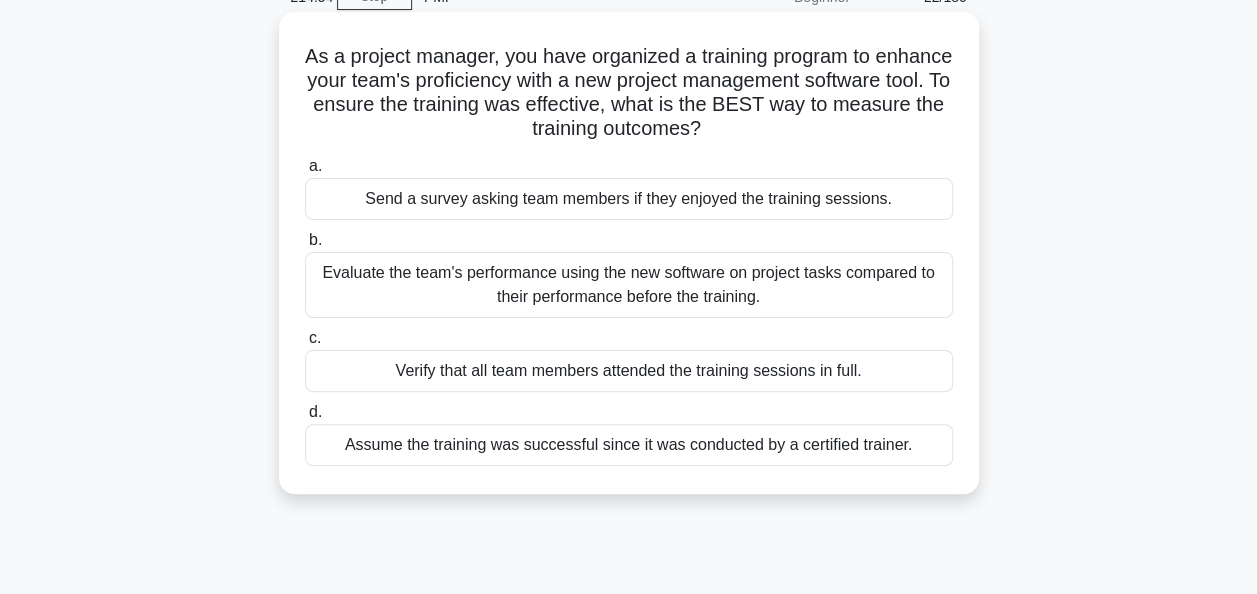 click on "Evaluate the team's performance using the new software on project tasks compared to their performance before the training." at bounding box center [629, 285] 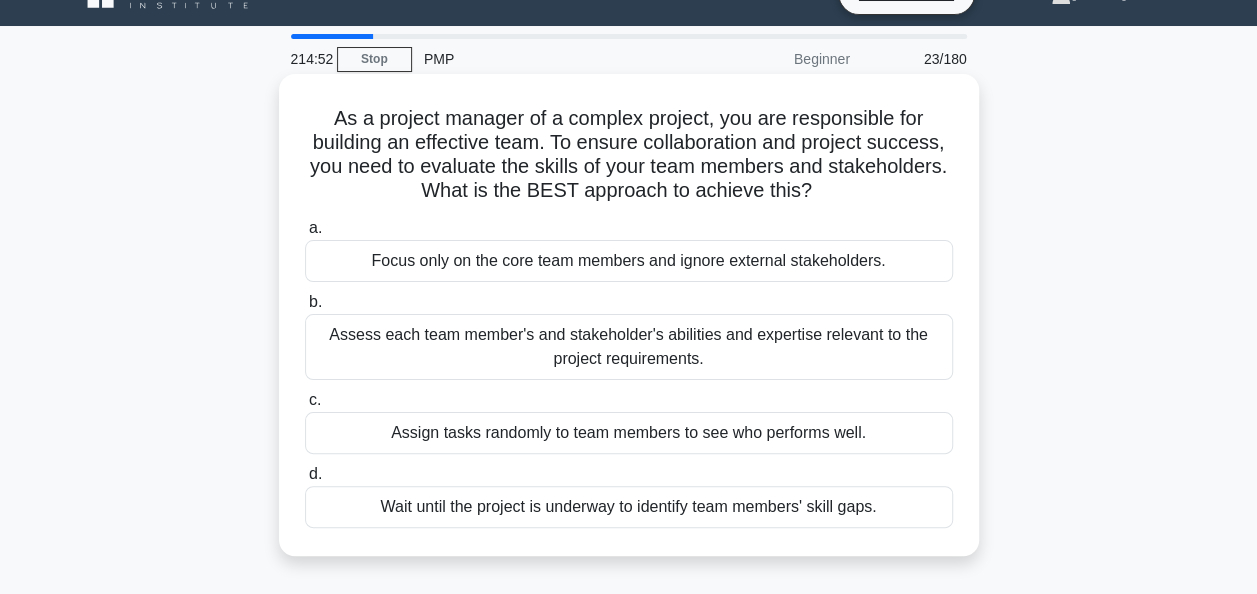 scroll, scrollTop: 0, scrollLeft: 0, axis: both 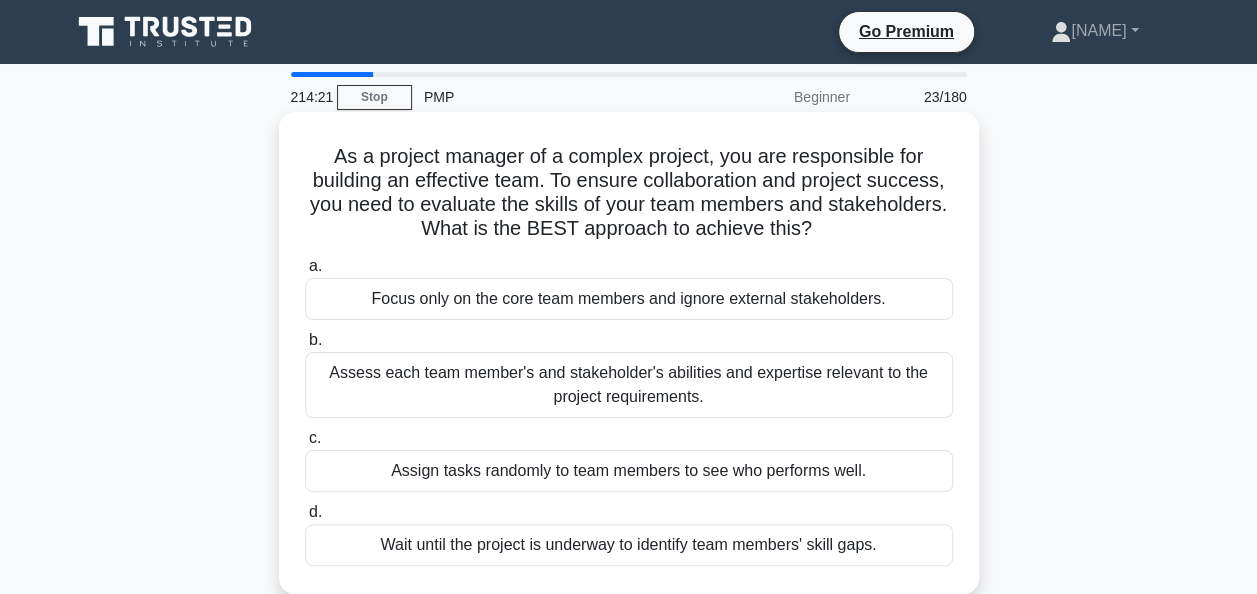 click on "Assess each team member's and stakeholder's abilities and expertise relevant to the project requirements." at bounding box center [629, 385] 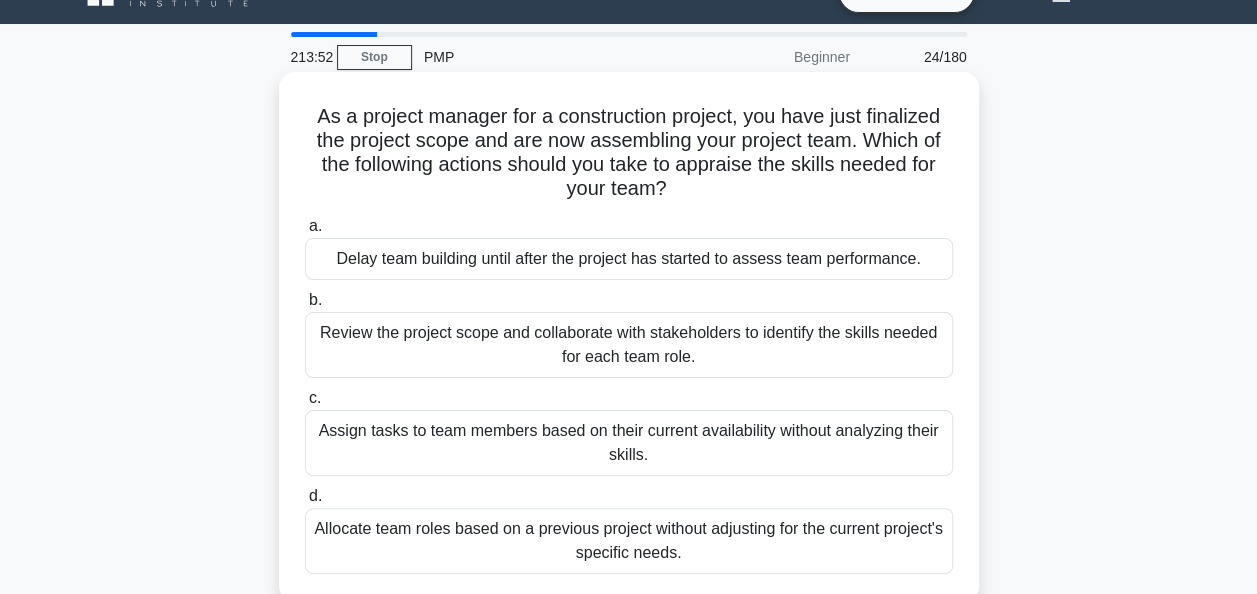 scroll, scrollTop: 100, scrollLeft: 0, axis: vertical 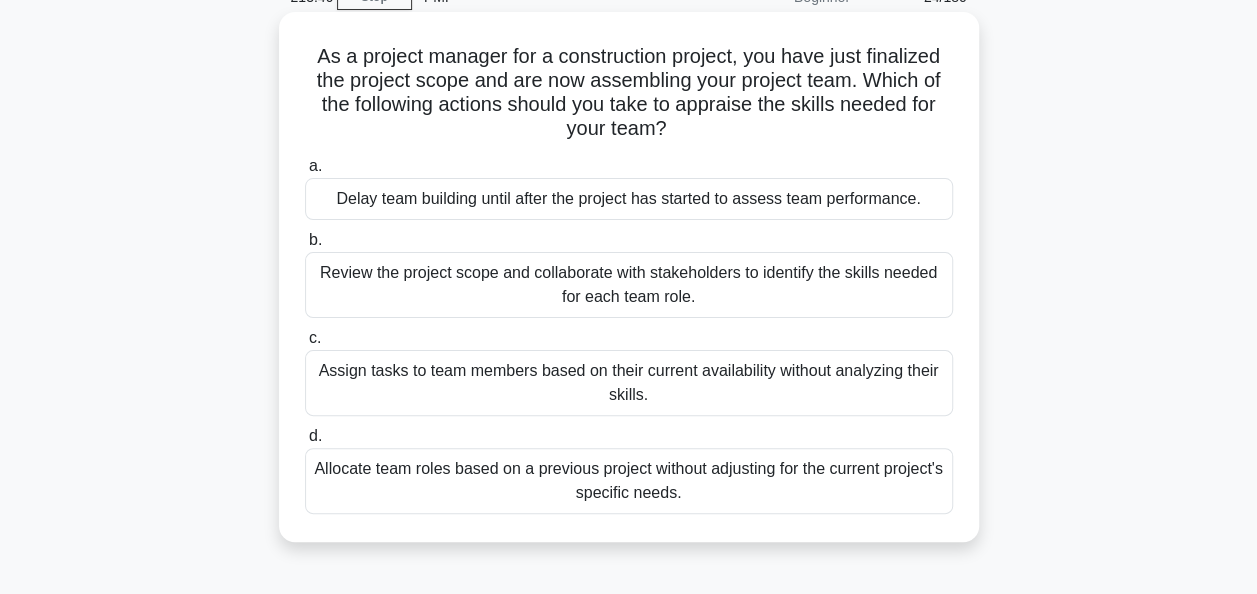 click on "Review the project scope and collaborate with stakeholders to identify the skills needed for each team role." at bounding box center (629, 285) 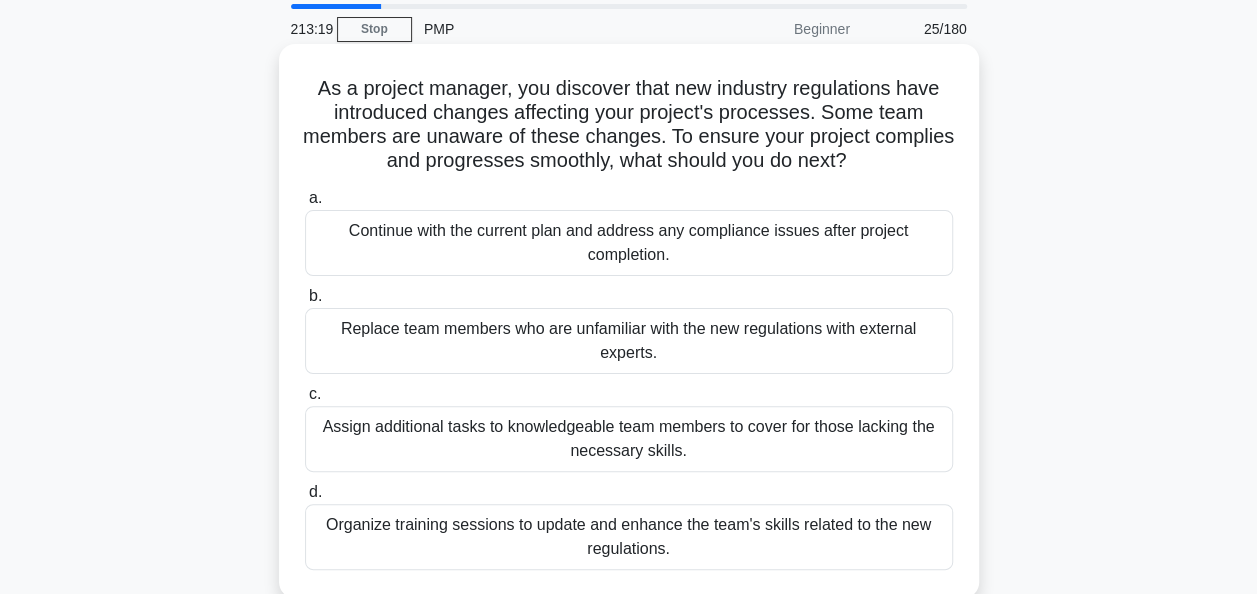 scroll, scrollTop: 100, scrollLeft: 0, axis: vertical 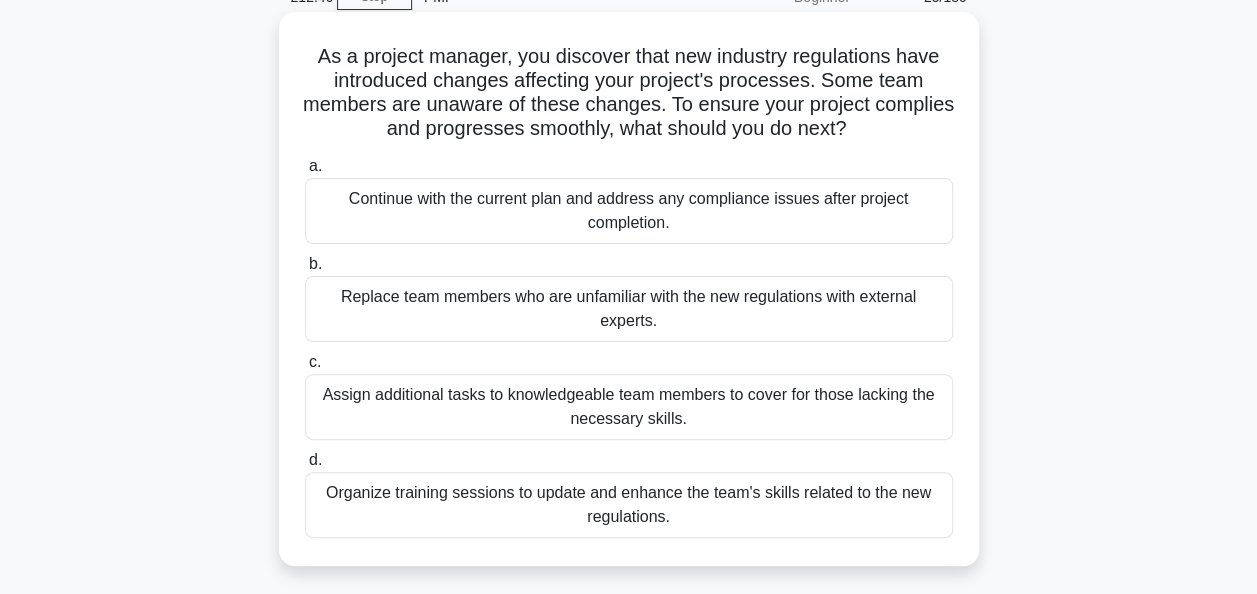 click on "Organize training sessions to update and enhance the team's skills related to the new regulations." at bounding box center (629, 505) 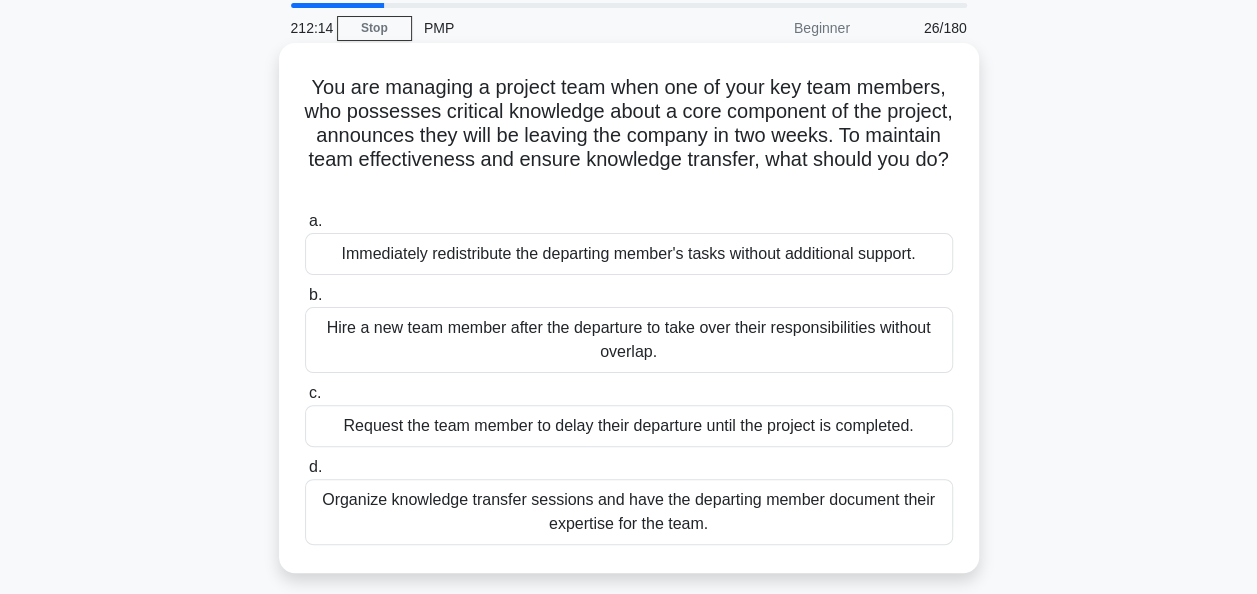 scroll, scrollTop: 100, scrollLeft: 0, axis: vertical 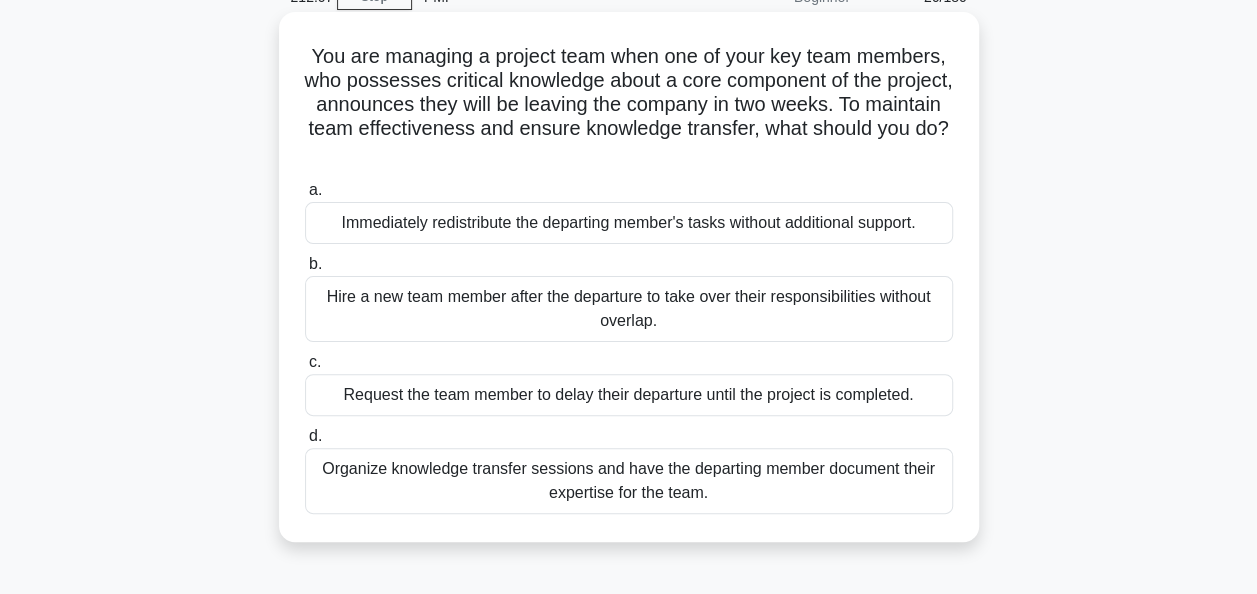 click on "Organize knowledge transfer sessions and have the departing member document their expertise for the team." at bounding box center (629, 481) 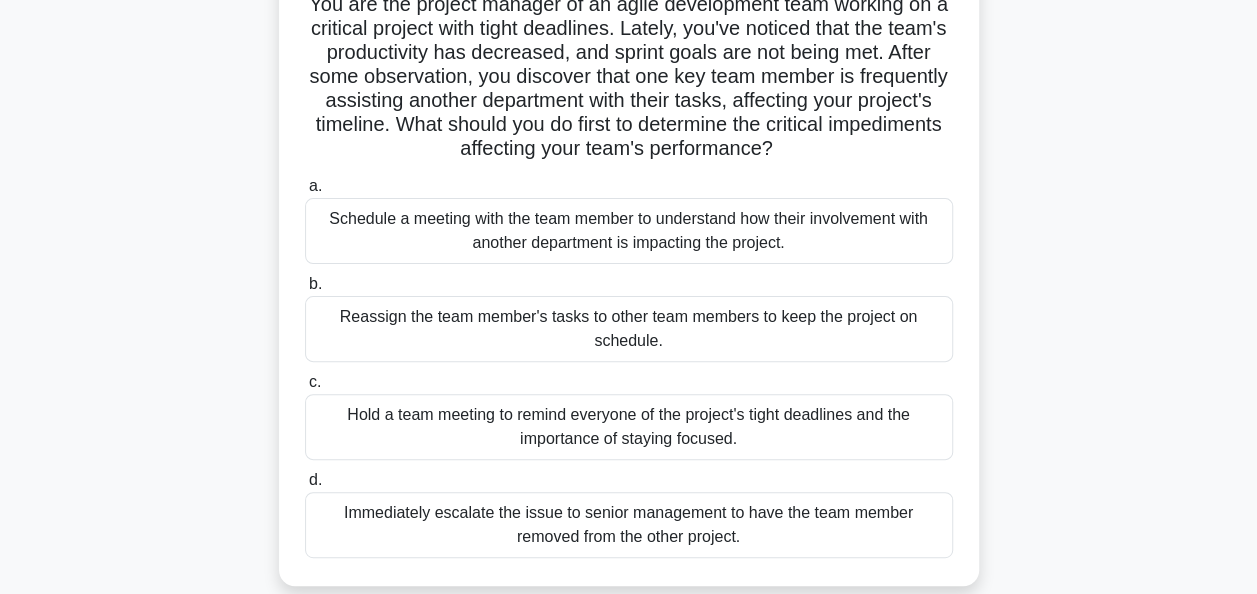 scroll, scrollTop: 200, scrollLeft: 0, axis: vertical 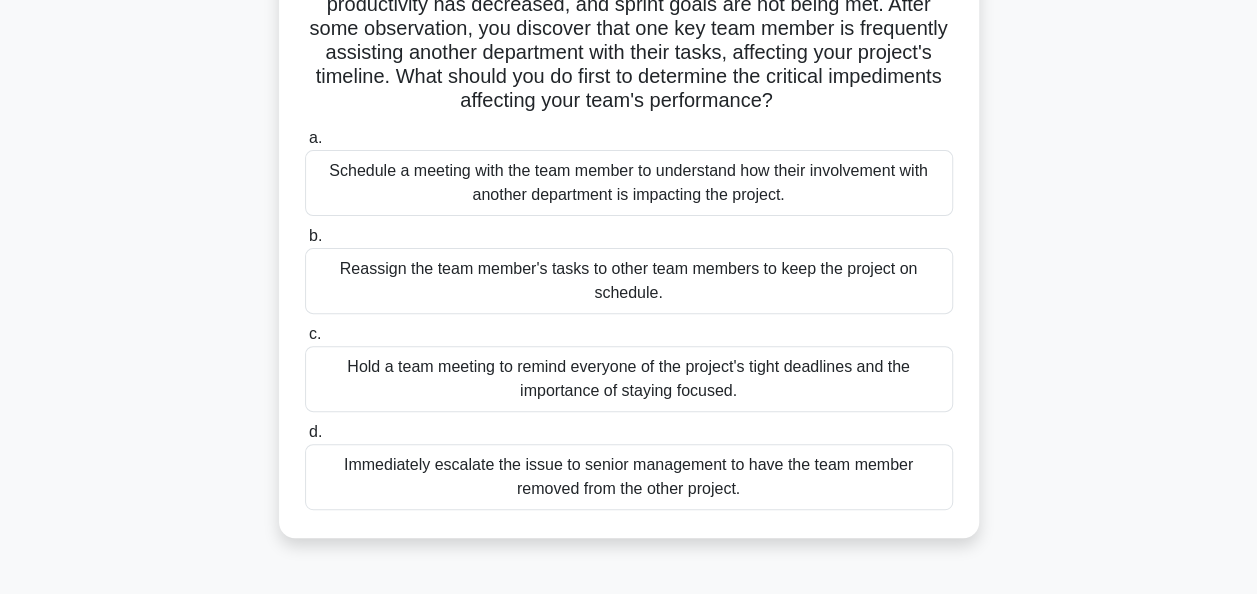 click on "Schedule a meeting with the team member to understand how their involvement with another department is impacting the project." at bounding box center [629, 183] 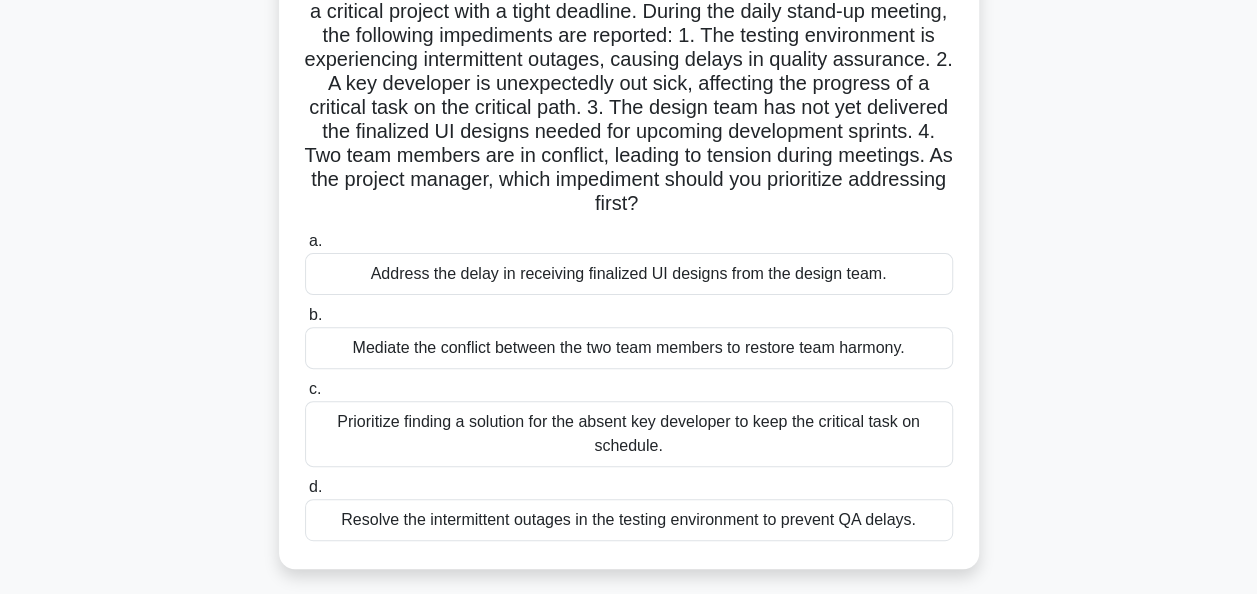 scroll, scrollTop: 200, scrollLeft: 0, axis: vertical 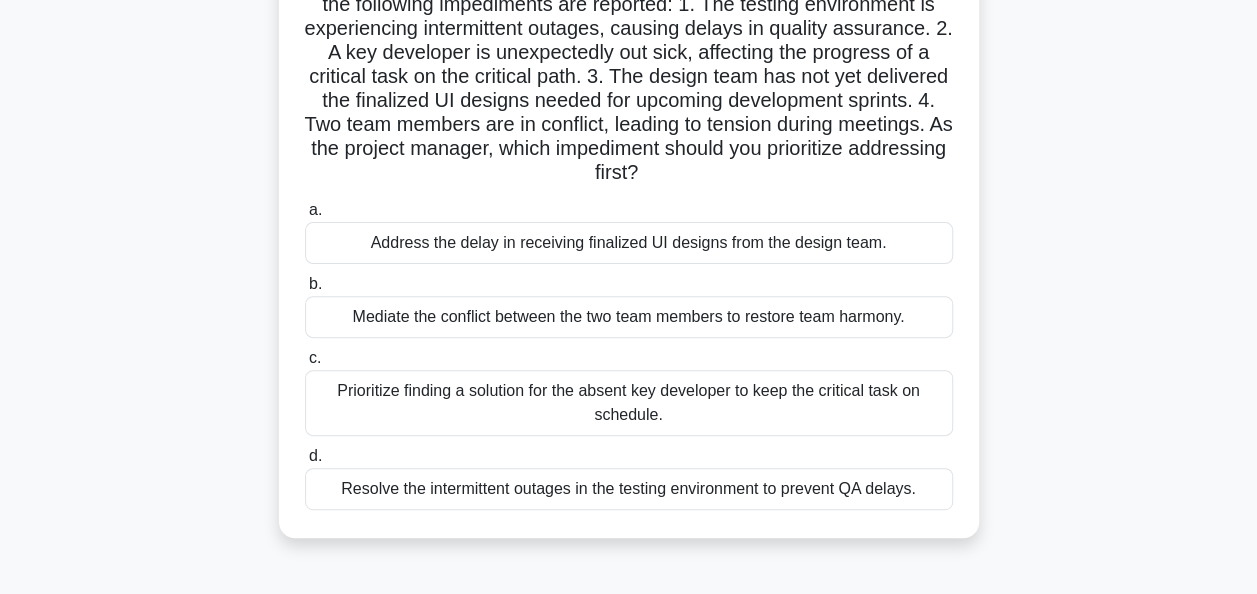 click on "Address the delay in receiving finalized UI designs from the design team." at bounding box center (629, 243) 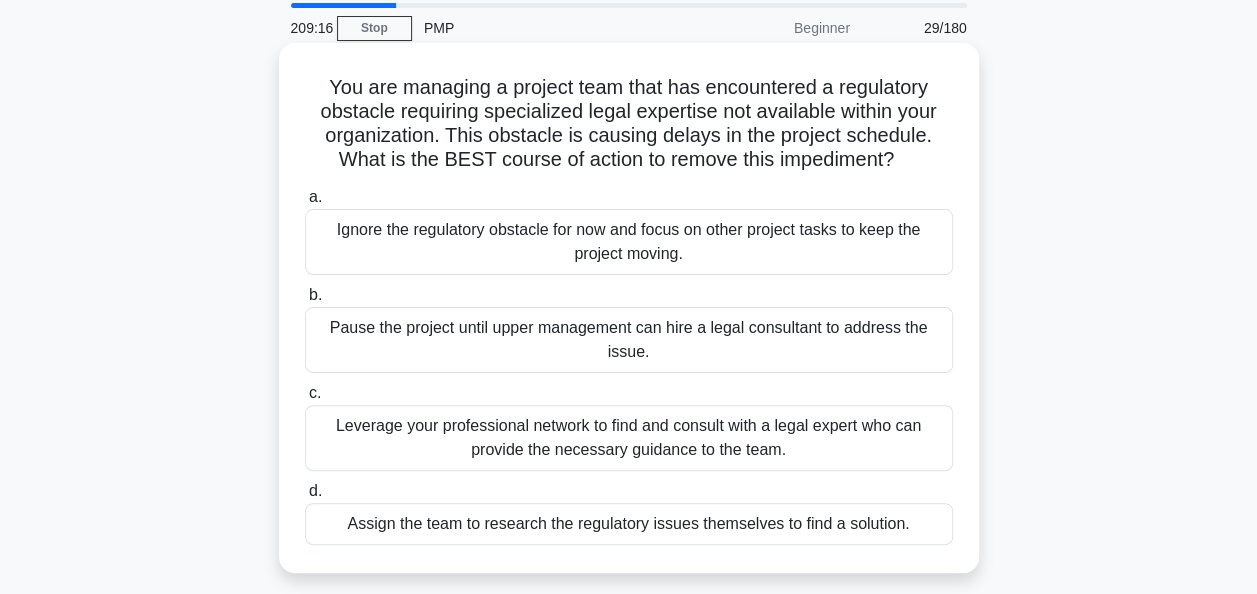 scroll, scrollTop: 100, scrollLeft: 0, axis: vertical 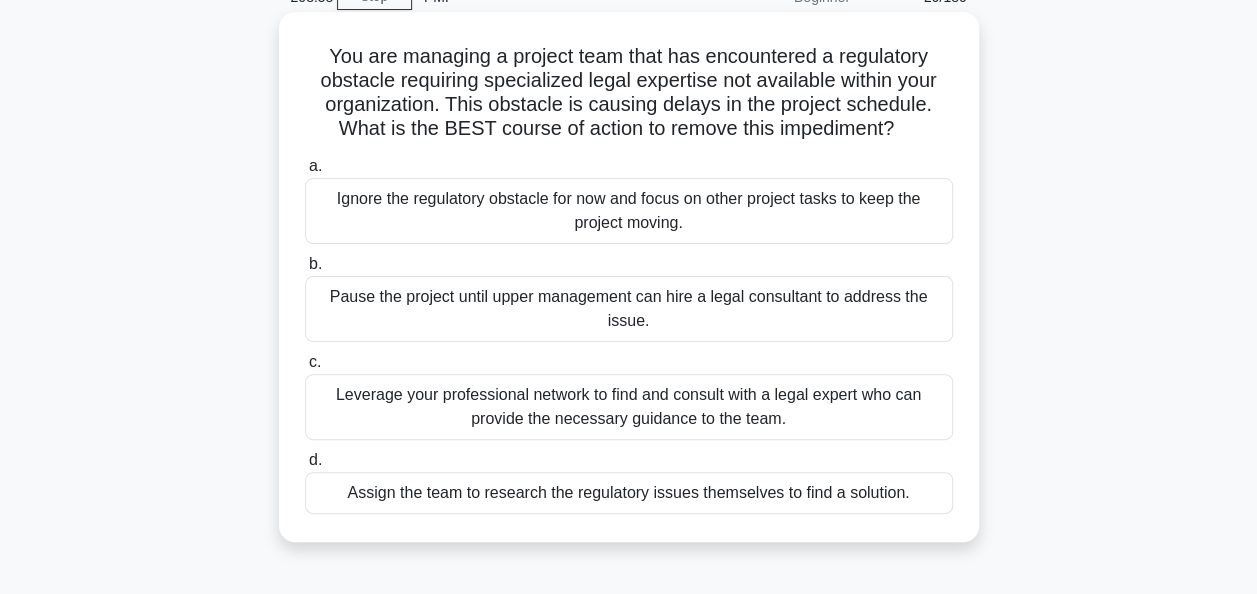 click on "Leverage your professional network to find and consult with a legal expert who can provide the necessary guidance to the team." at bounding box center [629, 407] 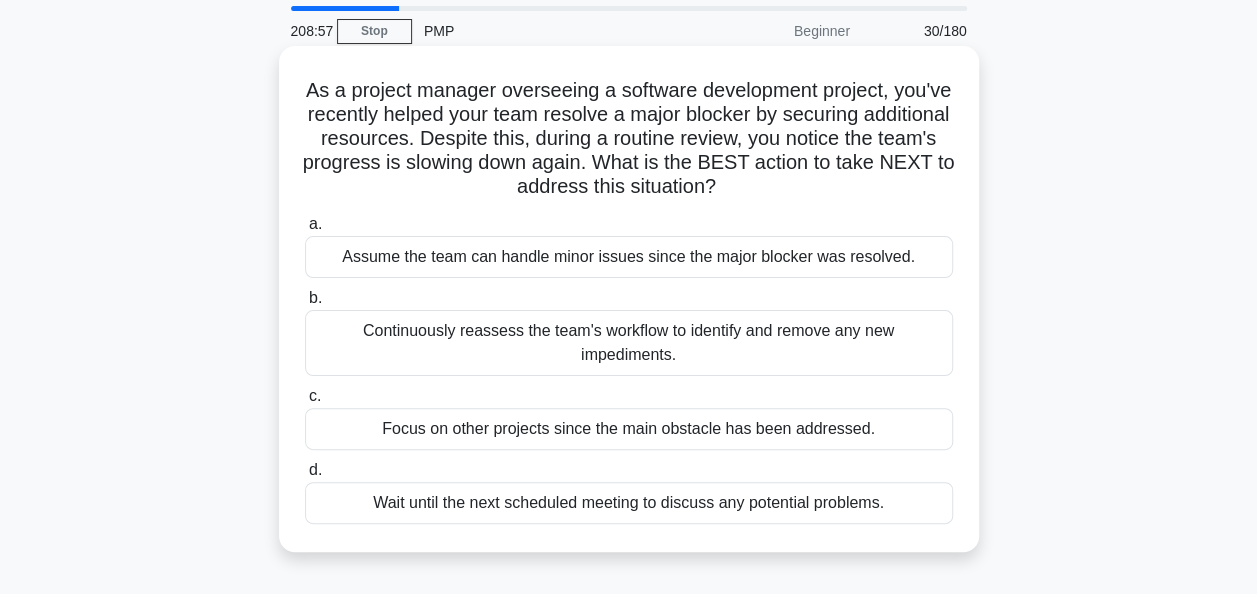 scroll, scrollTop: 0, scrollLeft: 0, axis: both 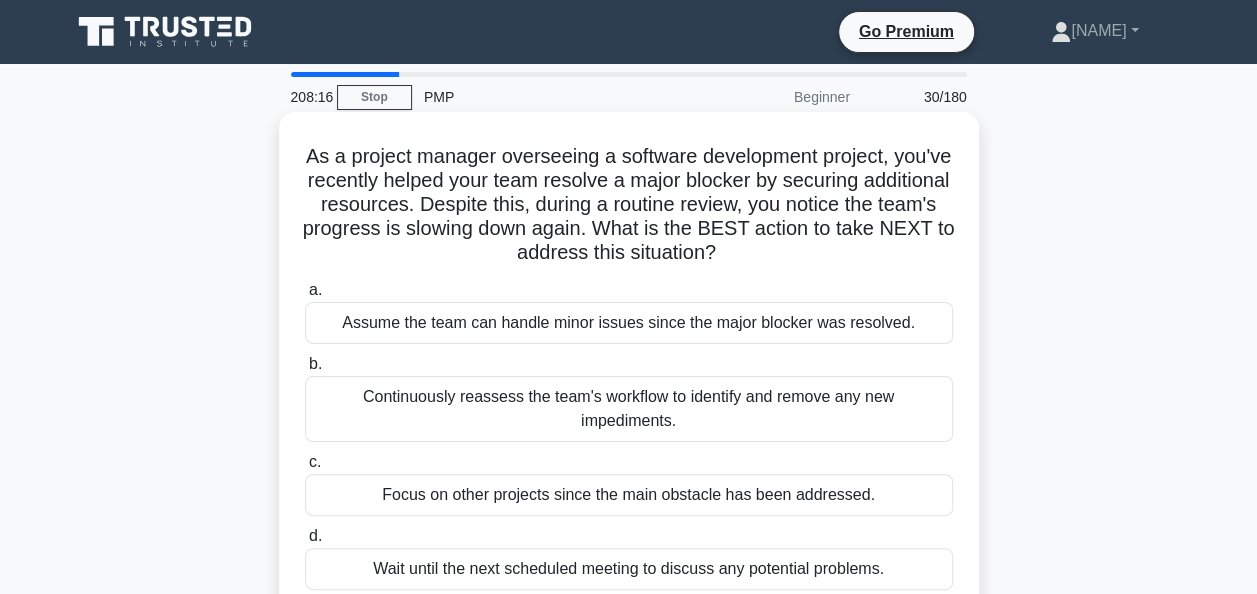 click on "Continuously reassess the team's workflow to identify and remove any new impediments." at bounding box center (629, 409) 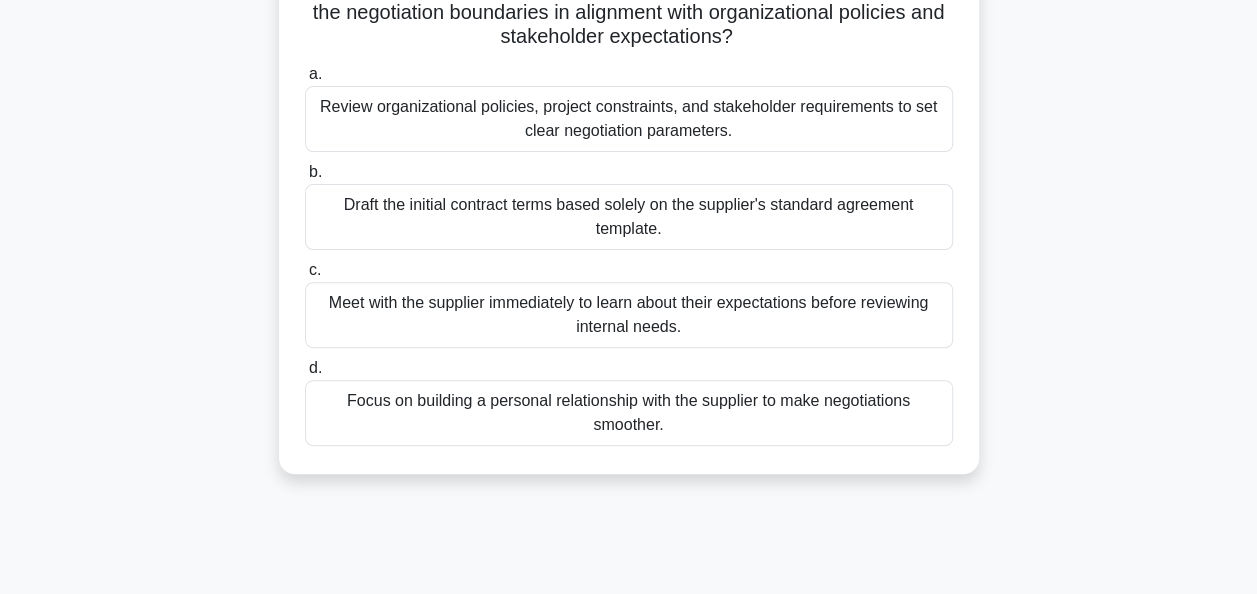 scroll, scrollTop: 200, scrollLeft: 0, axis: vertical 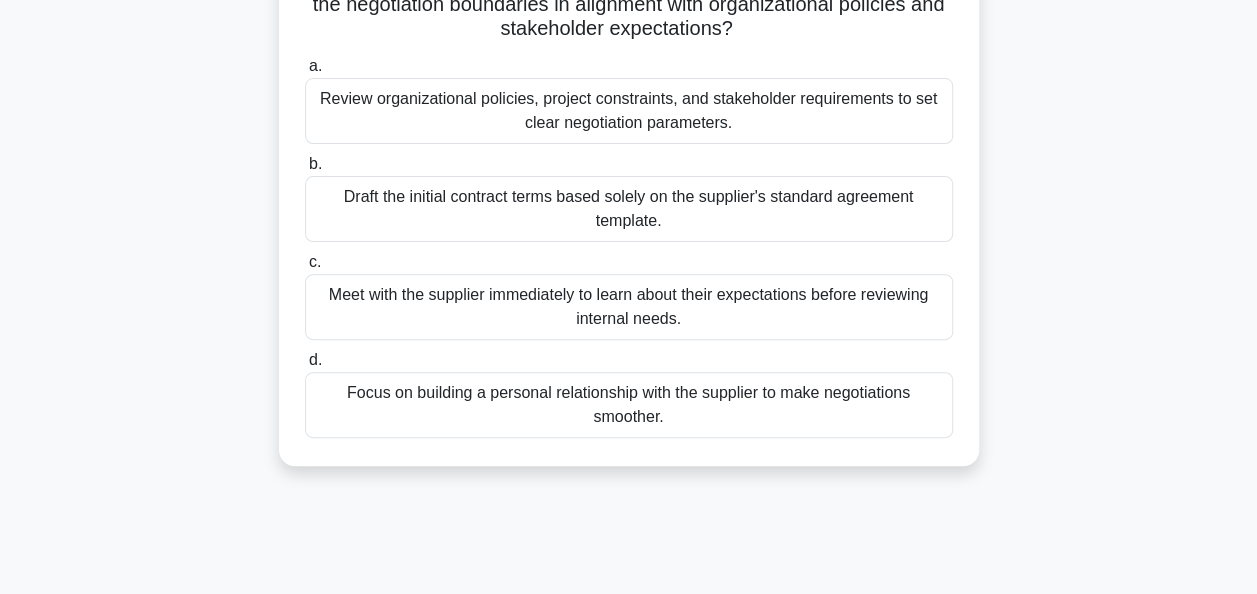 click on "Review organizational policies, project constraints, and stakeholder requirements to set clear negotiation parameters." at bounding box center (629, 111) 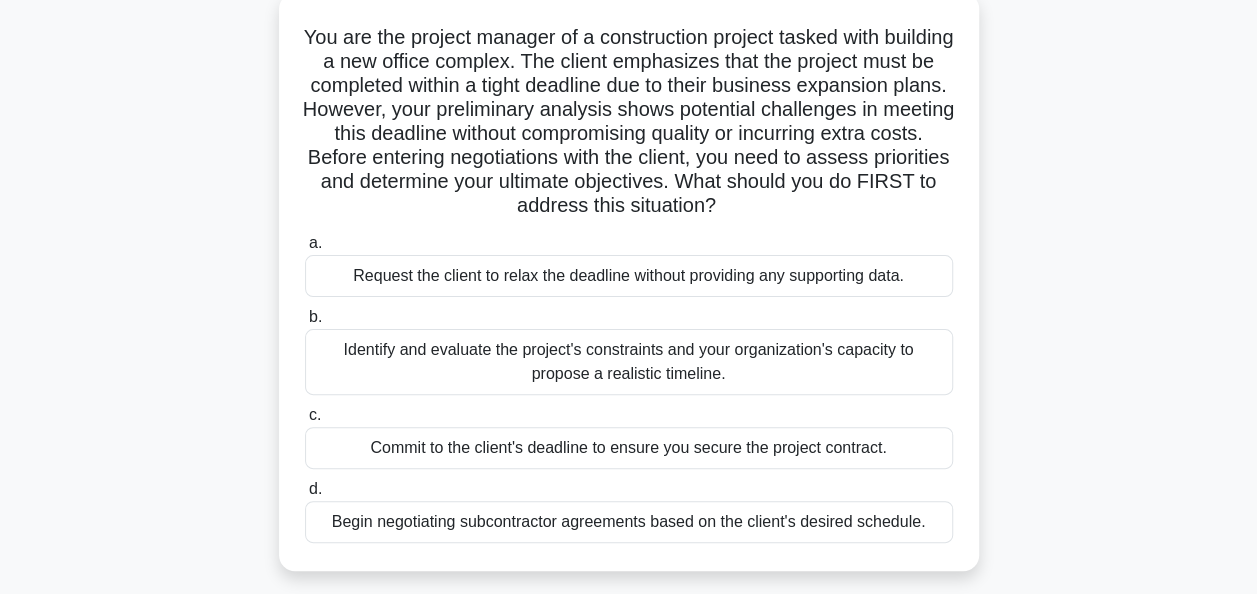 scroll, scrollTop: 150, scrollLeft: 0, axis: vertical 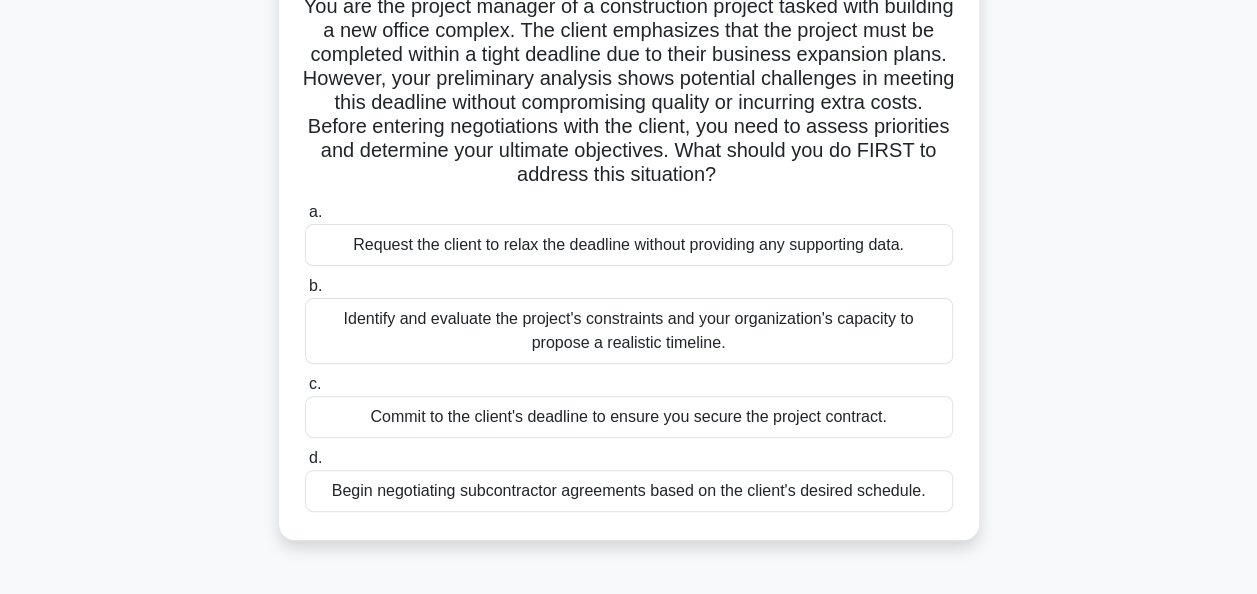 click on "Identify and evaluate the project's constraints and your organization's capacity to propose a realistic timeline." at bounding box center [629, 331] 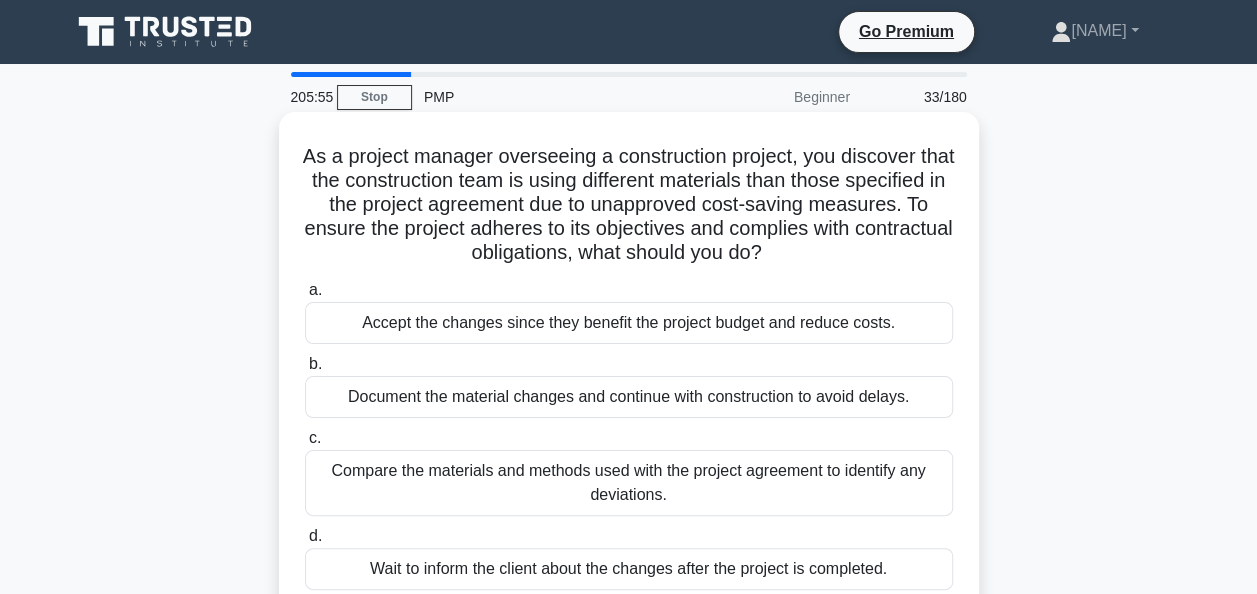 scroll, scrollTop: 100, scrollLeft: 0, axis: vertical 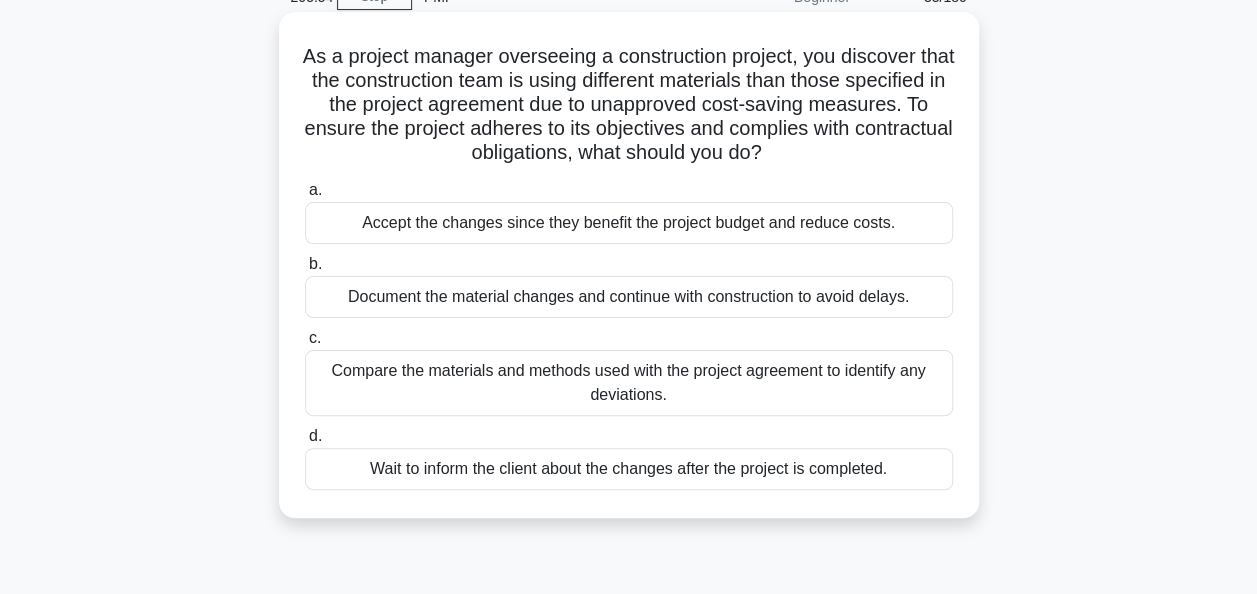 click on "Compare the materials and methods used with the project agreement to identify any deviations." at bounding box center [629, 383] 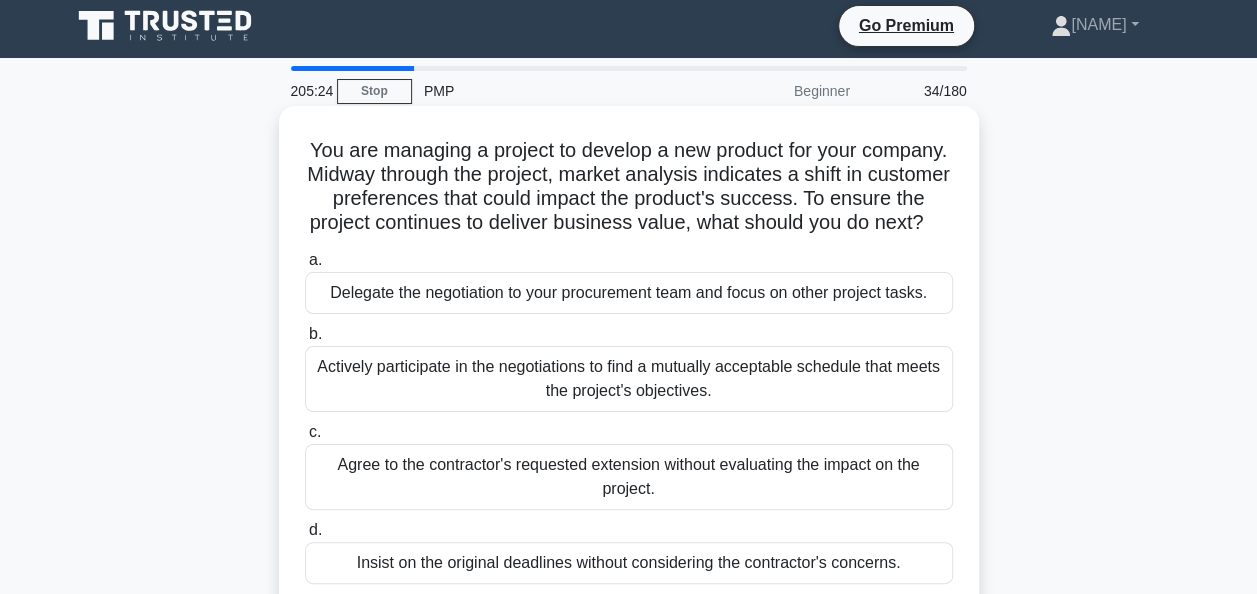 scroll, scrollTop: 100, scrollLeft: 0, axis: vertical 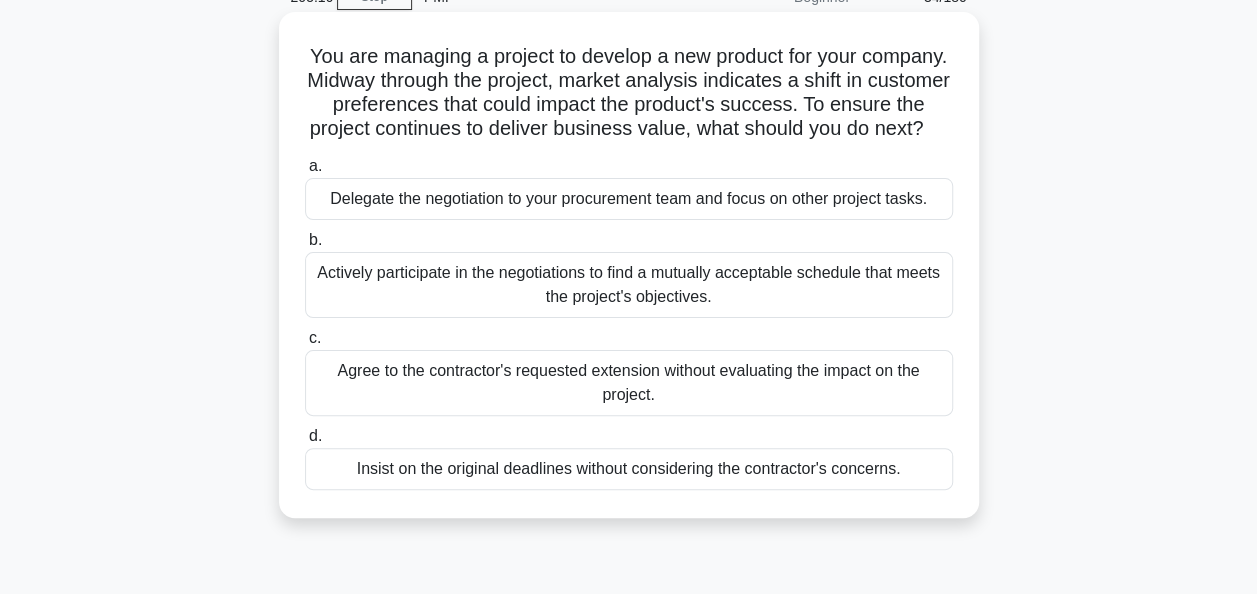 click on "Actively participate in the negotiations to find a mutually acceptable schedule that meets the project's objectives." at bounding box center [629, 285] 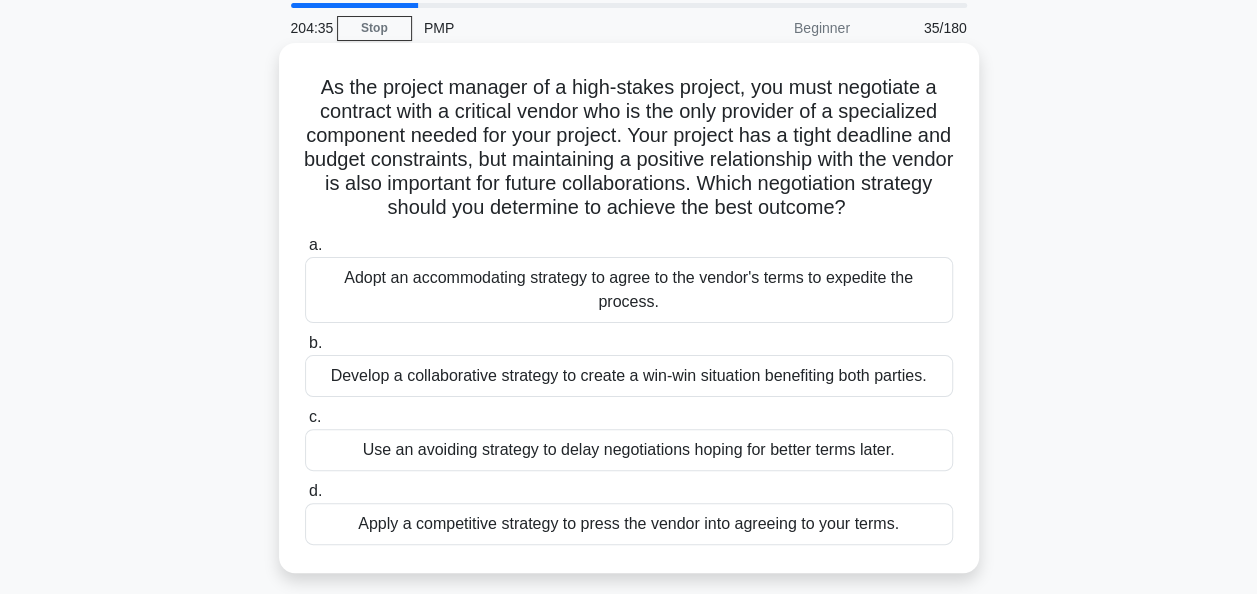 scroll, scrollTop: 100, scrollLeft: 0, axis: vertical 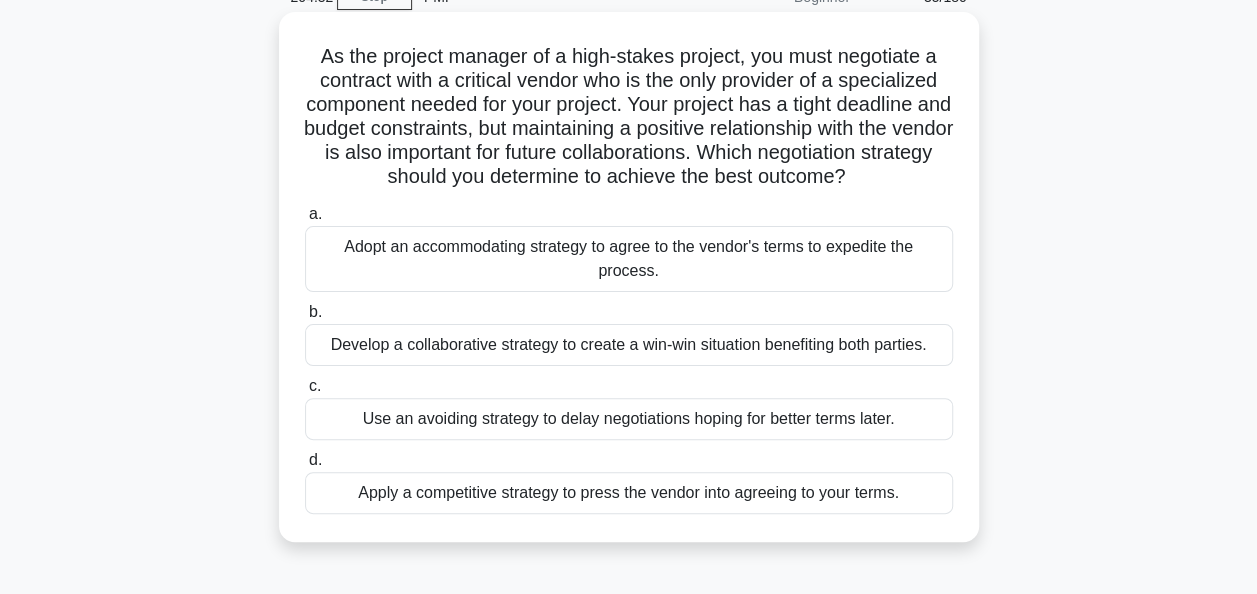 click on "Develop a collaborative strategy to create a win-win situation benefiting both parties." at bounding box center (629, 345) 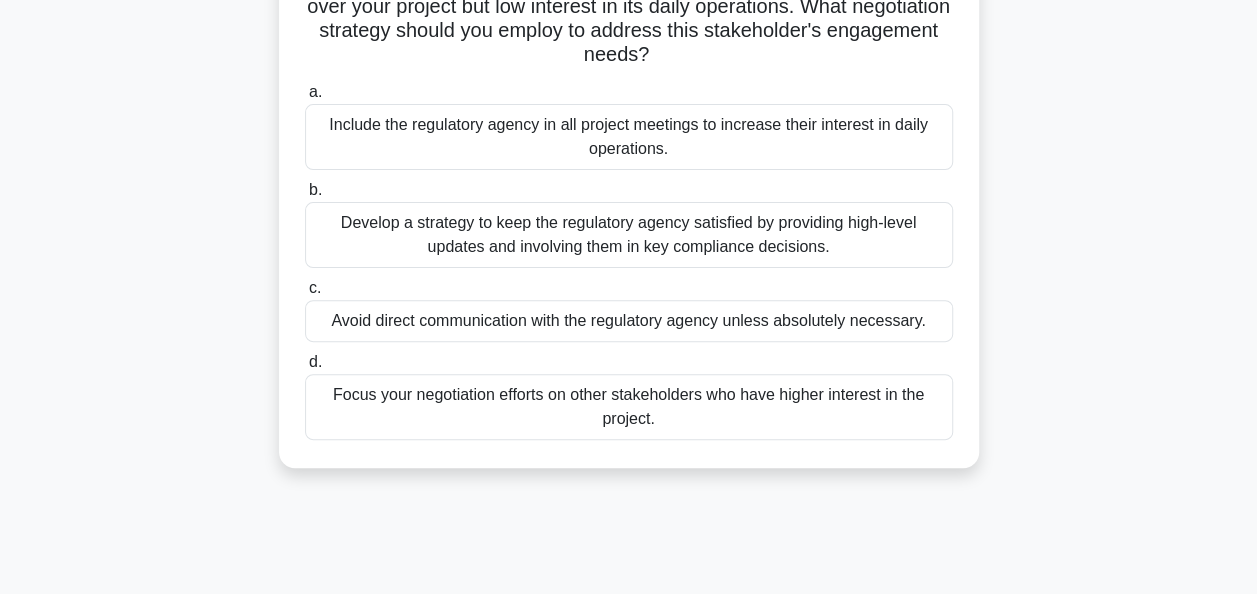 scroll, scrollTop: 200, scrollLeft: 0, axis: vertical 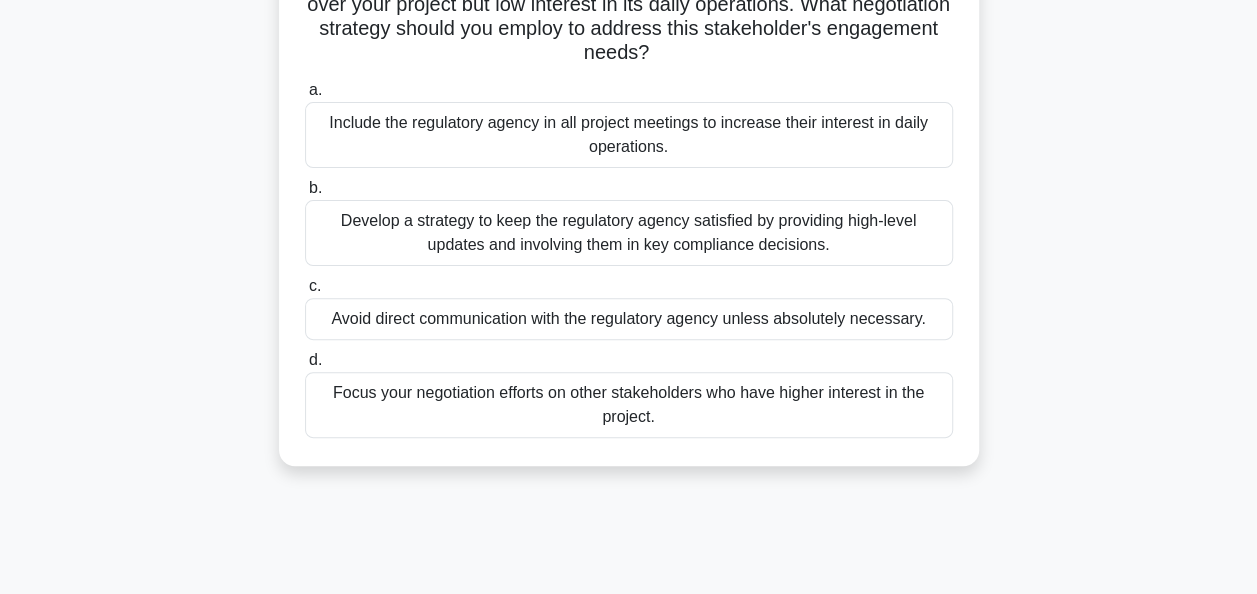 click on "Develop a strategy to keep the regulatory agency satisfied by providing high-level updates and involving them in key compliance decisions." at bounding box center [629, 233] 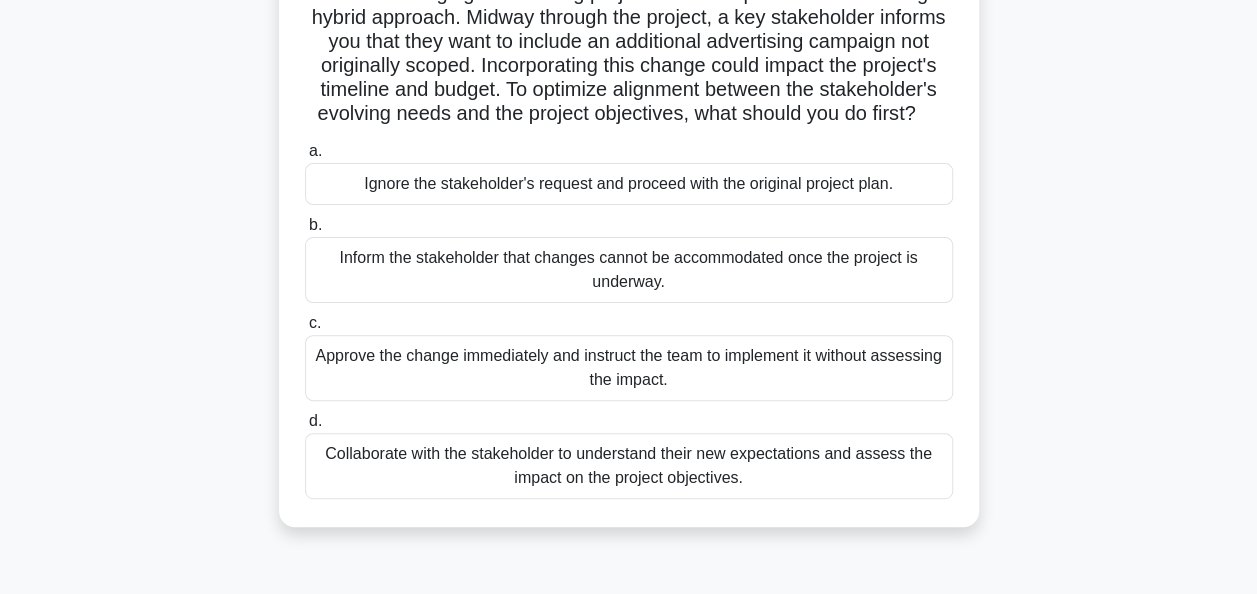 scroll, scrollTop: 200, scrollLeft: 0, axis: vertical 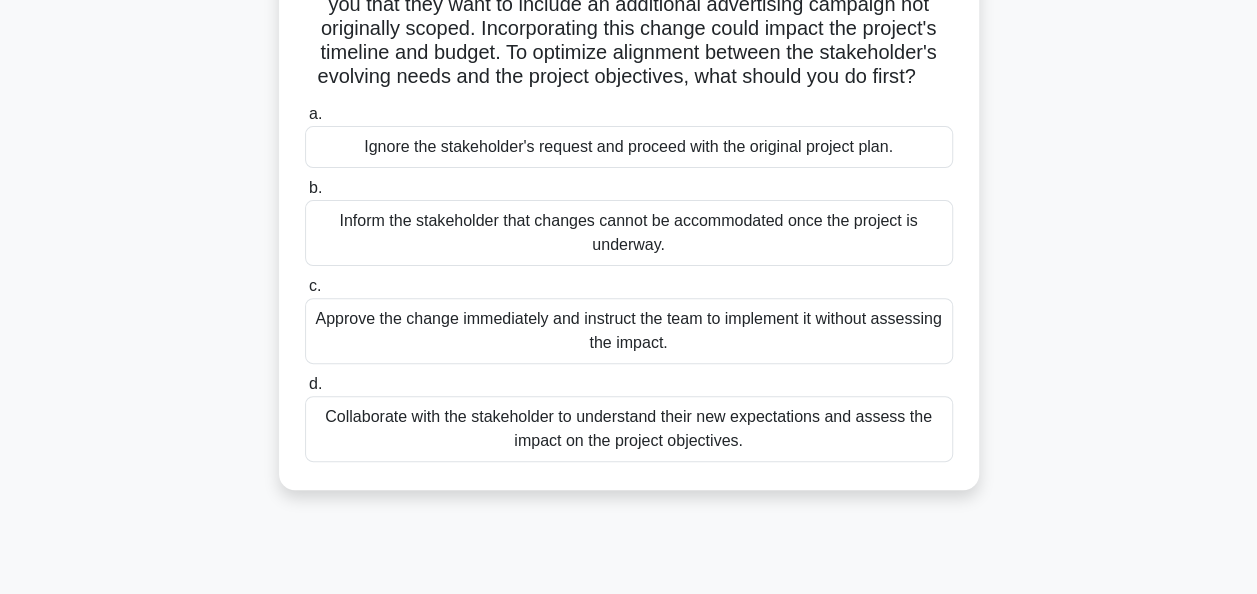 click on "Collaborate with the stakeholder to understand their new expectations and assess the impact on the project objectives." at bounding box center [629, 429] 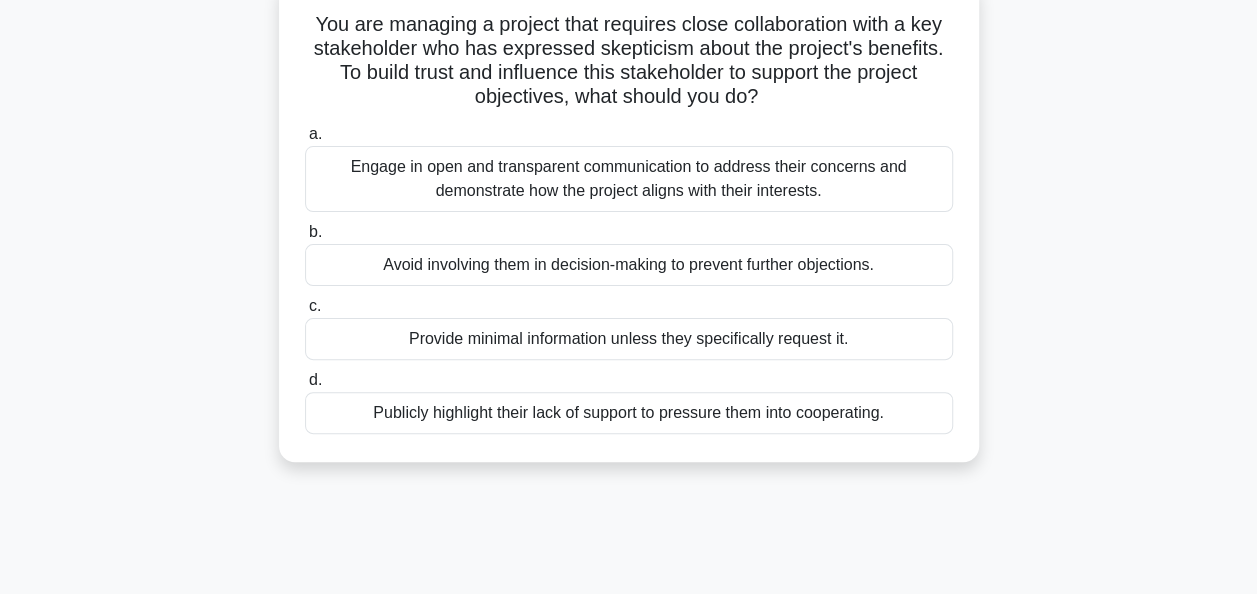 scroll, scrollTop: 0, scrollLeft: 0, axis: both 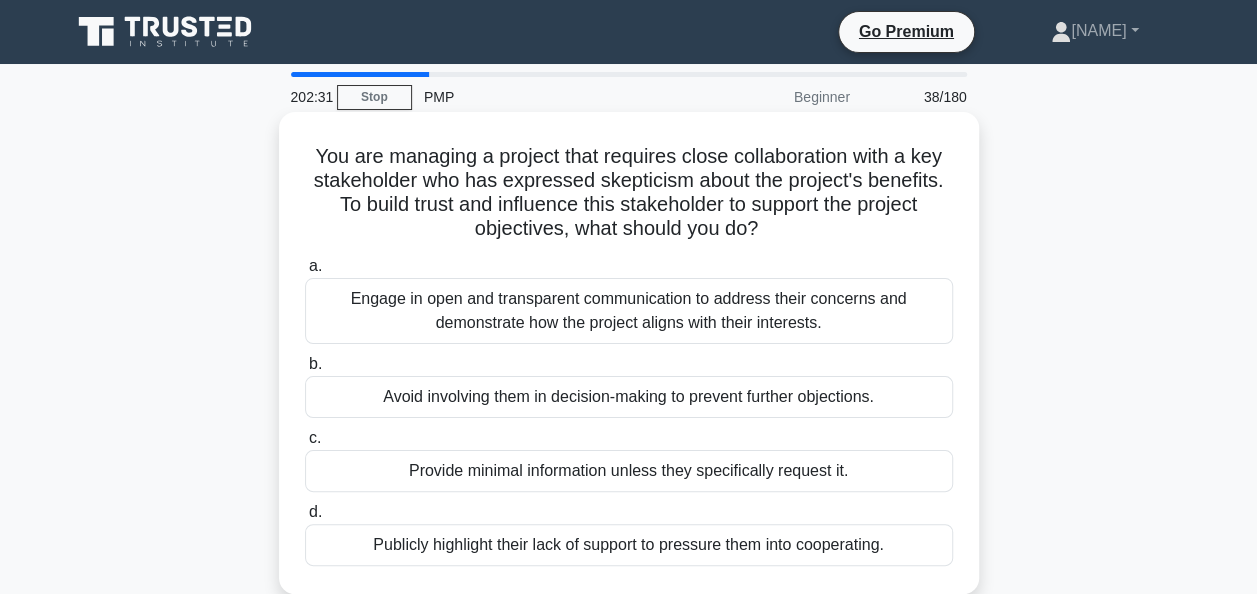 click on "Engage in open and transparent communication to address their concerns and demonstrate how the project aligns with their interests." at bounding box center [629, 311] 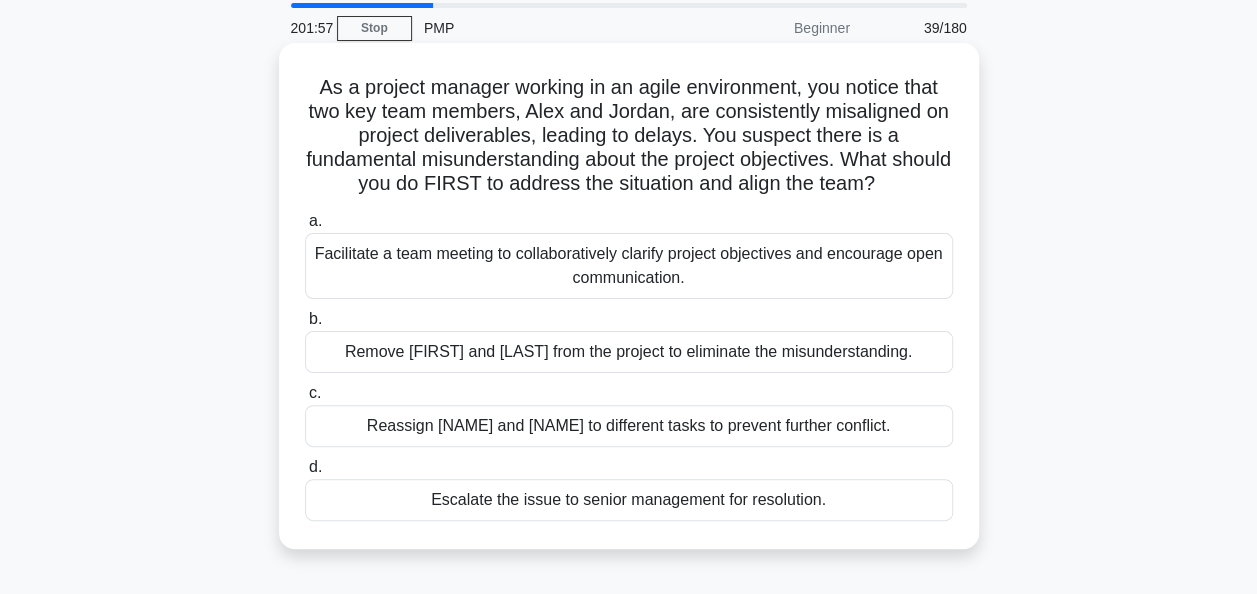 scroll, scrollTop: 100, scrollLeft: 0, axis: vertical 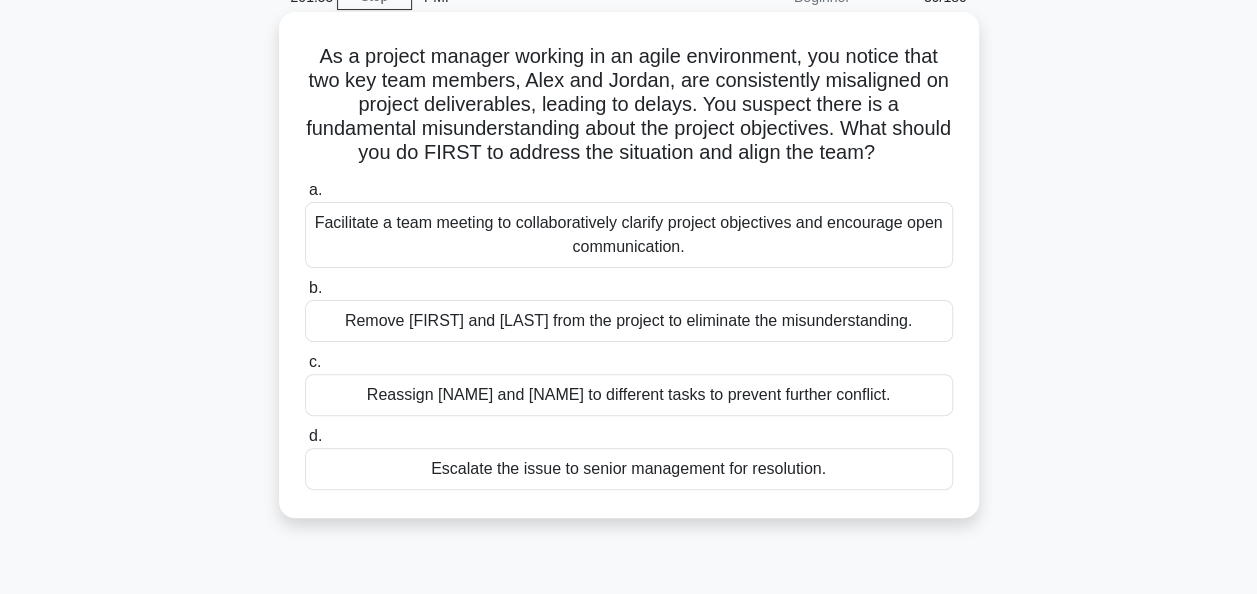 click on "Facilitate a team meeting to collaboratively clarify project objectives and encourage open communication." at bounding box center (629, 235) 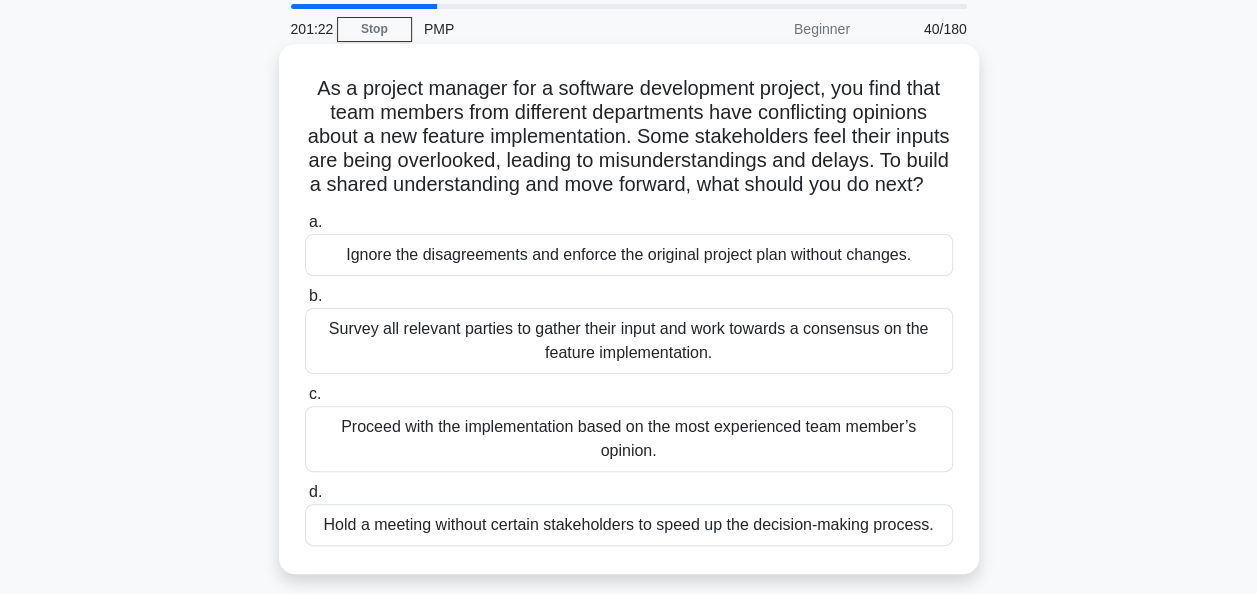 scroll, scrollTop: 100, scrollLeft: 0, axis: vertical 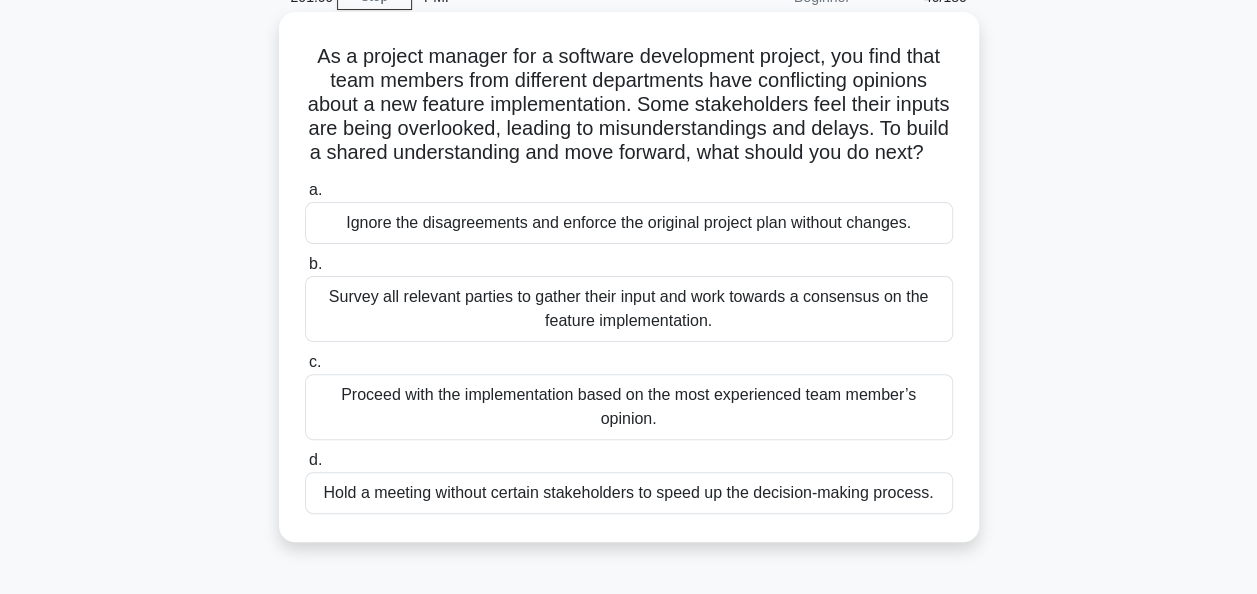 click on "Survey all relevant parties to gather their input and work towards a consensus on the feature implementation." at bounding box center (629, 309) 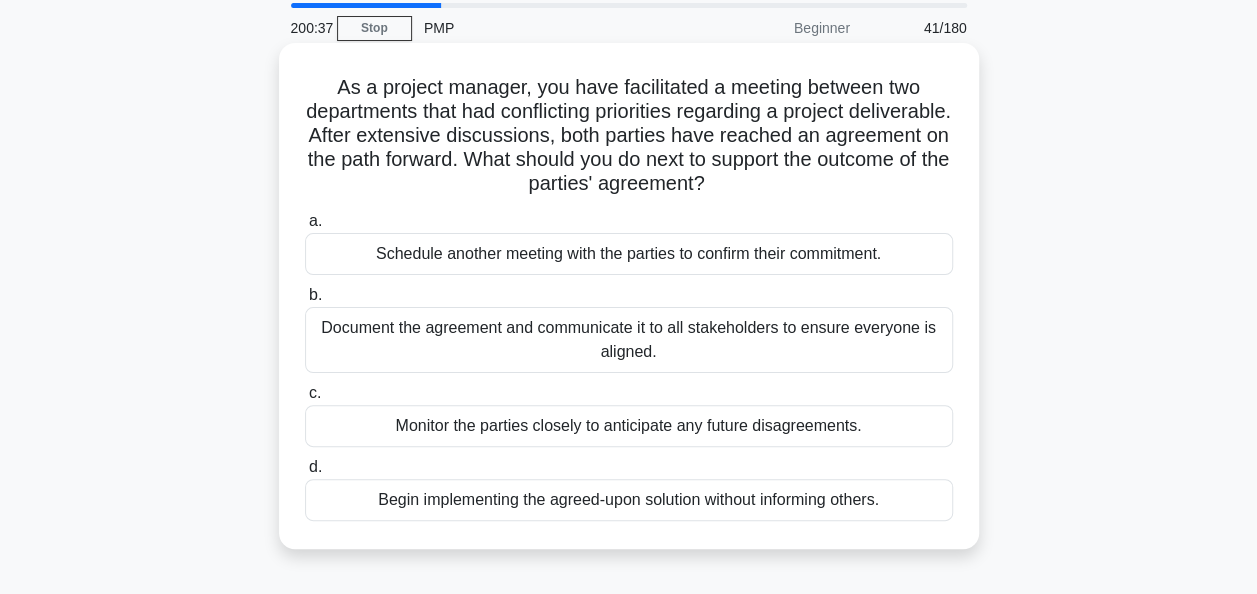scroll, scrollTop: 100, scrollLeft: 0, axis: vertical 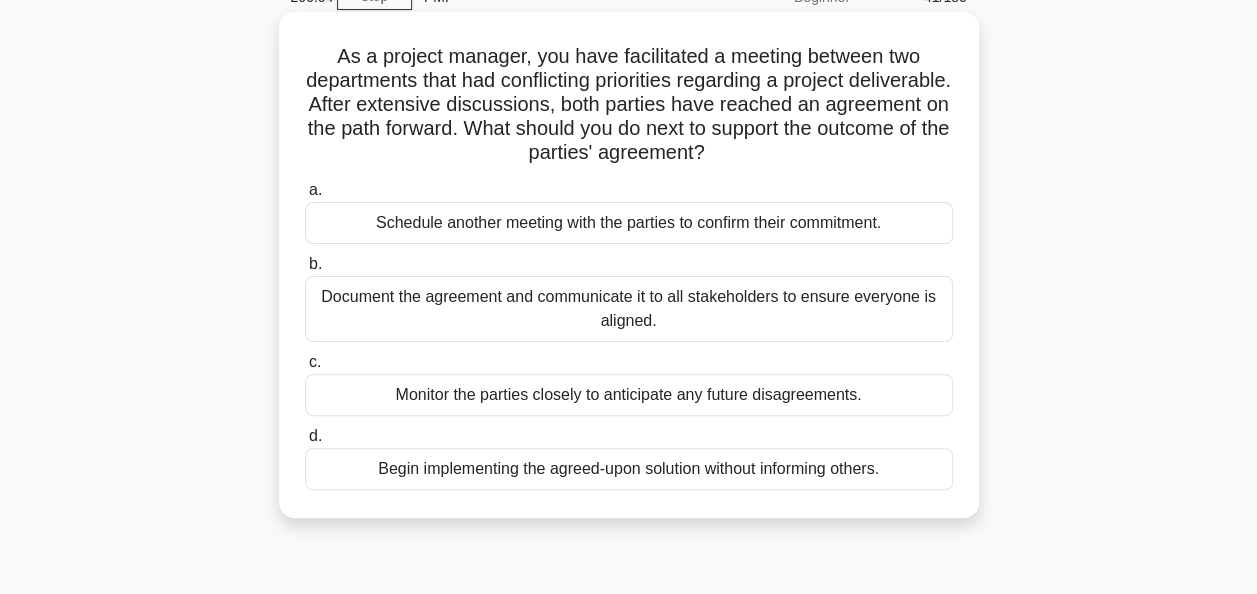 click on "Document the agreement and communicate it to all stakeholders to ensure everyone is aligned." at bounding box center [629, 309] 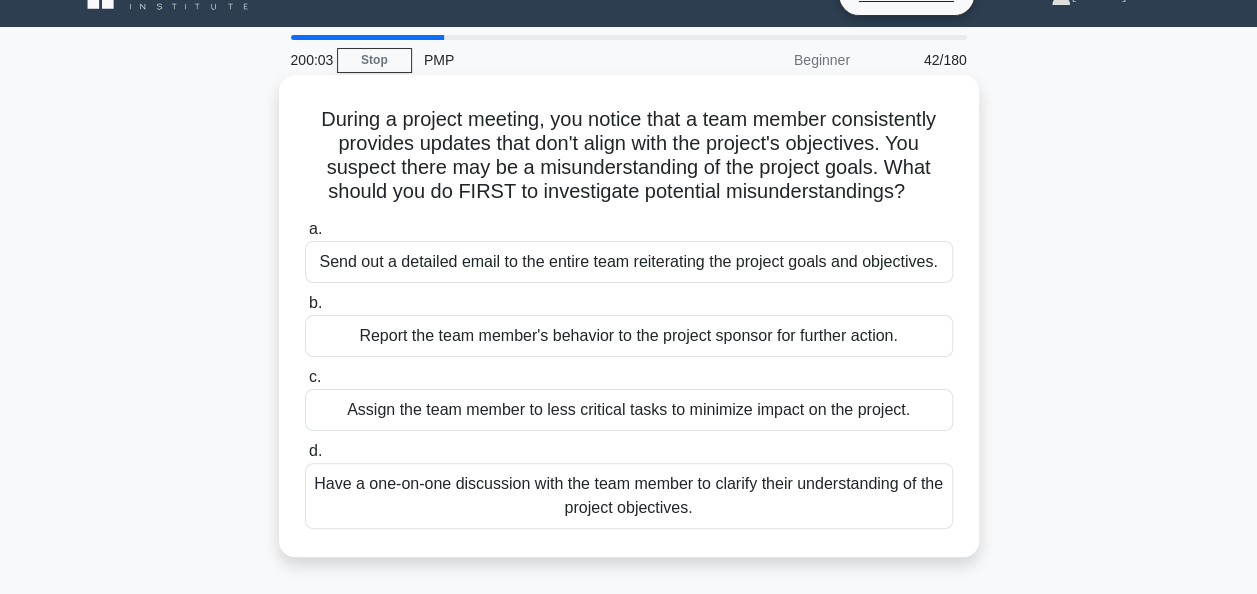 scroll, scrollTop: 0, scrollLeft: 0, axis: both 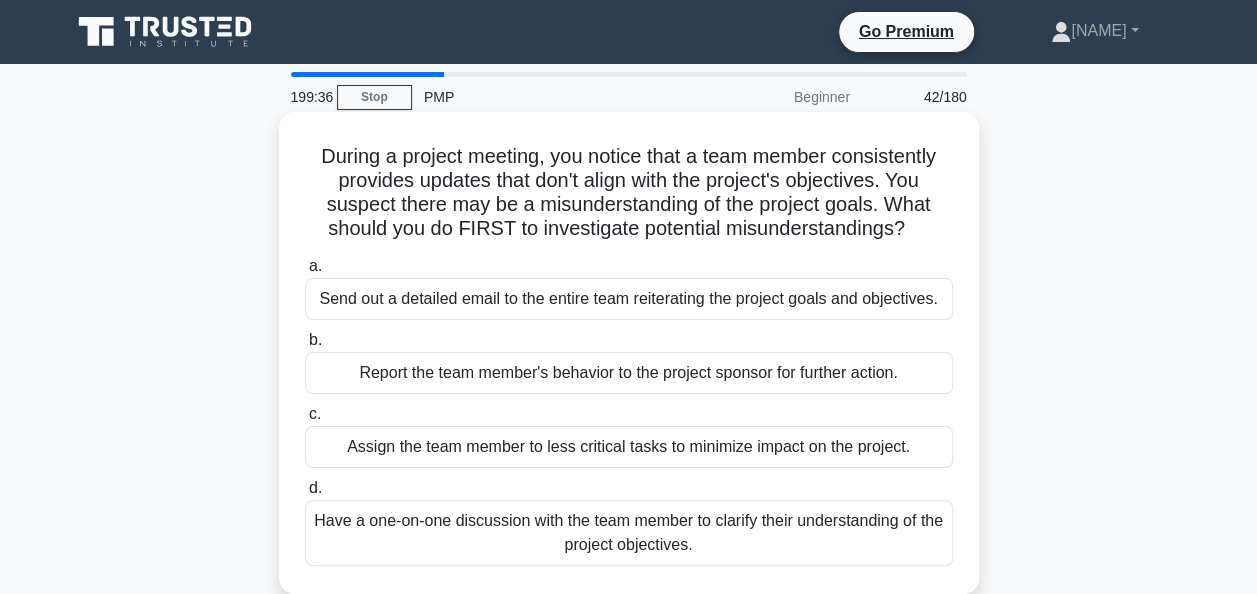 click on "Have a one-on-one discussion with the team member to clarify their understanding of the project objectives." at bounding box center (629, 533) 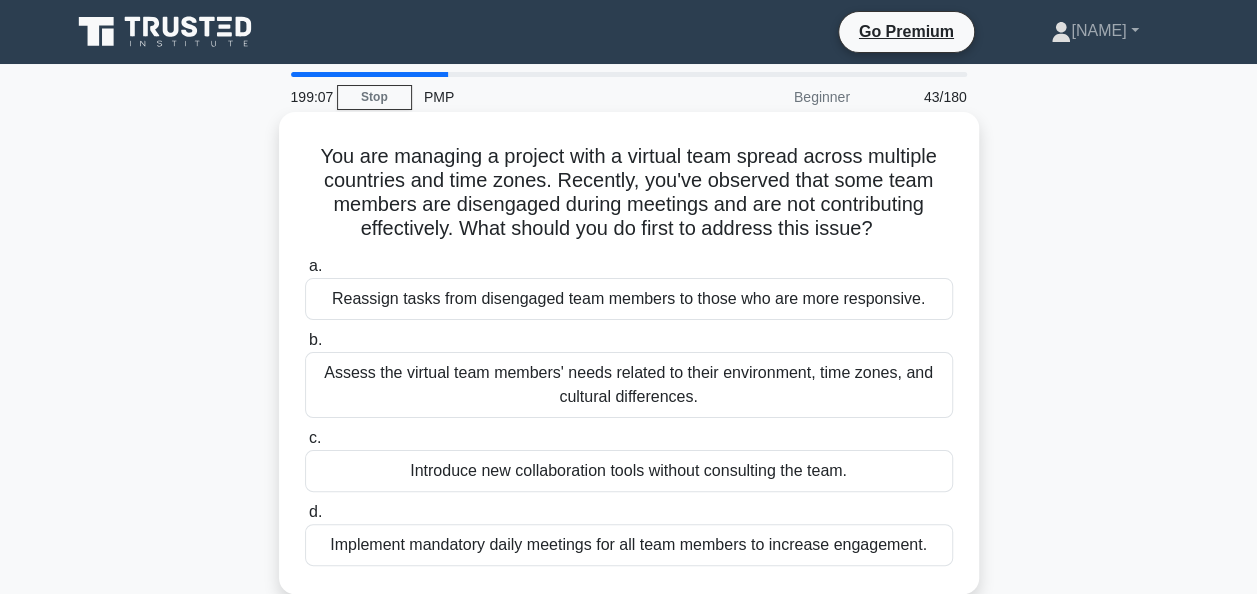 click on "Assess the virtual team members' needs related to their environment, time zones, and cultural differences." at bounding box center (629, 385) 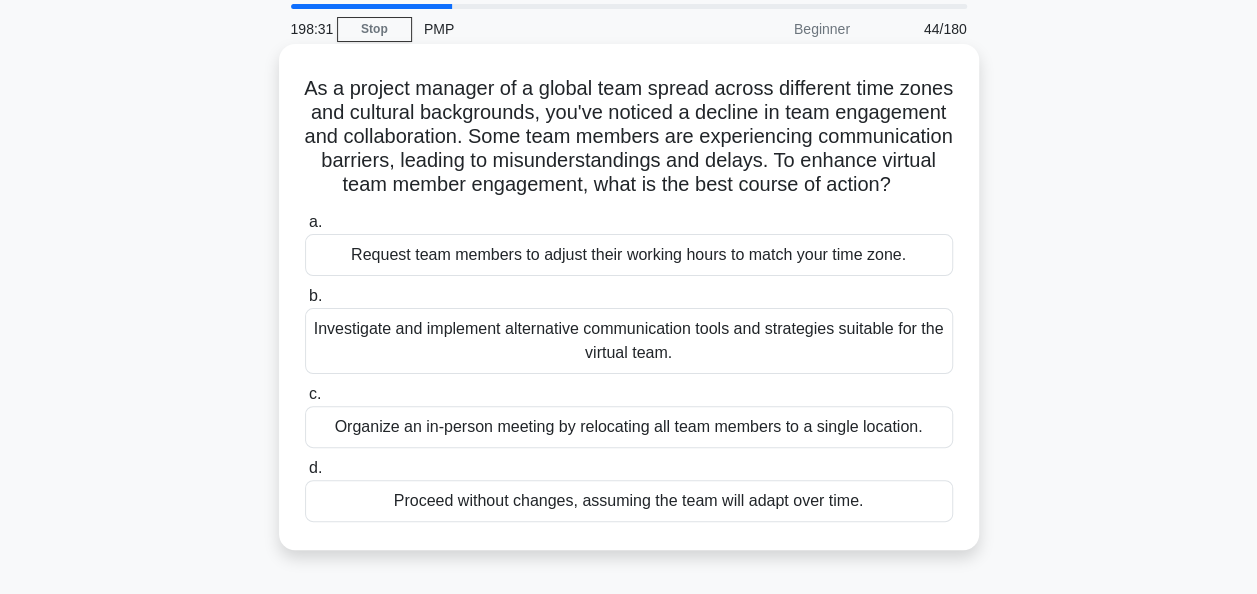scroll, scrollTop: 100, scrollLeft: 0, axis: vertical 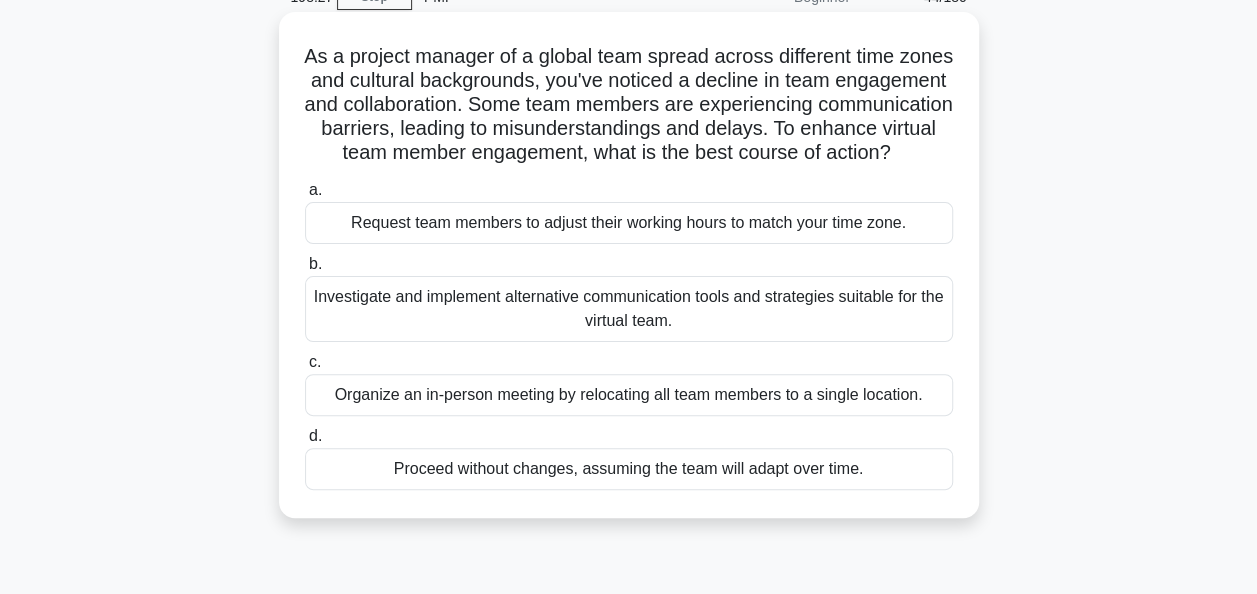 click on "Investigate and implement alternative communication tools and strategies suitable for the virtual team." at bounding box center [629, 309] 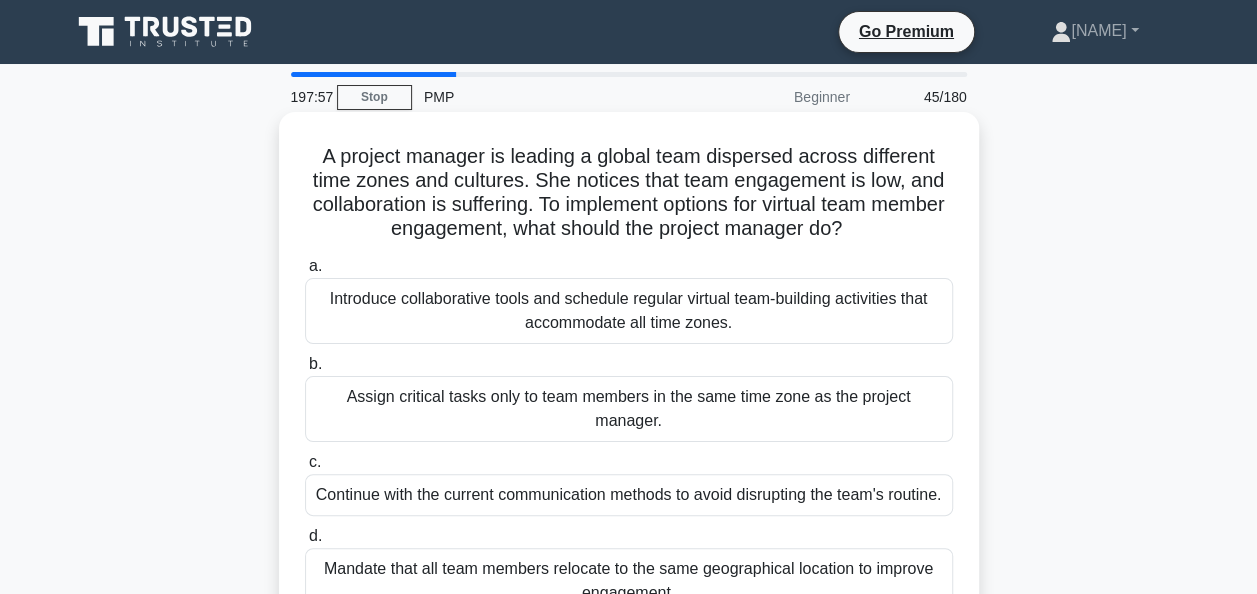 scroll, scrollTop: 100, scrollLeft: 0, axis: vertical 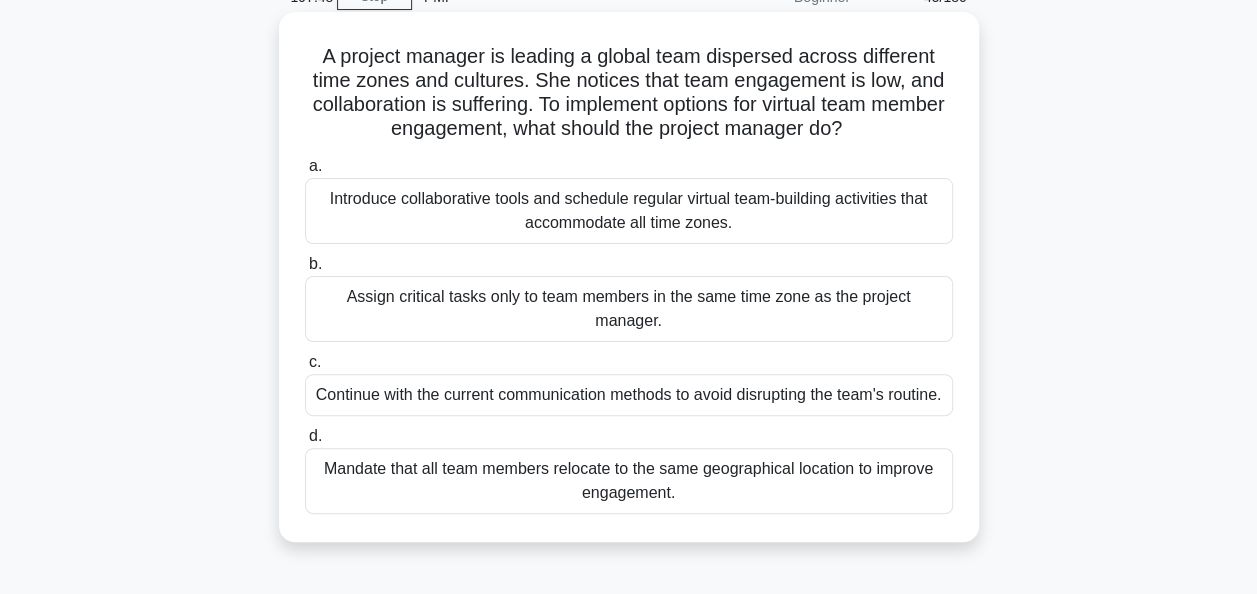 click on "Introduce collaborative tools and schedule regular virtual team-building activities that accommodate all time zones." at bounding box center (629, 211) 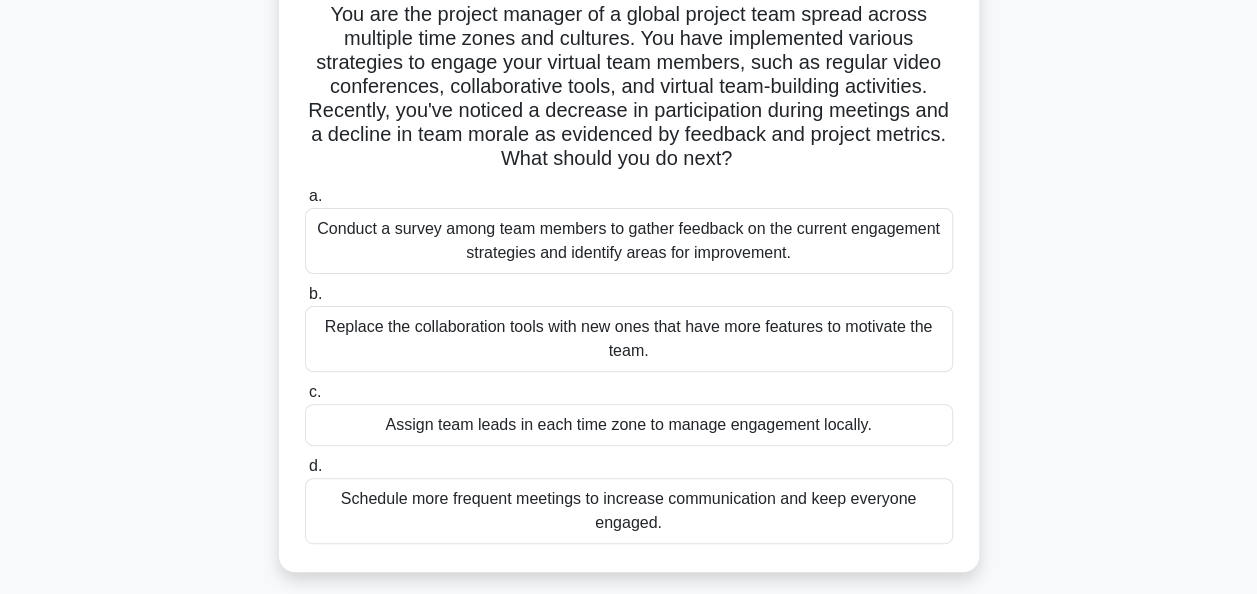 scroll, scrollTop: 200, scrollLeft: 0, axis: vertical 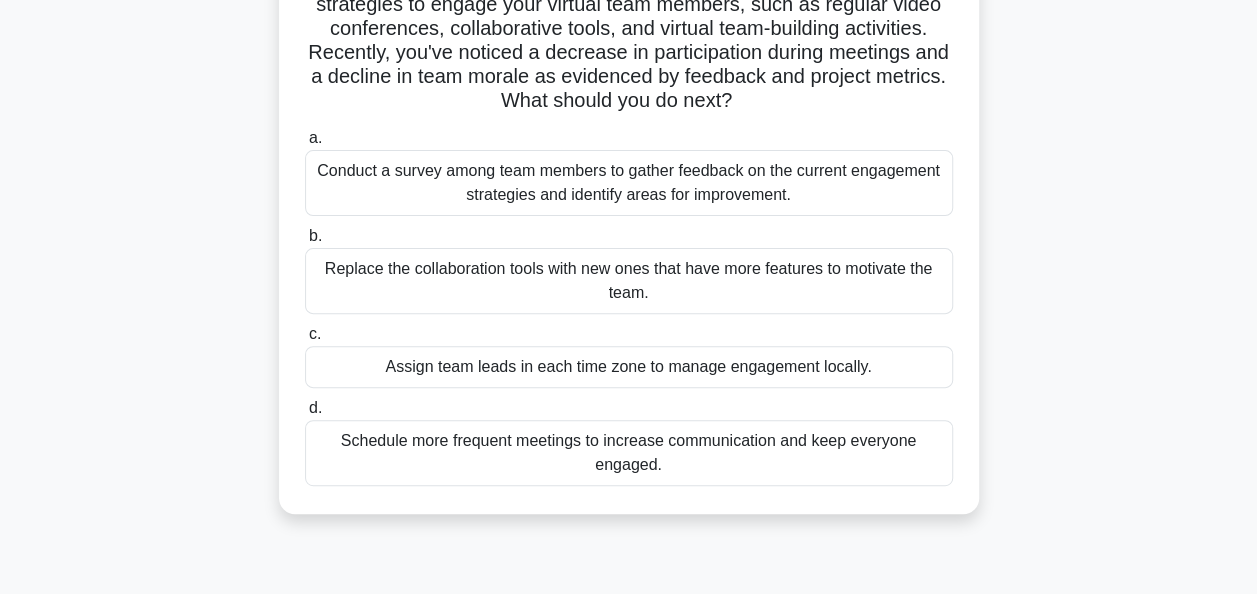 click on "Conduct a survey among team members to gather feedback on the current engagement strategies and identify areas for improvement." at bounding box center [629, 183] 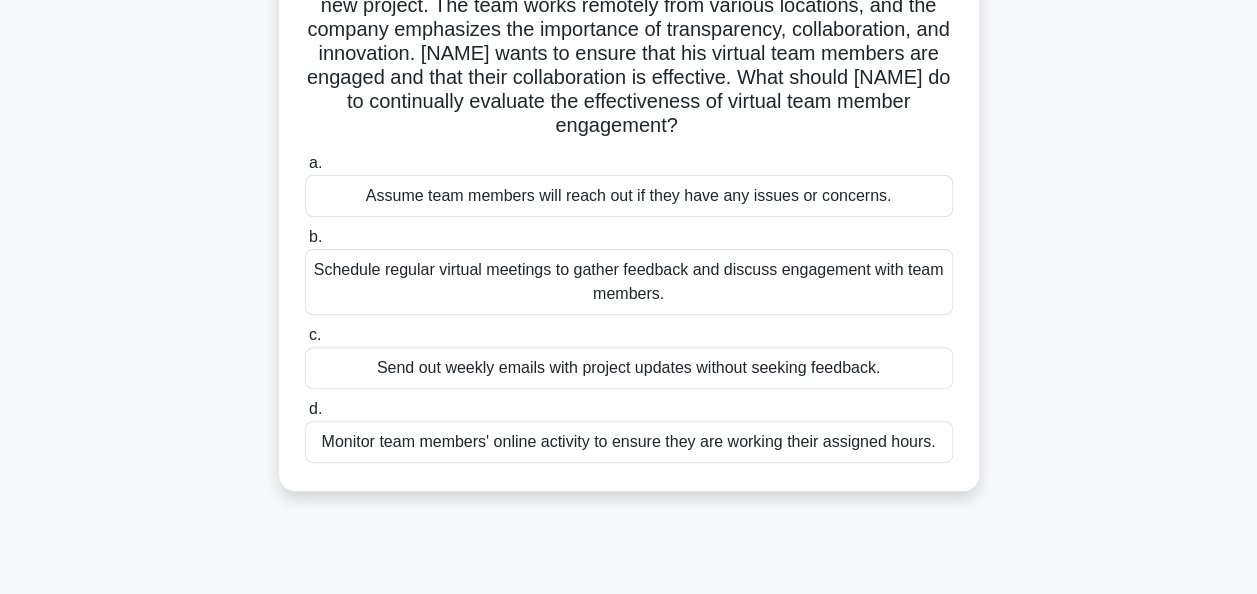 scroll, scrollTop: 200, scrollLeft: 0, axis: vertical 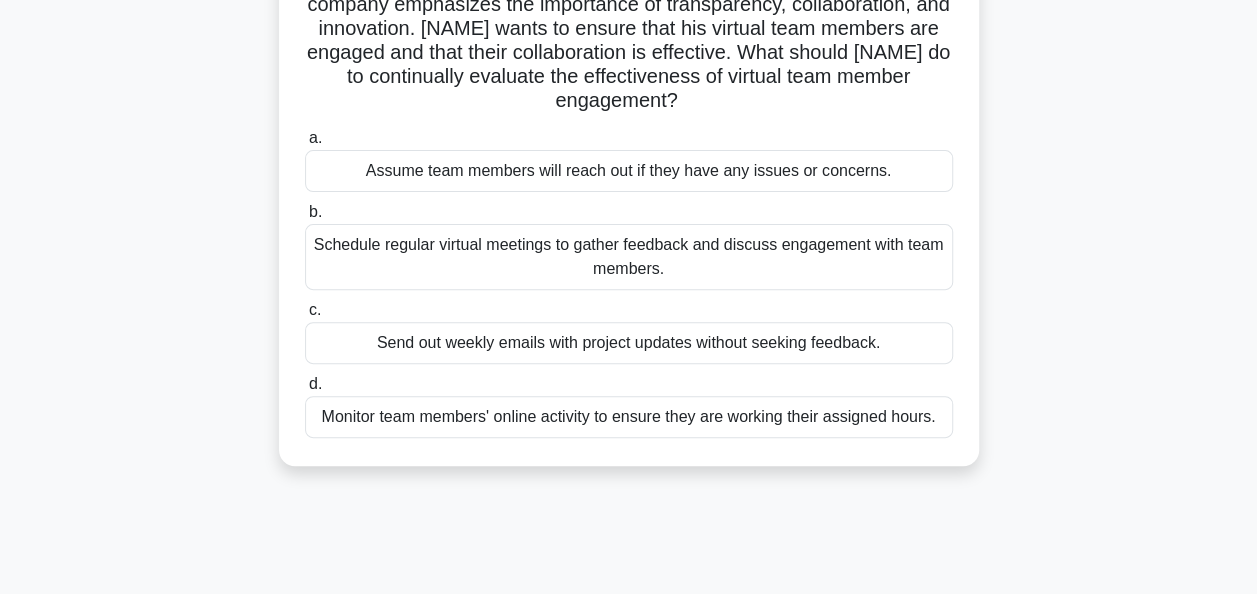 click on "Schedule regular virtual meetings to gather feedback and discuss engagement with team members." at bounding box center [629, 257] 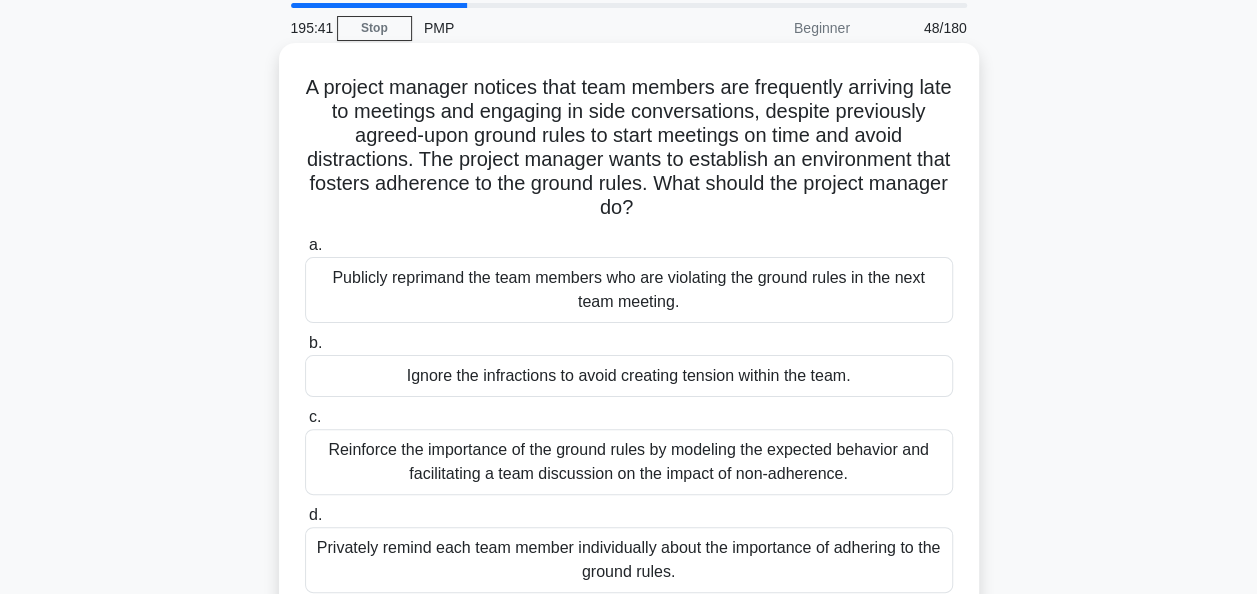 scroll, scrollTop: 100, scrollLeft: 0, axis: vertical 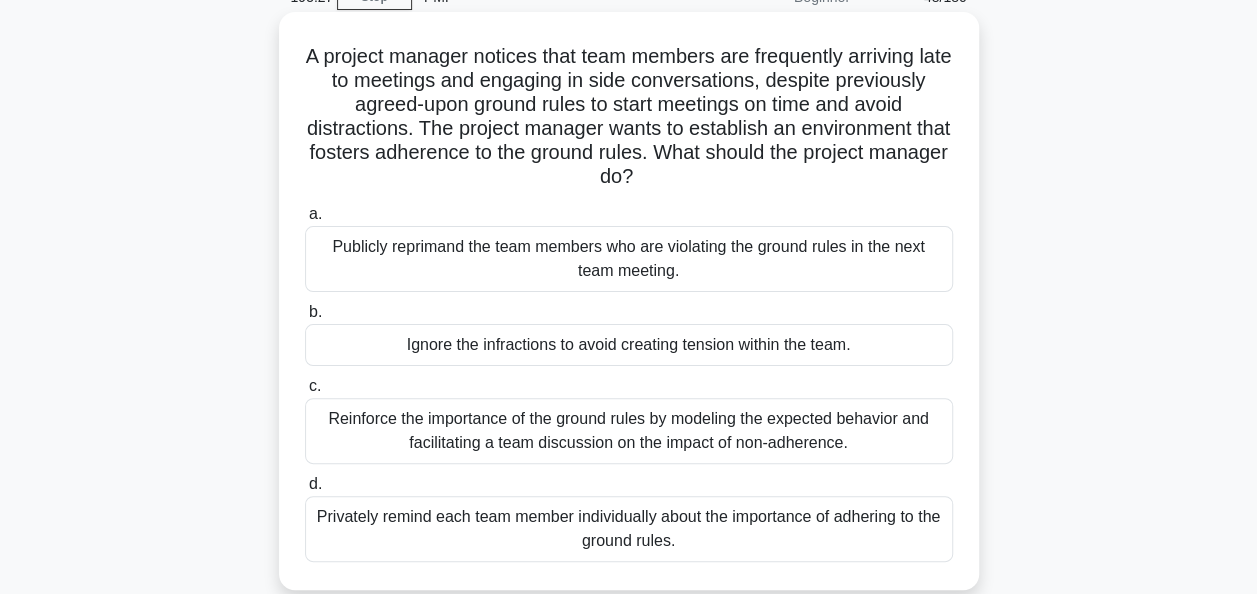 click on "Reinforce the importance of the ground rules by modeling the expected behavior and facilitating a team discussion on the impact of non-adherence." at bounding box center (629, 431) 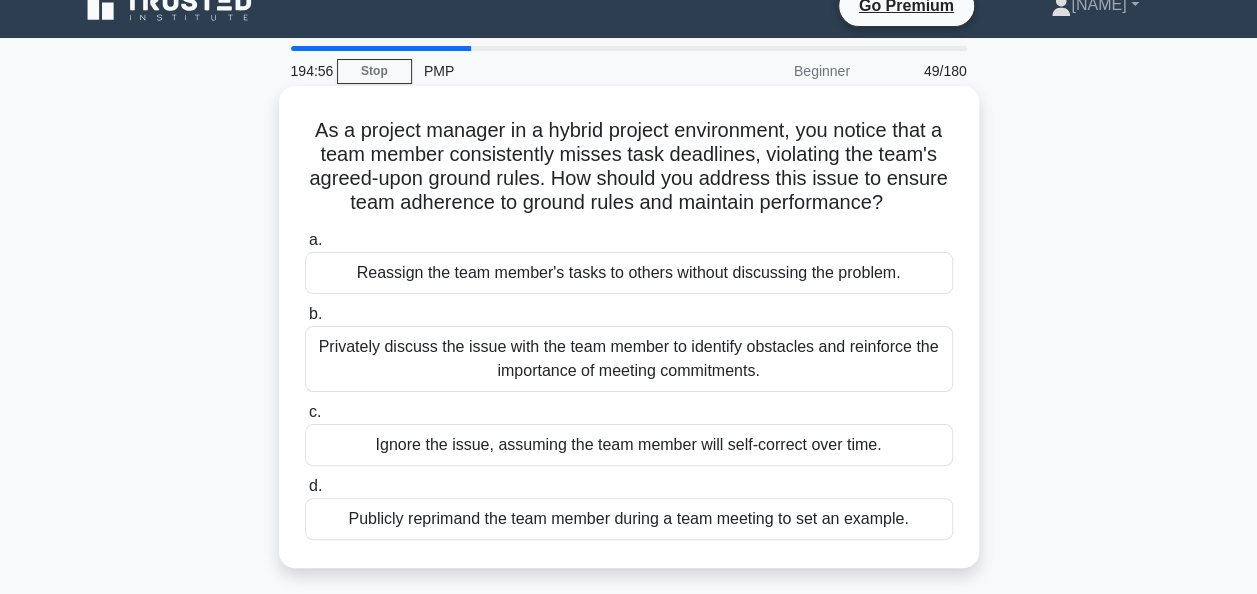 scroll, scrollTop: 100, scrollLeft: 0, axis: vertical 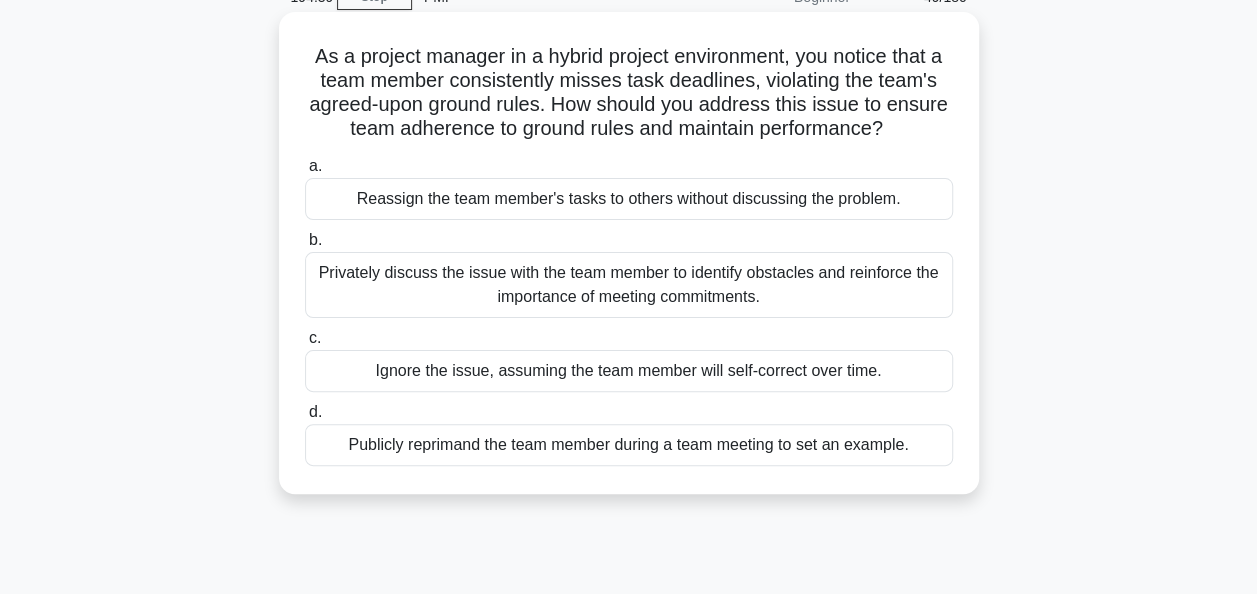 click on "Privately discuss the issue with the team member to identify obstacles and reinforce the importance of meeting commitments." at bounding box center (629, 285) 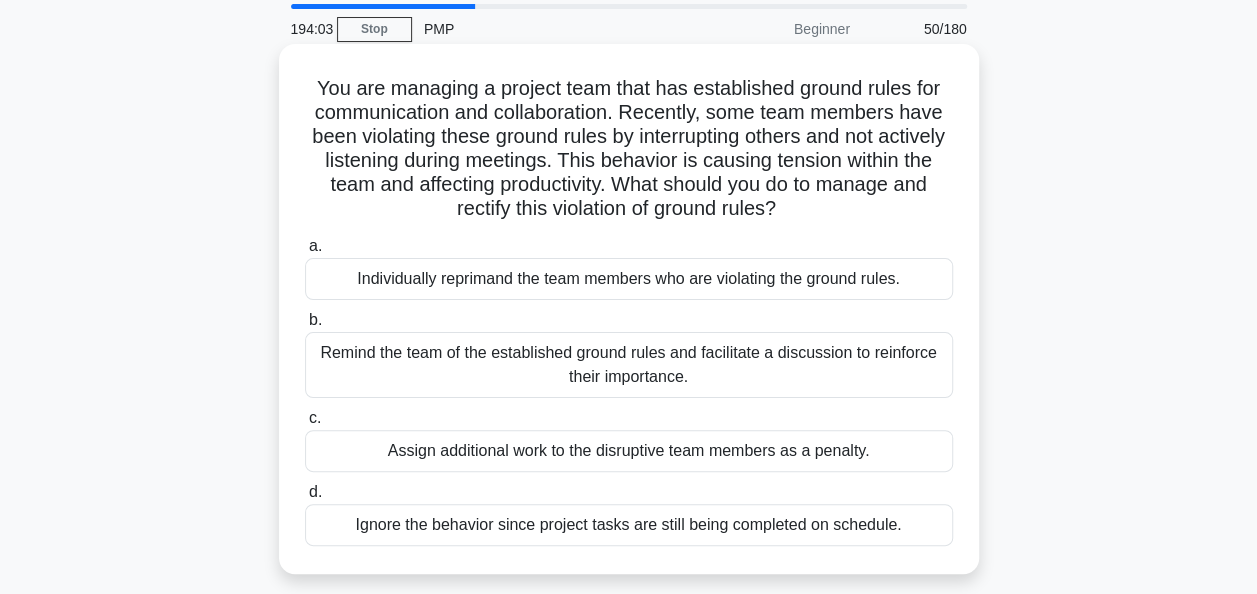 scroll, scrollTop: 100, scrollLeft: 0, axis: vertical 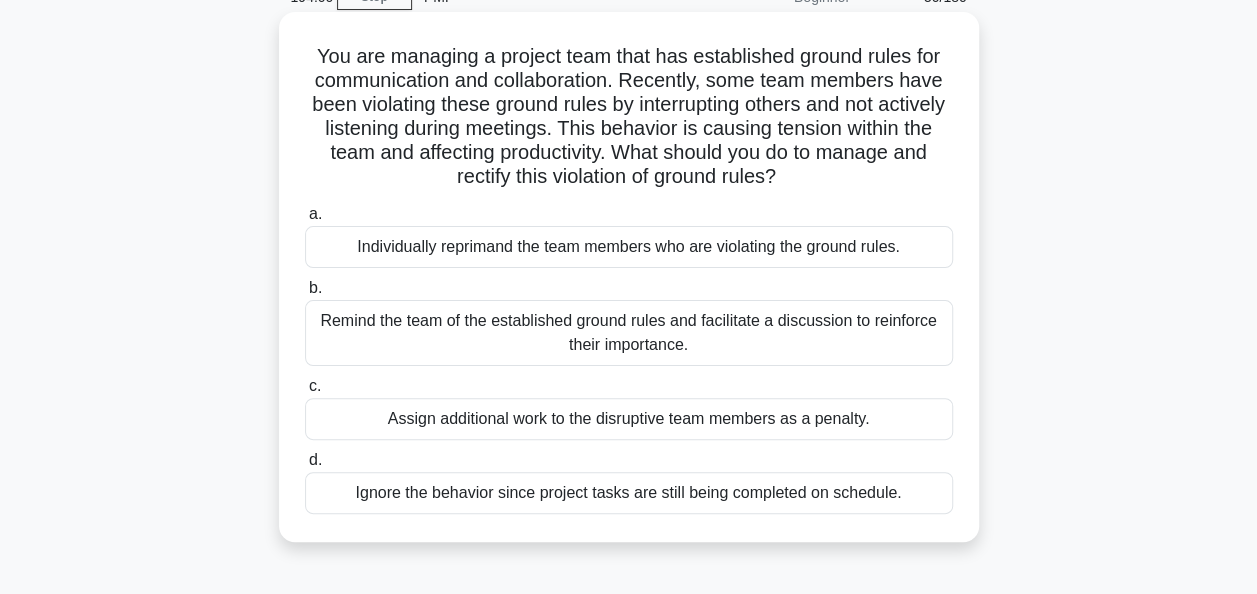 click on "Remind the team of the established ground rules and facilitate a discussion to reinforce their importance." at bounding box center [629, 333] 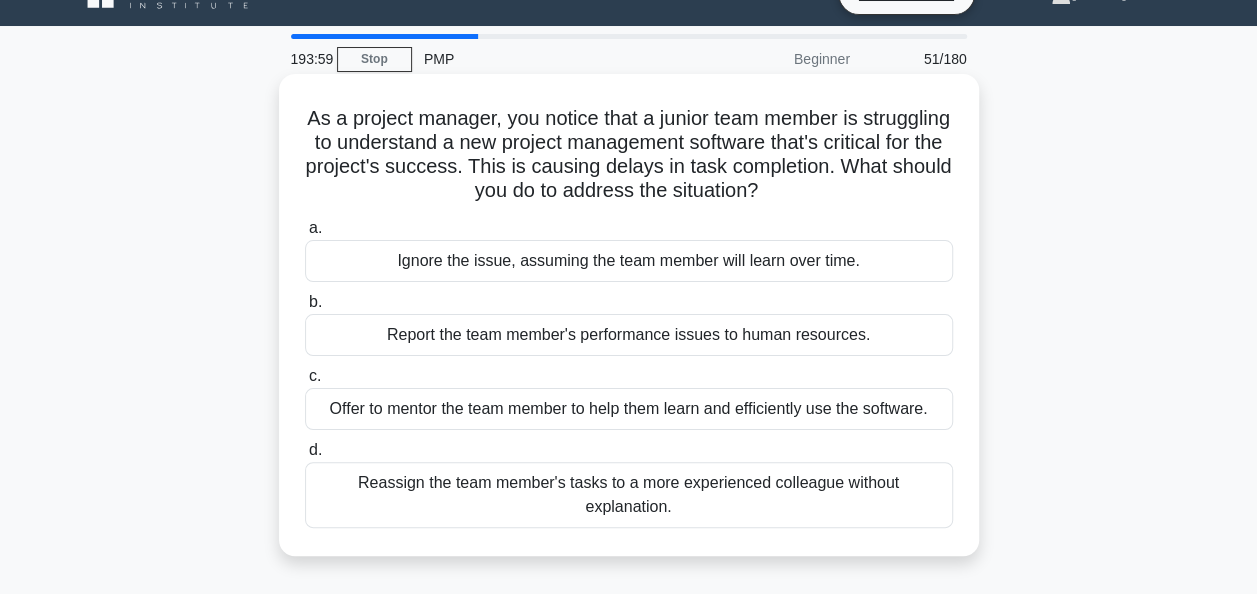scroll, scrollTop: 0, scrollLeft: 0, axis: both 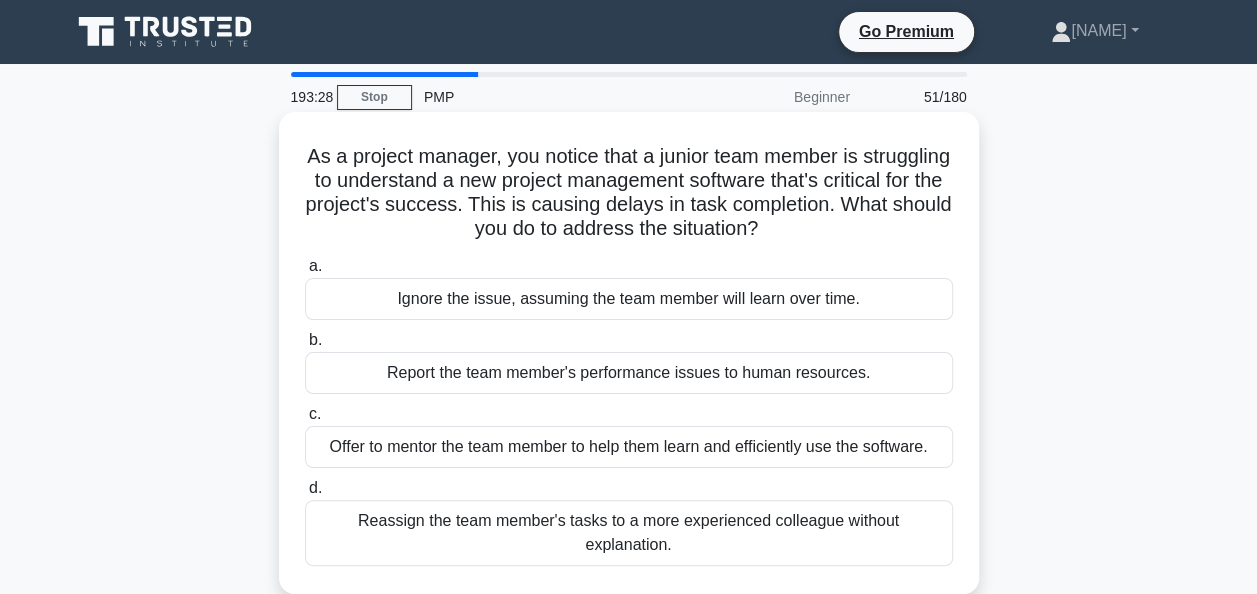 click on "Offer to mentor the team member to help them learn and efficiently use the software." at bounding box center (629, 447) 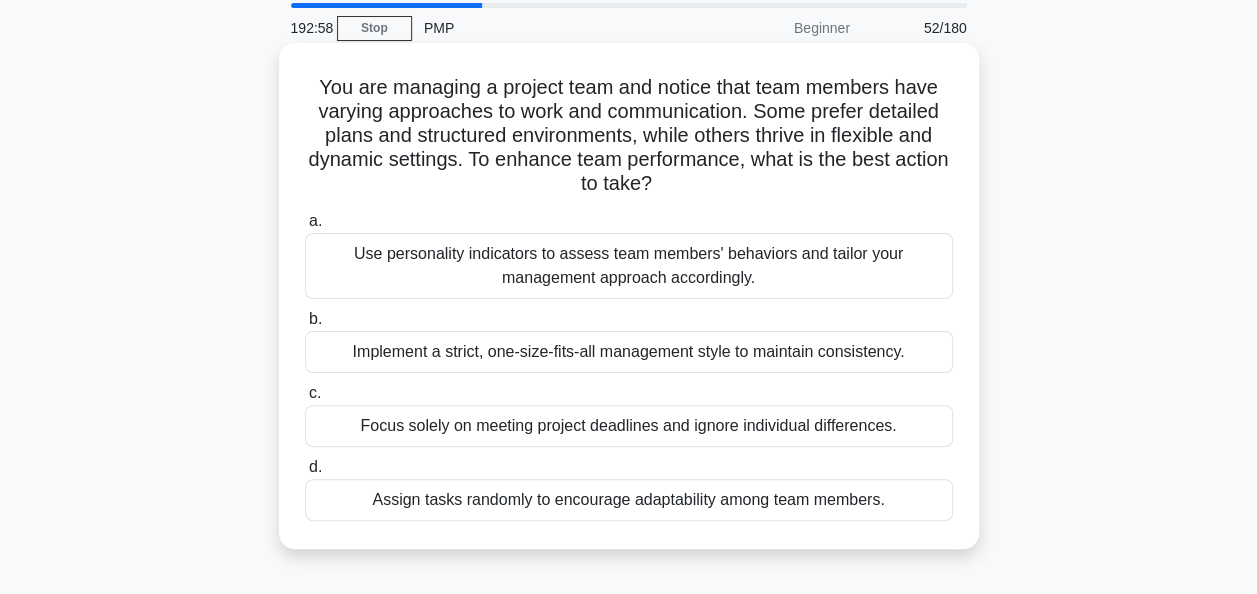 scroll, scrollTop: 100, scrollLeft: 0, axis: vertical 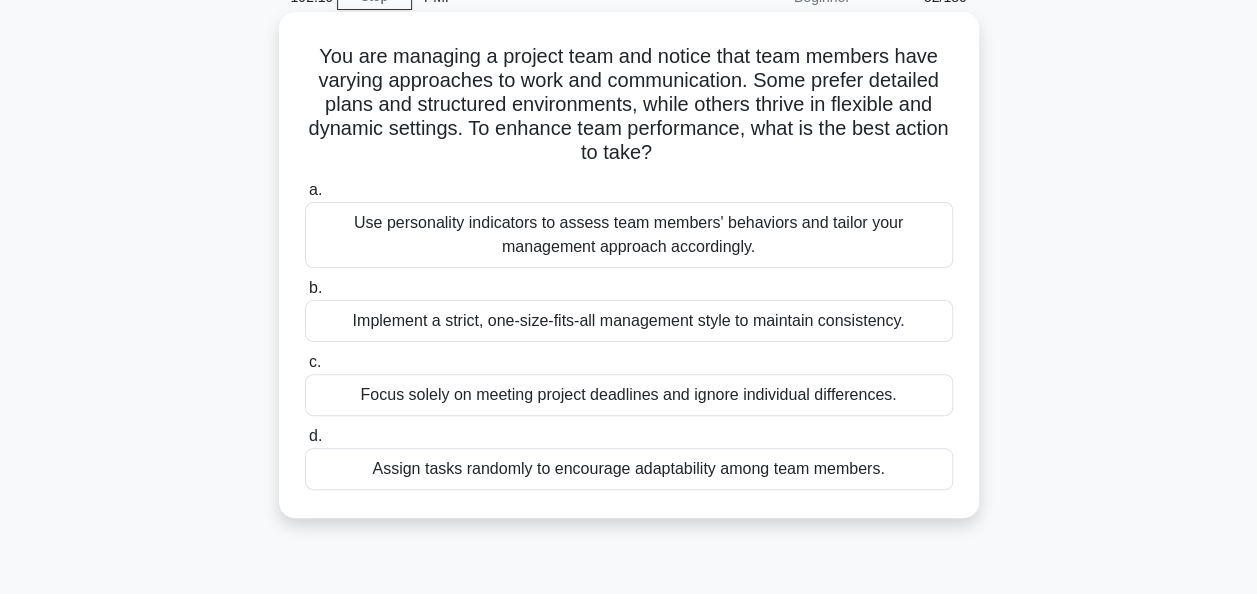 click on "Use personality indicators to assess team members' behaviors and tailor your management approach accordingly." at bounding box center [629, 235] 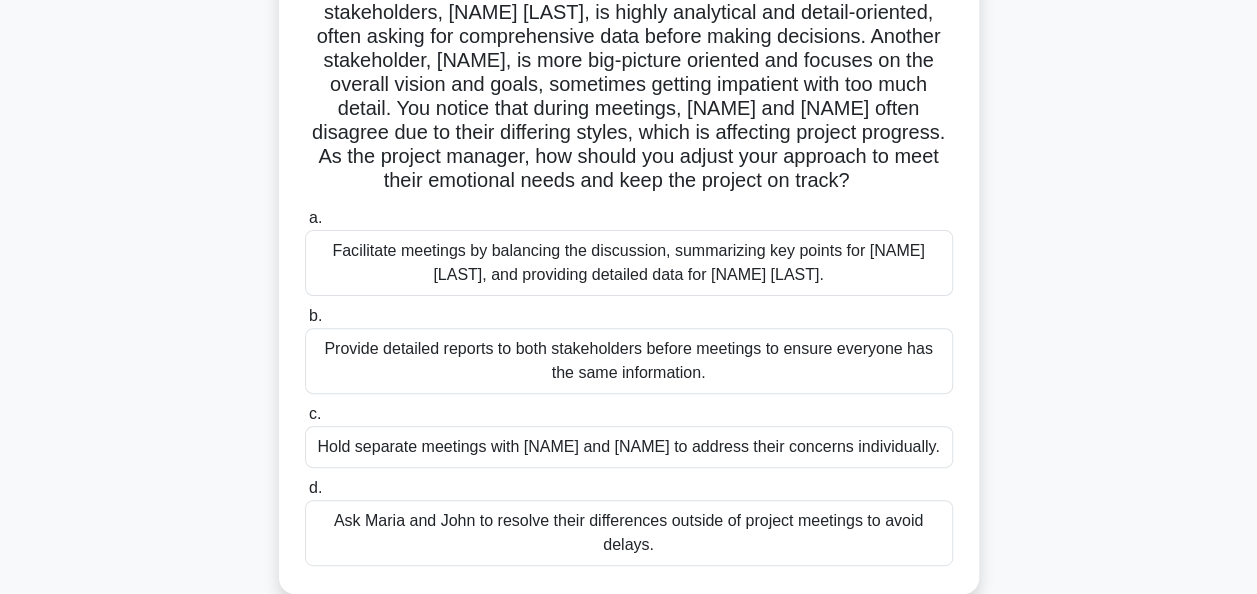scroll, scrollTop: 200, scrollLeft: 0, axis: vertical 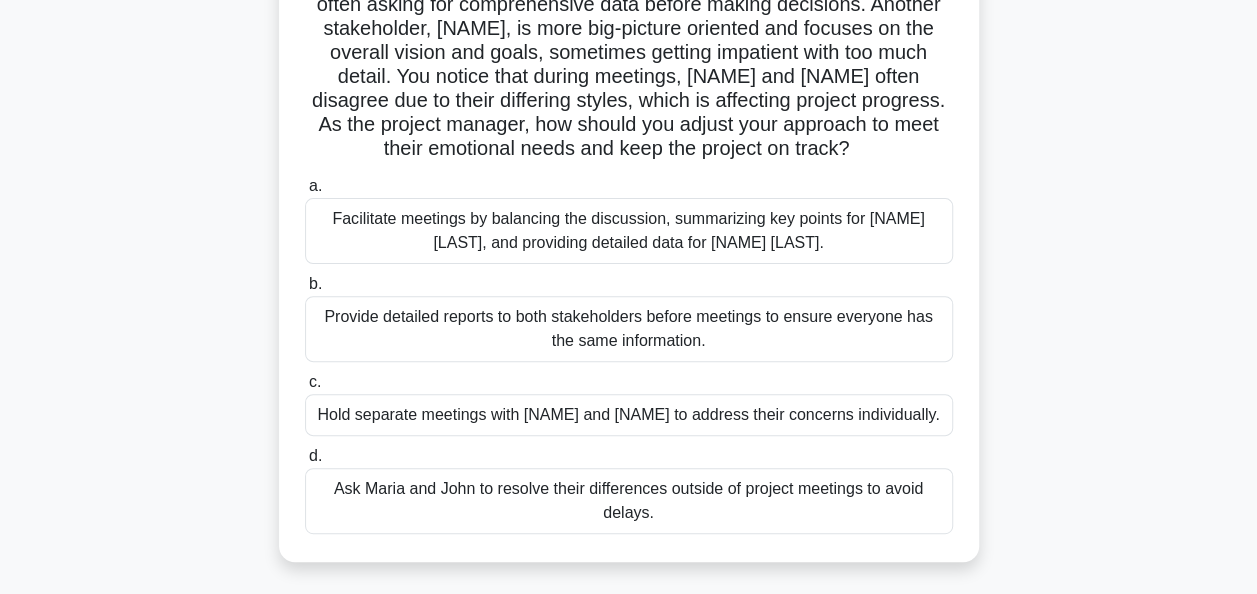 click on "Provide detailed reports to both stakeholders before meetings to ensure everyone has the same information." at bounding box center [629, 329] 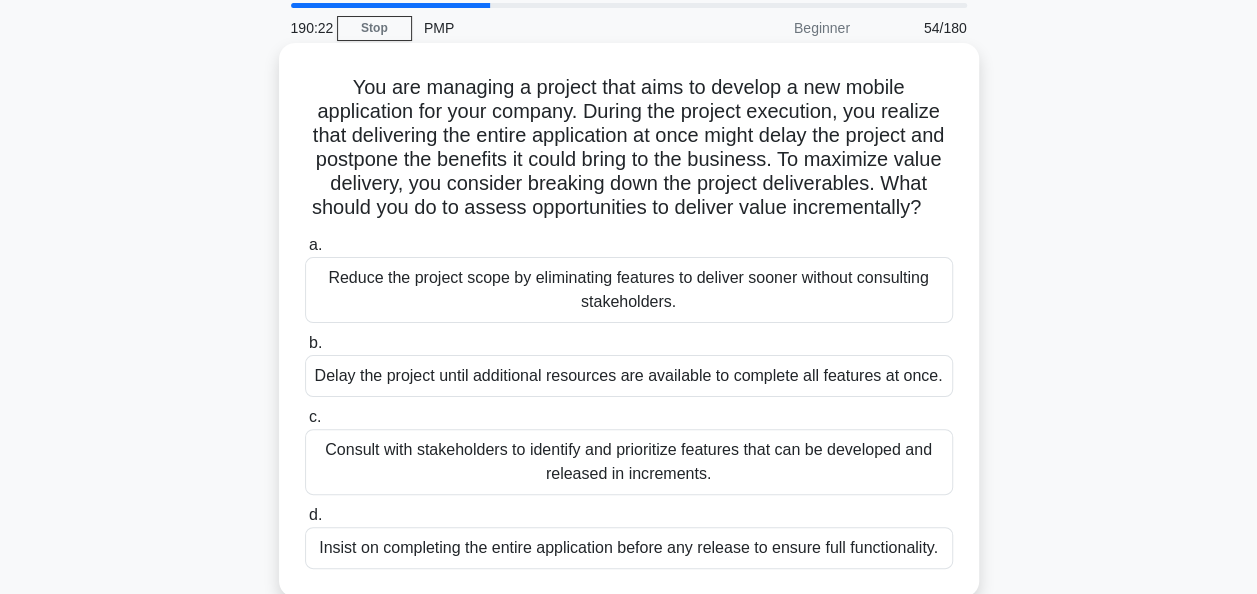 scroll, scrollTop: 200, scrollLeft: 0, axis: vertical 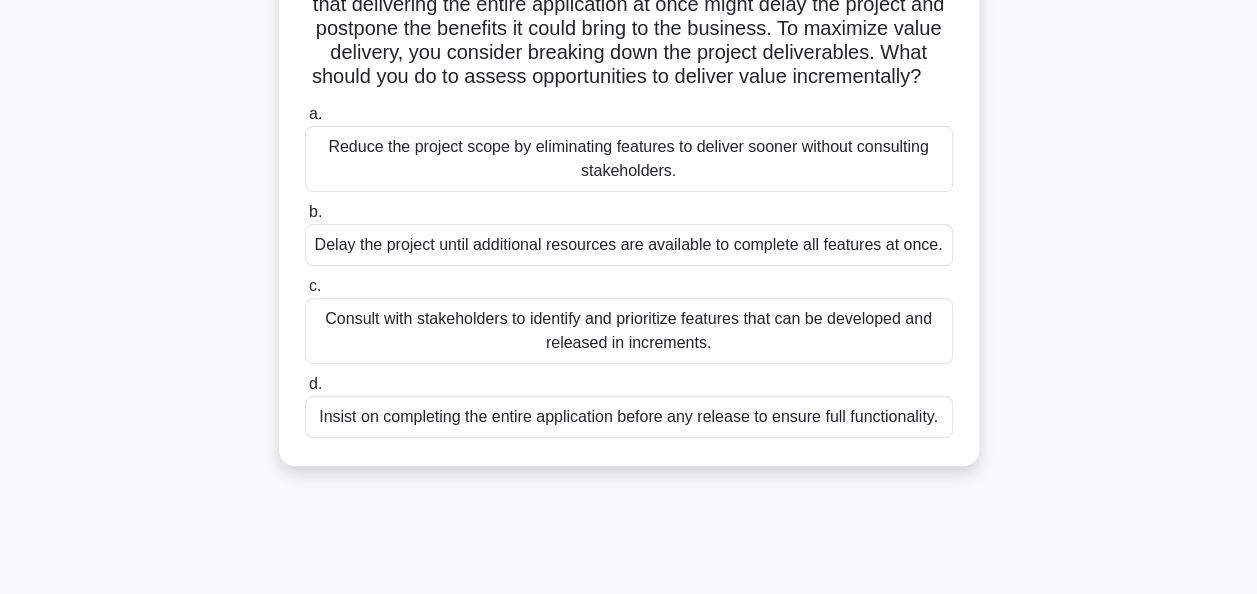 click on "Consult with stakeholders to identify and prioritize features that can be developed and released in increments." at bounding box center (629, 331) 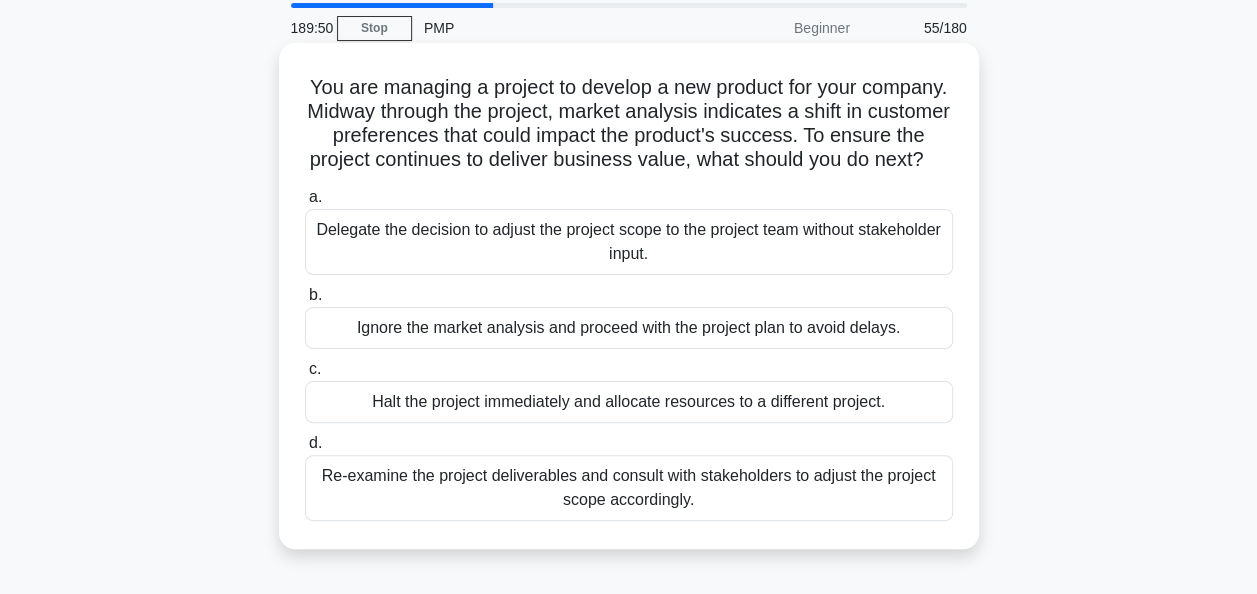 scroll, scrollTop: 100, scrollLeft: 0, axis: vertical 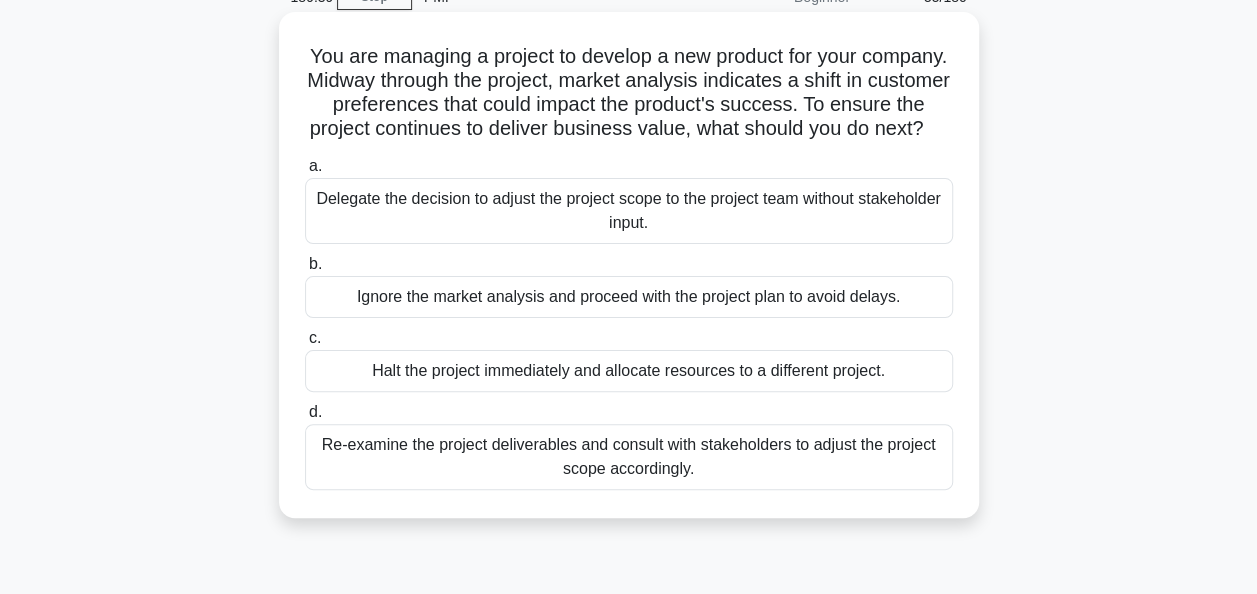 click on "Re-examine the project deliverables and consult with stakeholders to adjust the project scope accordingly." at bounding box center [629, 457] 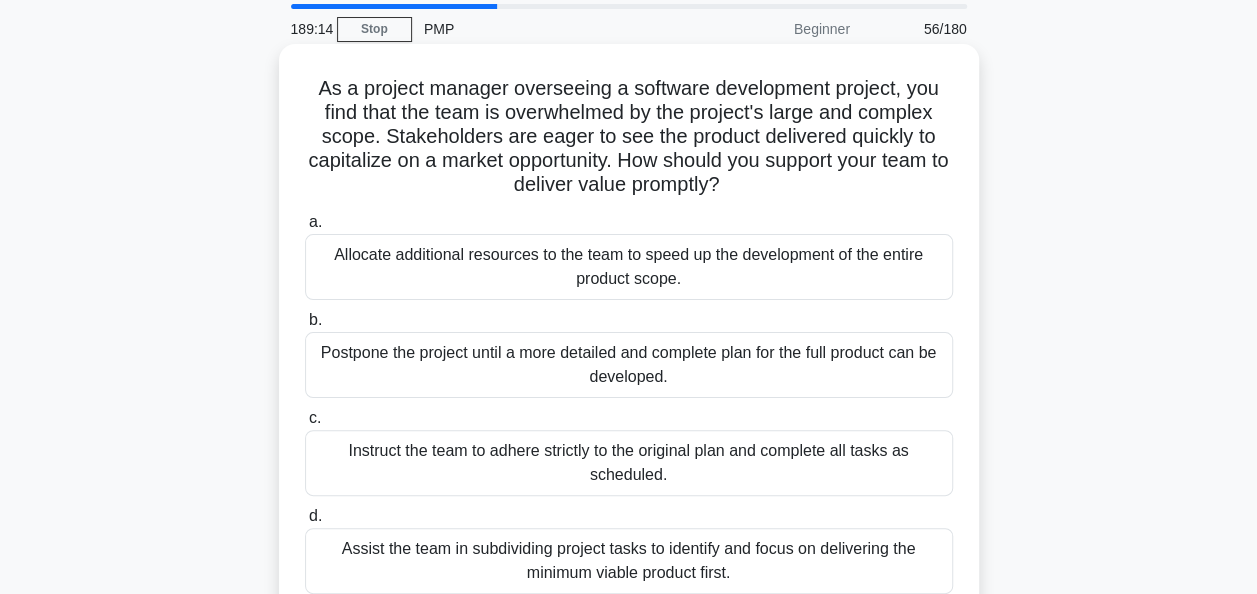 scroll, scrollTop: 200, scrollLeft: 0, axis: vertical 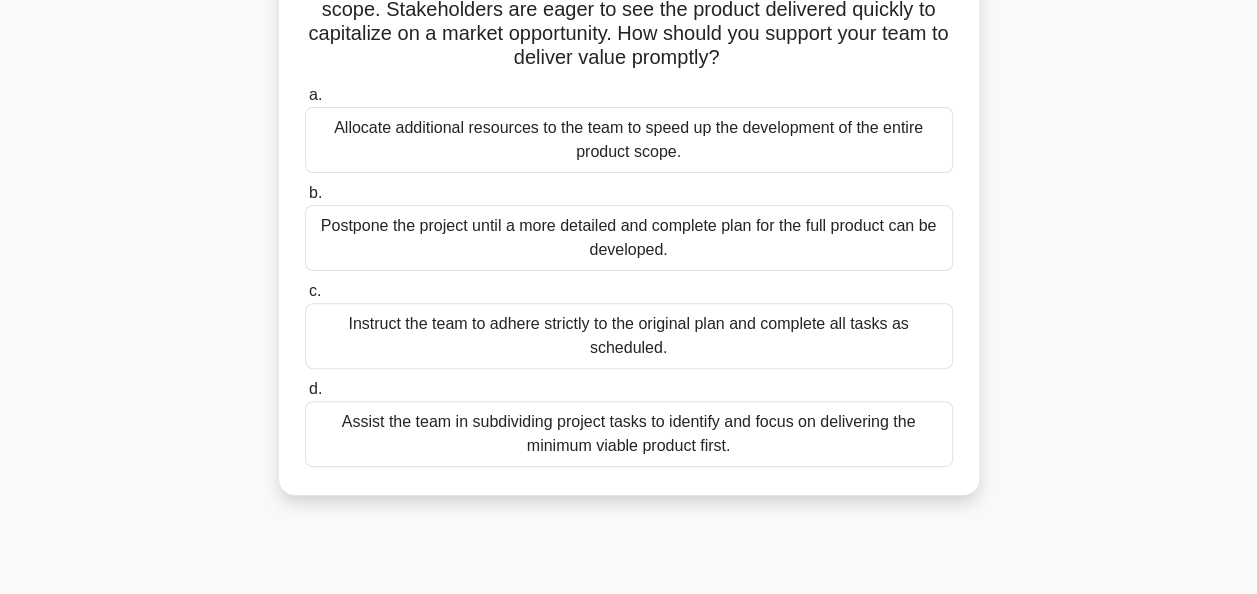 click on "Assist the team in subdividing project tasks to identify and focus on delivering the minimum viable product first." at bounding box center [629, 434] 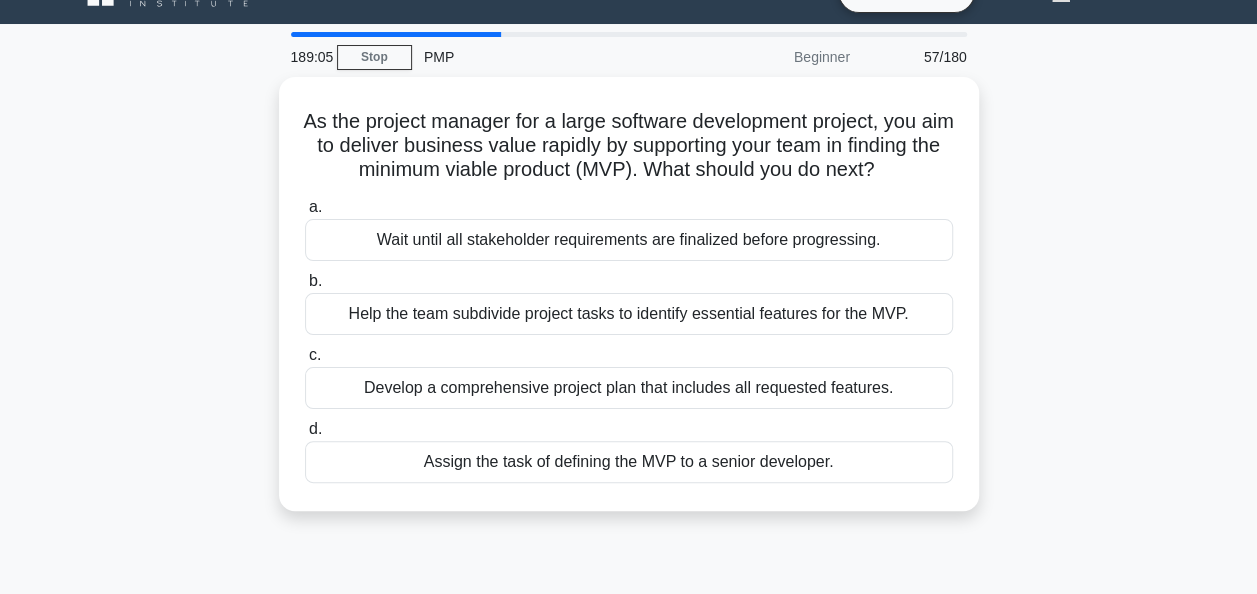 scroll, scrollTop: 0, scrollLeft: 0, axis: both 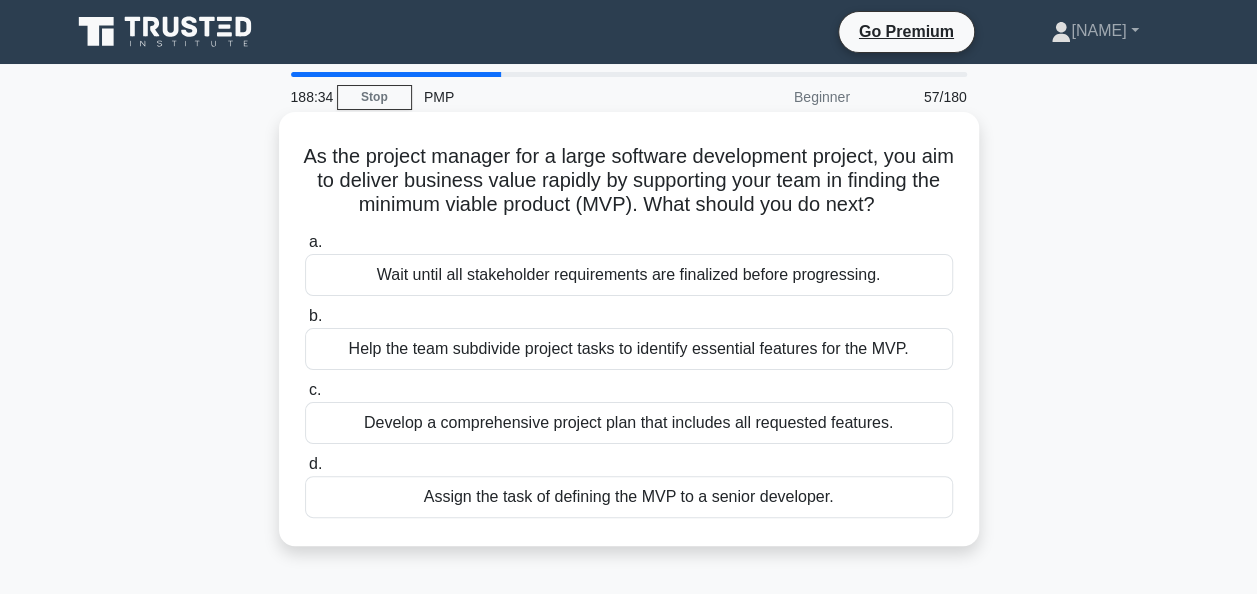 click on "Help the team subdivide project tasks to identify essential features for the MVP." at bounding box center (629, 349) 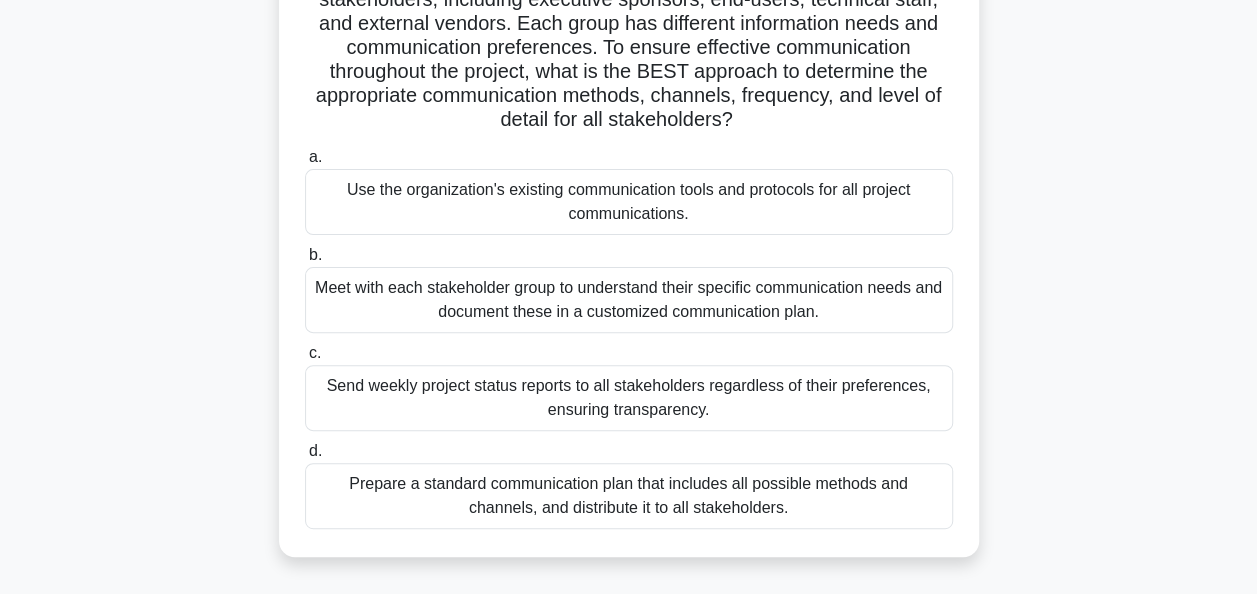 scroll, scrollTop: 200, scrollLeft: 0, axis: vertical 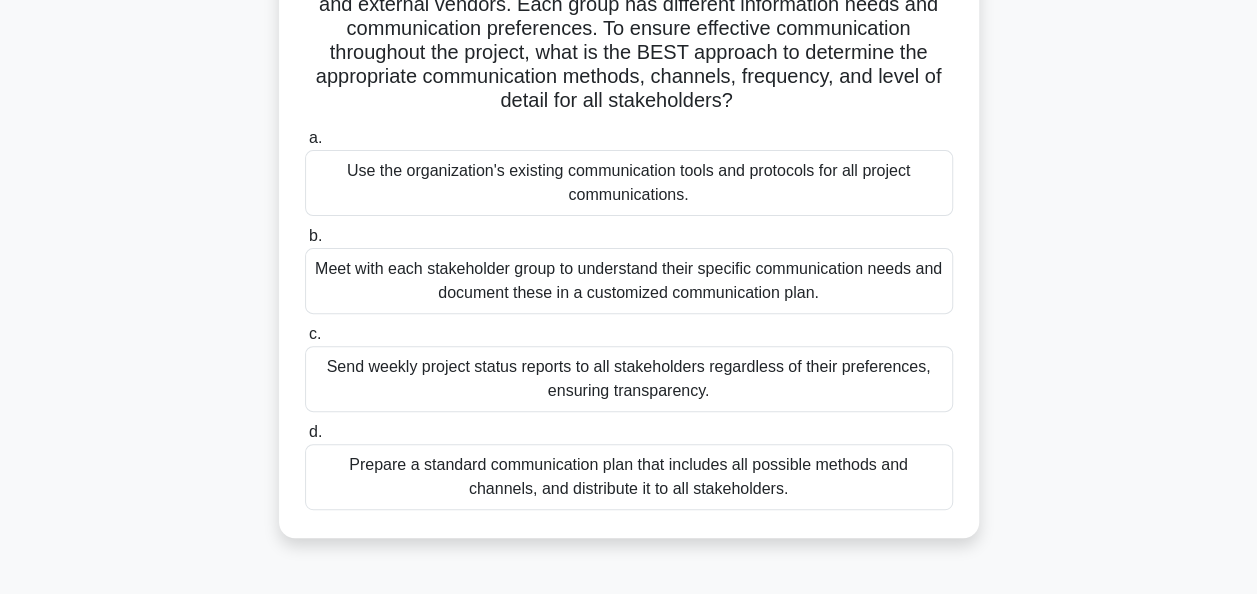 click on "Prepare a standard communication plan that includes all possible methods and channels, and distribute it to all stakeholders." at bounding box center [629, 477] 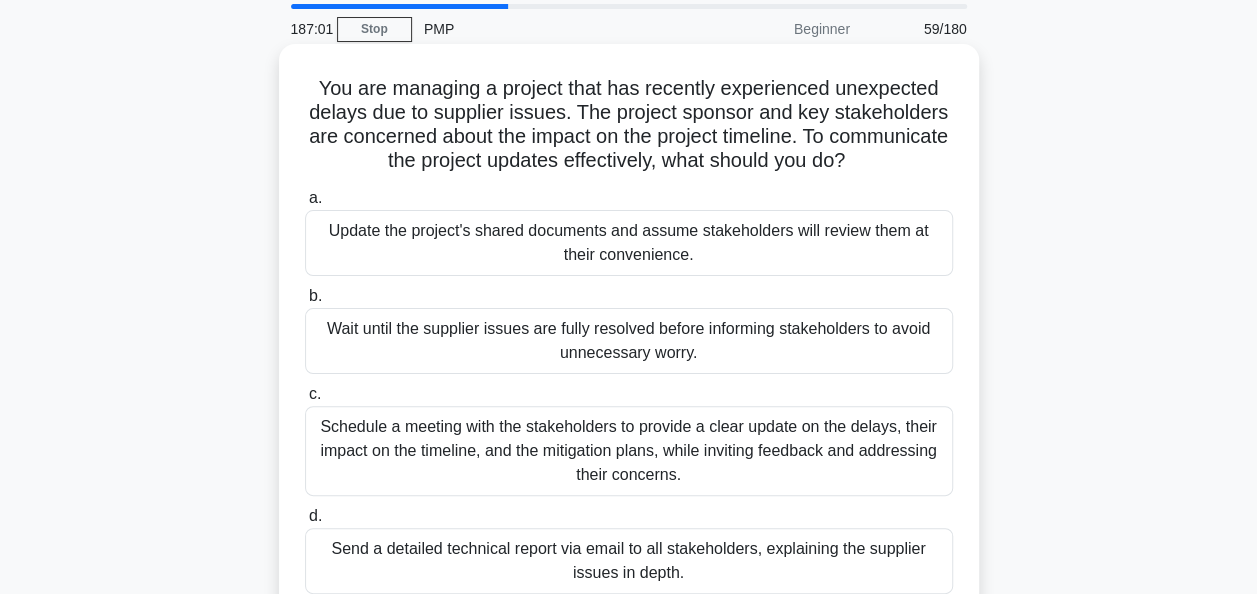 scroll, scrollTop: 100, scrollLeft: 0, axis: vertical 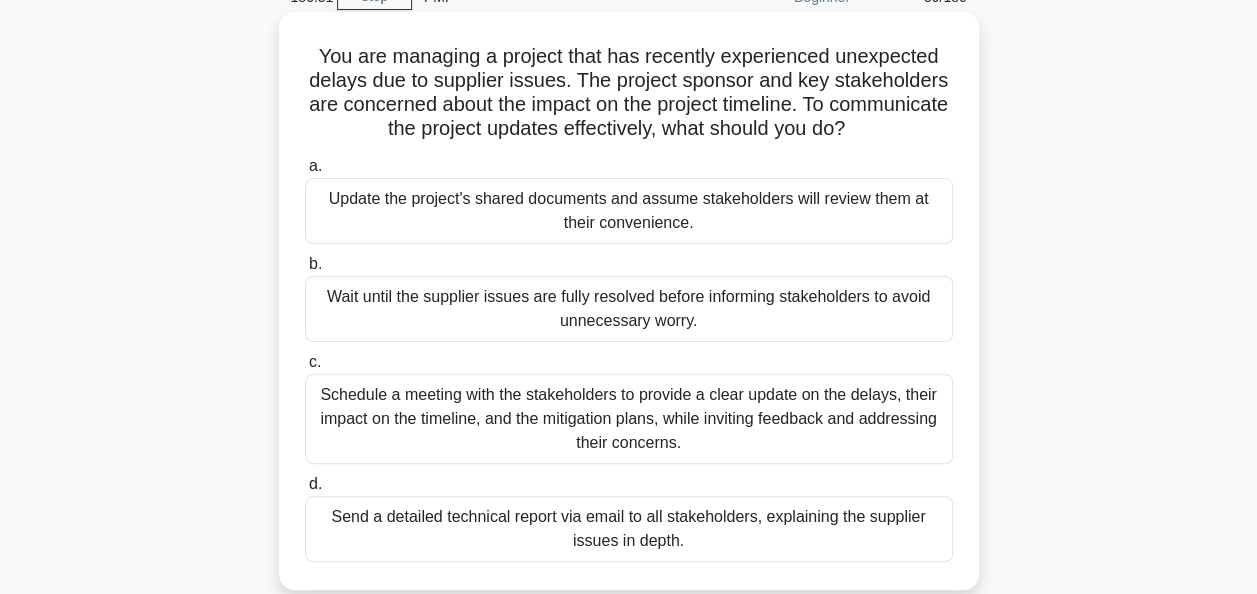 click on "Schedule a meeting with the stakeholders to provide a clear update on the delays, their impact on the timeline, and the mitigation plans, while inviting feedback and addressing their concerns." at bounding box center [629, 419] 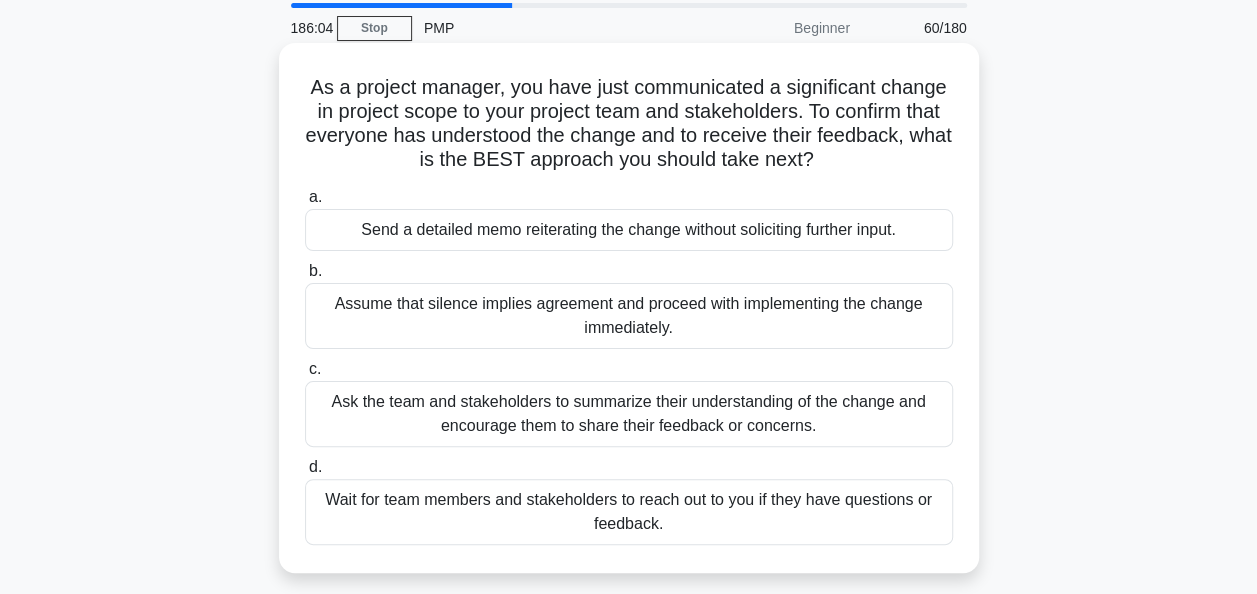 scroll, scrollTop: 100, scrollLeft: 0, axis: vertical 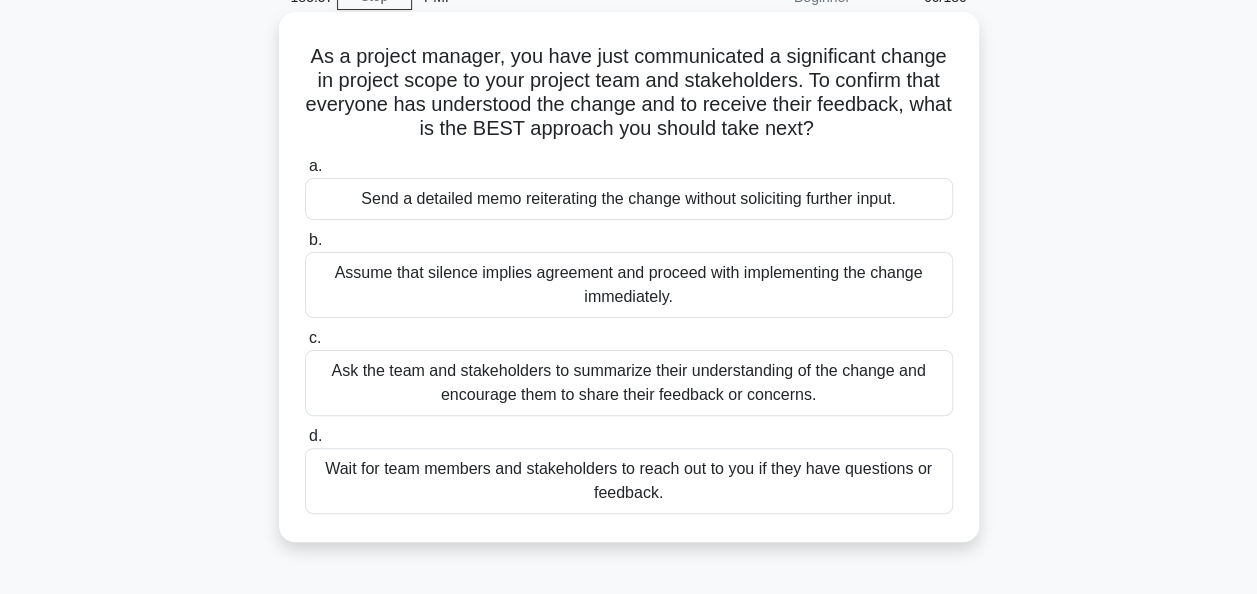 click on "Ask the team and stakeholders to summarize their understanding of the change and encourage them to share their feedback or concerns." at bounding box center (629, 383) 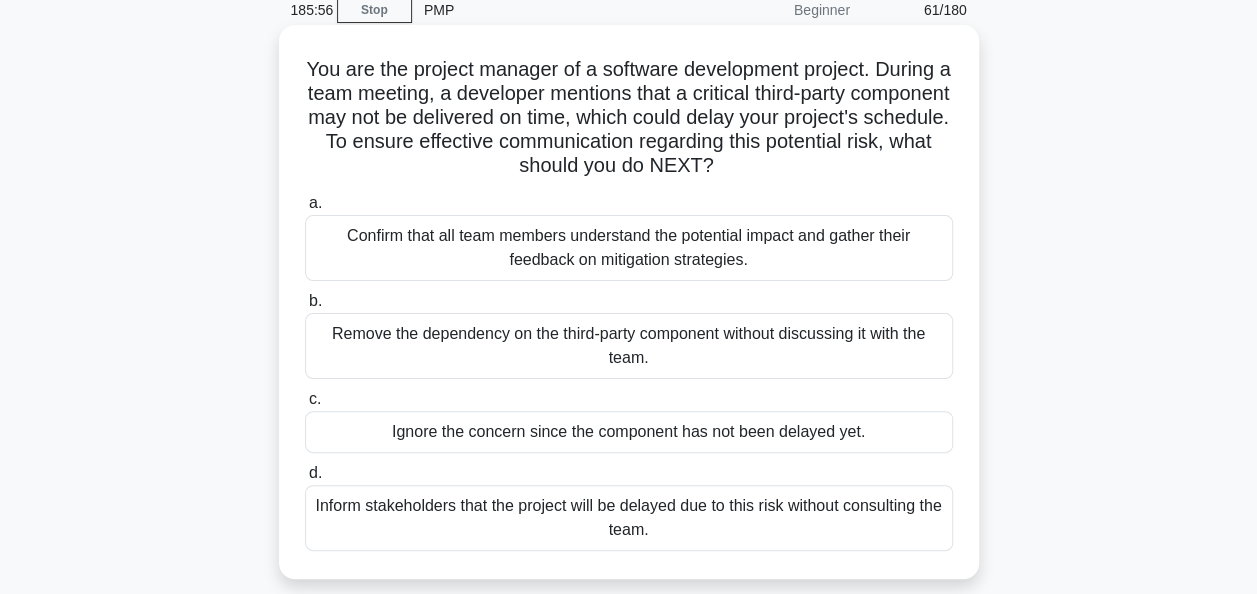 scroll, scrollTop: 0, scrollLeft: 0, axis: both 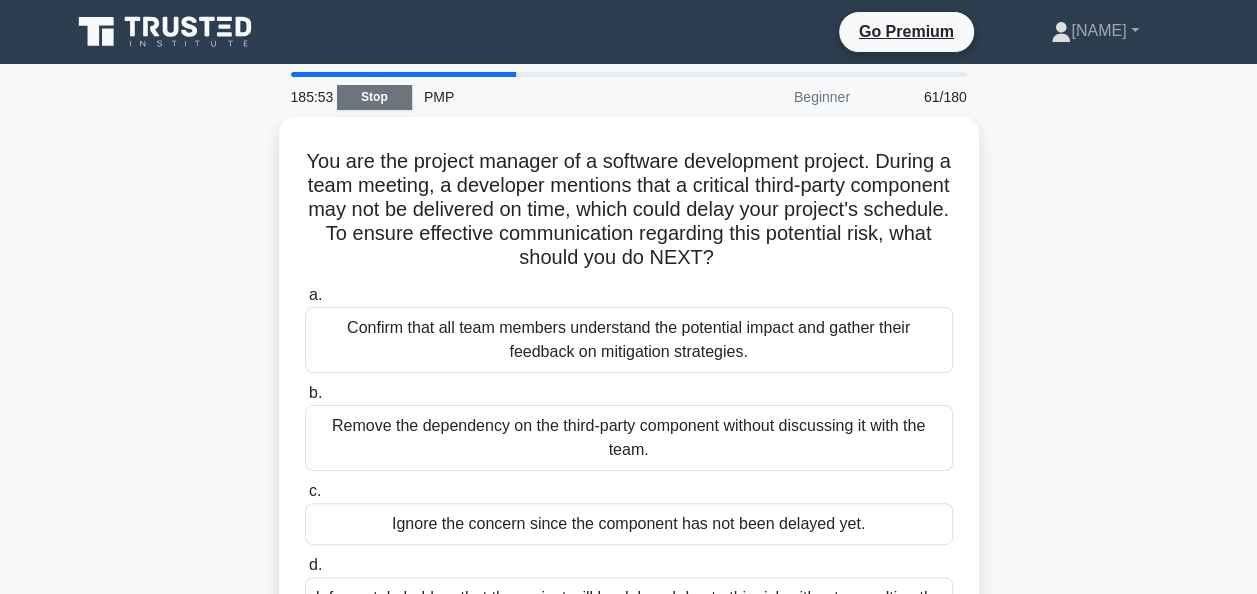 click on "Stop" at bounding box center [374, 97] 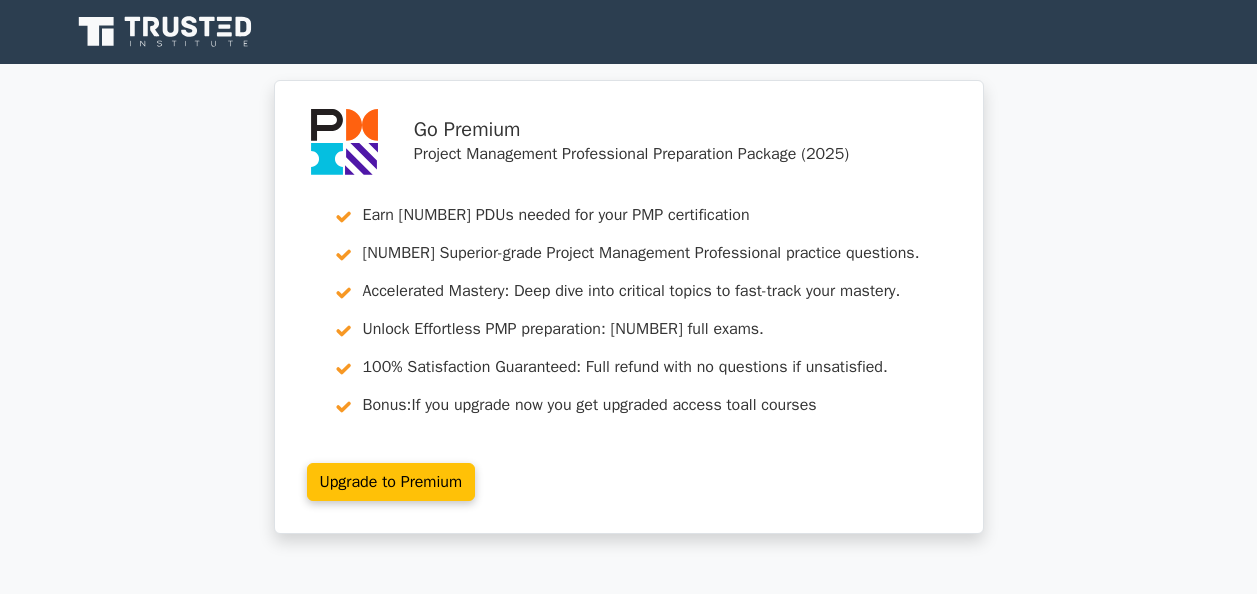 scroll, scrollTop: 0, scrollLeft: 0, axis: both 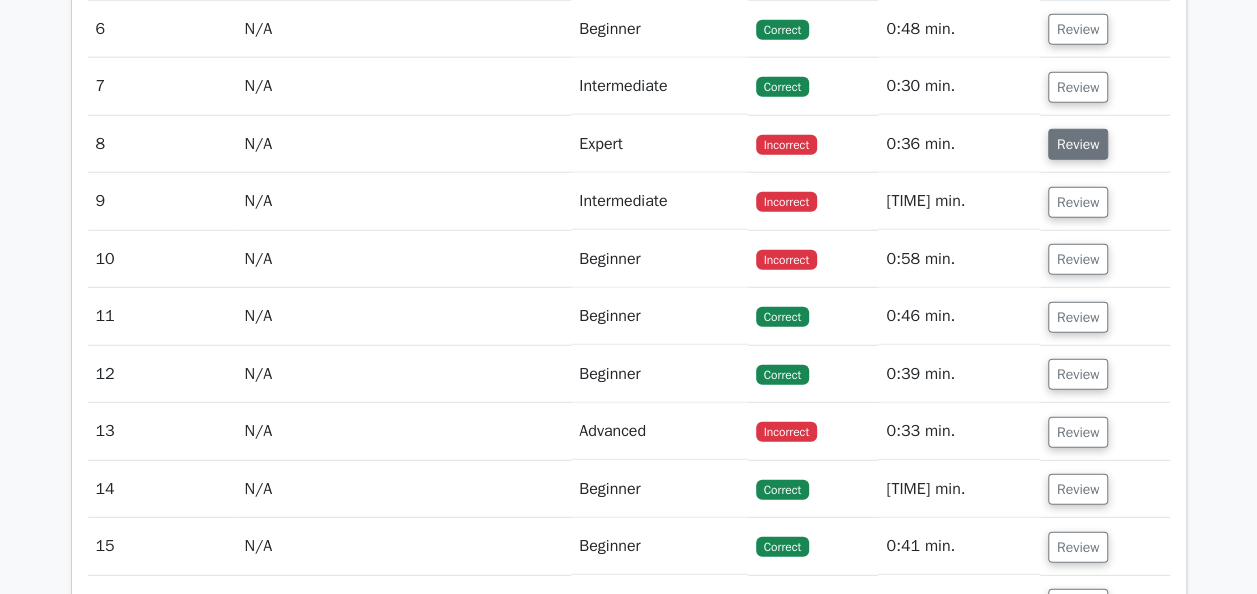 click on "Review" at bounding box center (1078, 144) 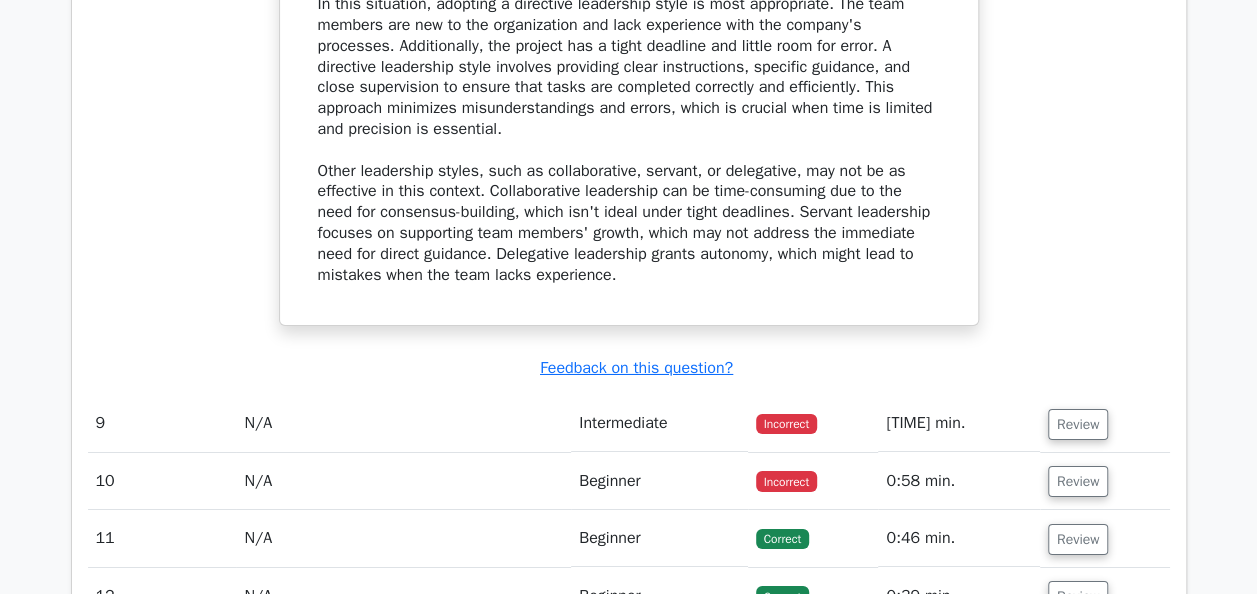 scroll, scrollTop: 3300, scrollLeft: 0, axis: vertical 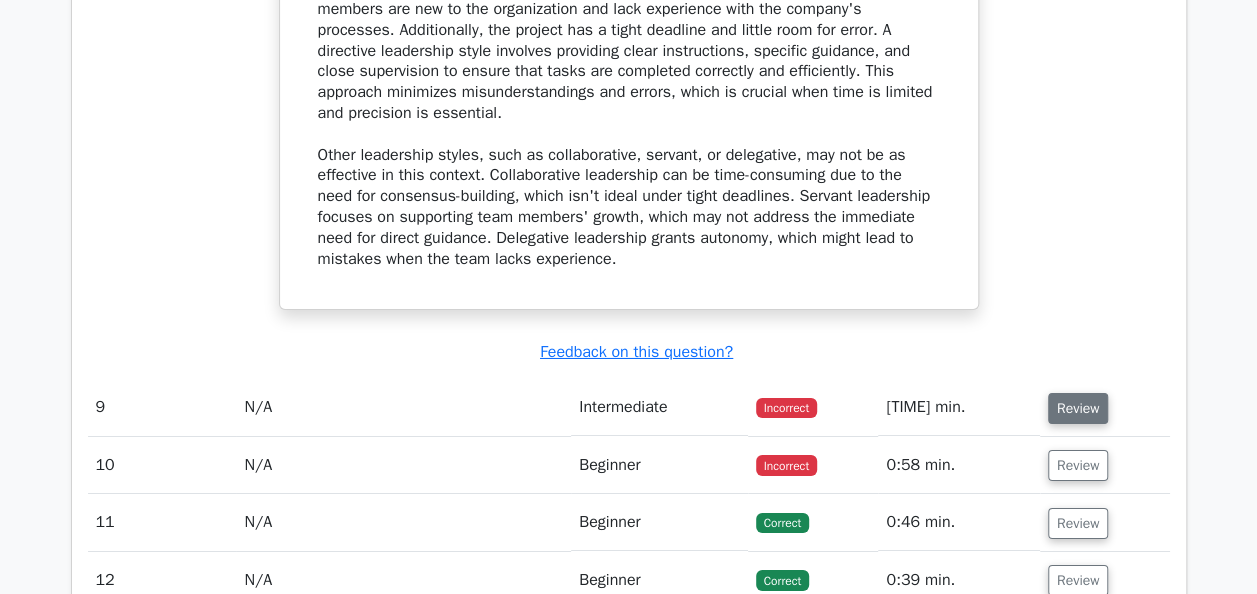 click on "Review" at bounding box center (1078, 408) 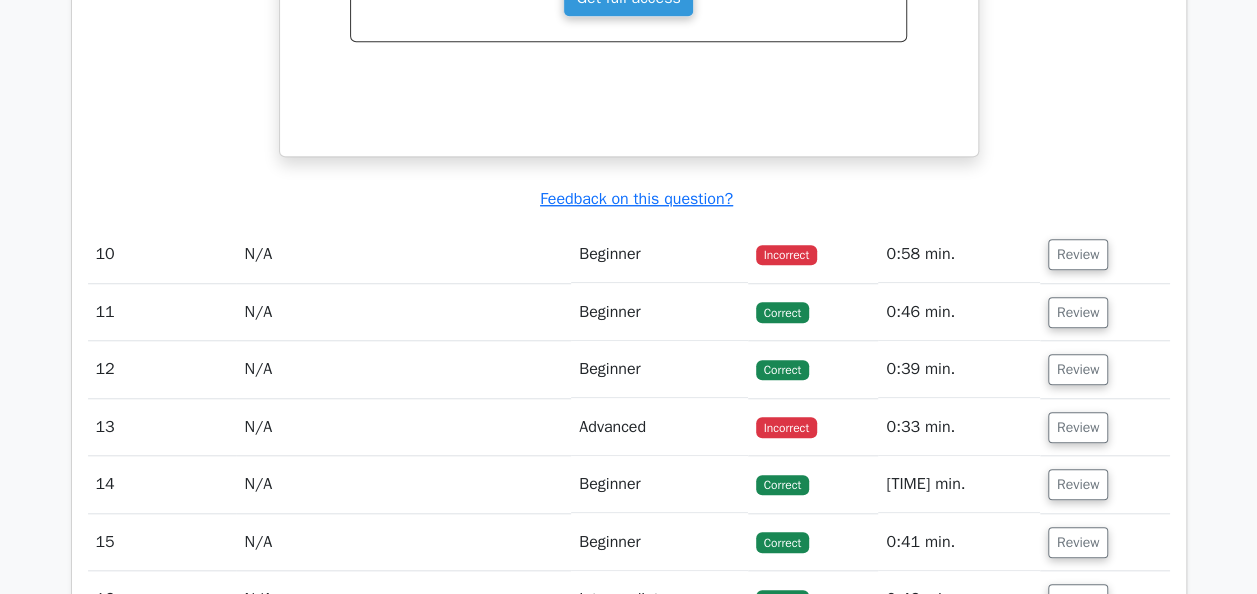scroll, scrollTop: 4500, scrollLeft: 0, axis: vertical 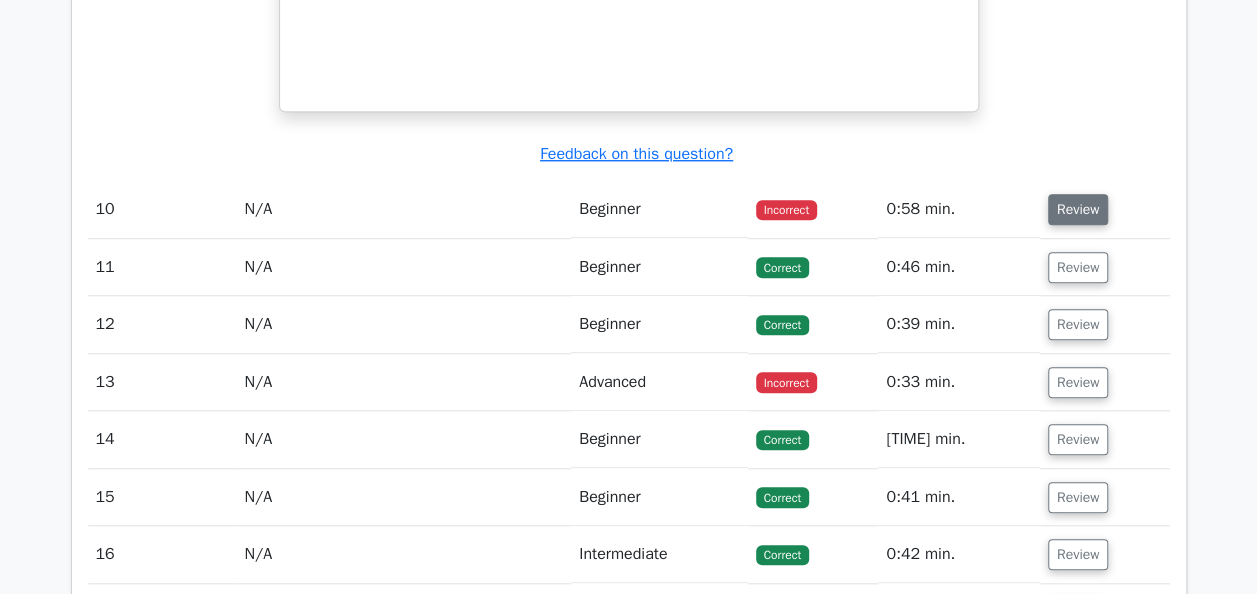 click on "Review" at bounding box center [1078, 209] 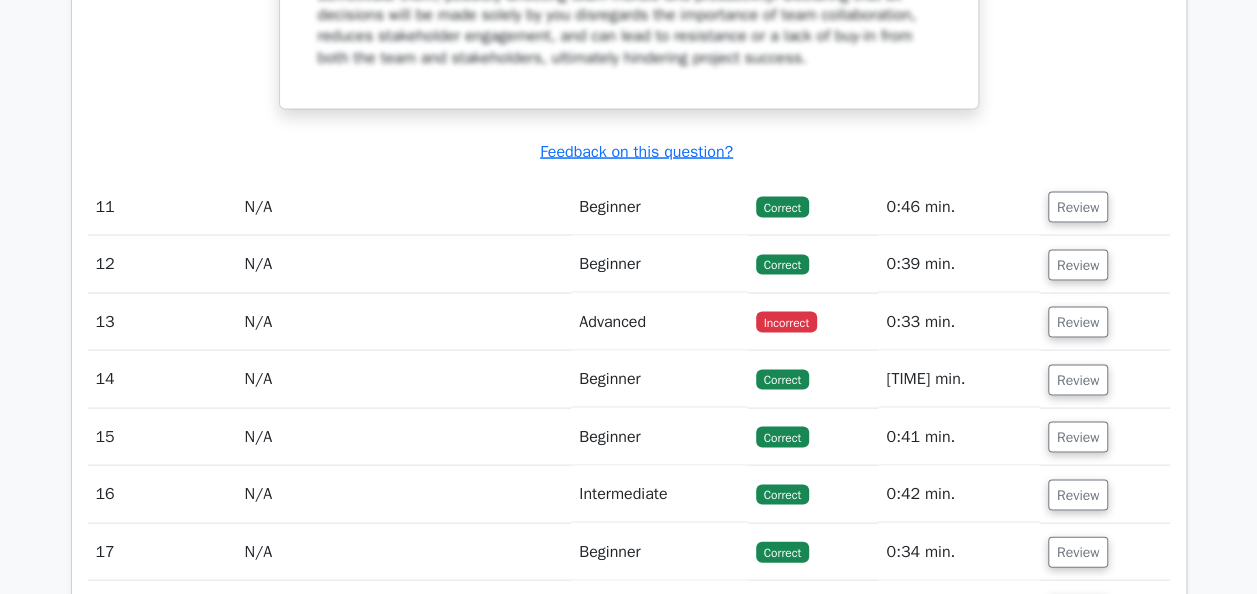 scroll, scrollTop: 5600, scrollLeft: 0, axis: vertical 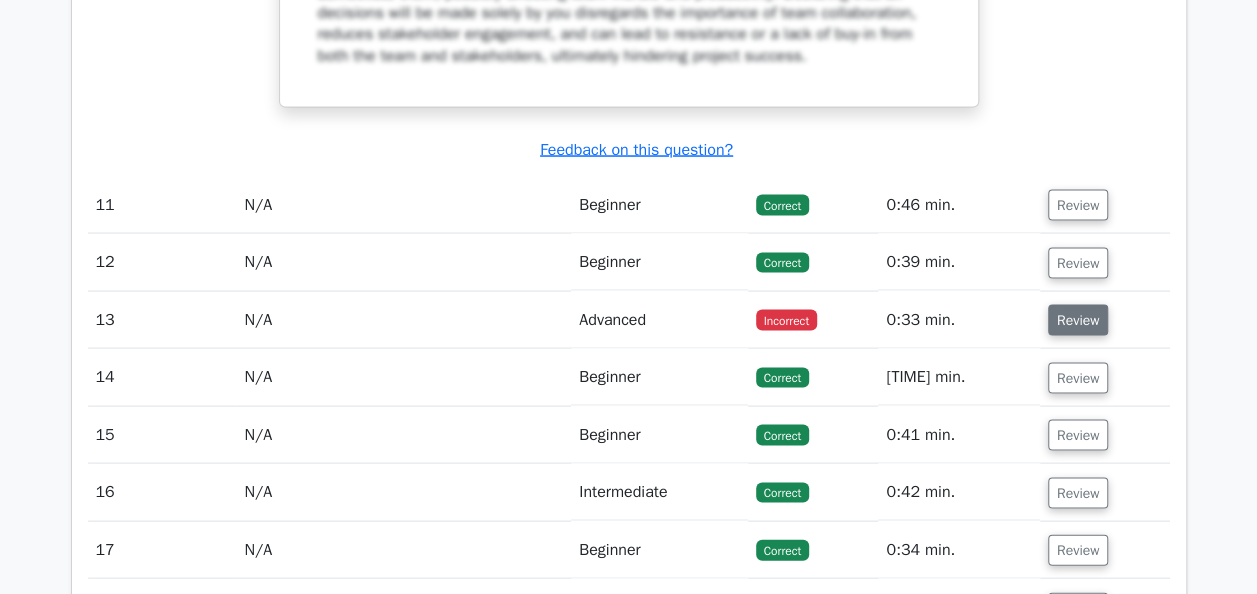 click on "Review" at bounding box center (1078, 319) 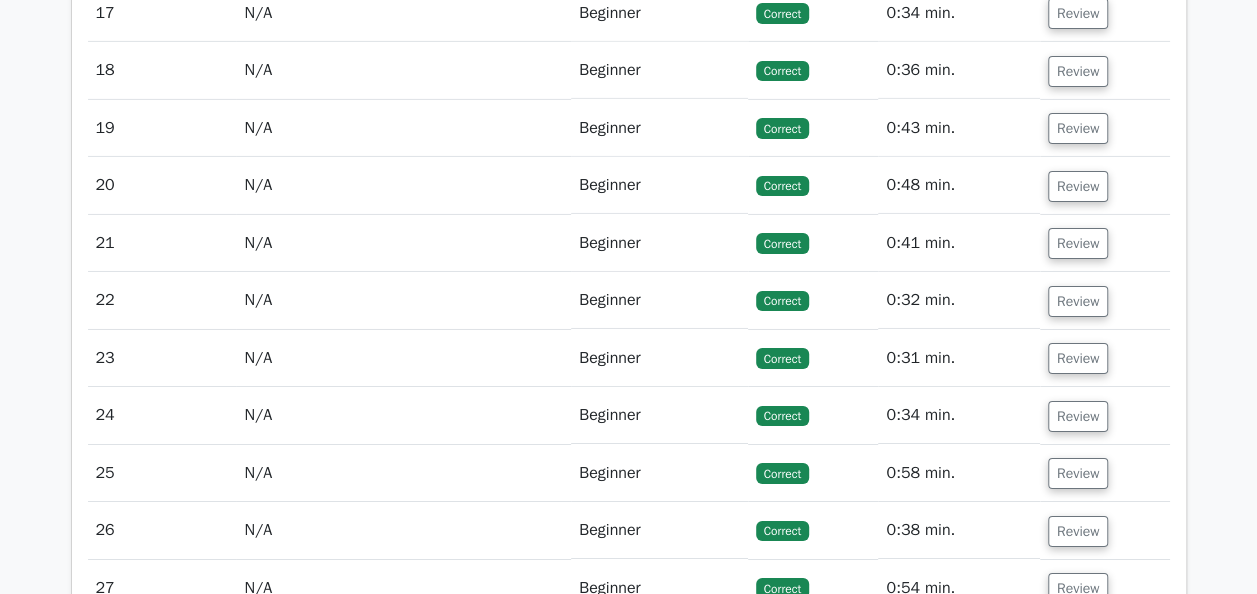 scroll, scrollTop: 7400, scrollLeft: 0, axis: vertical 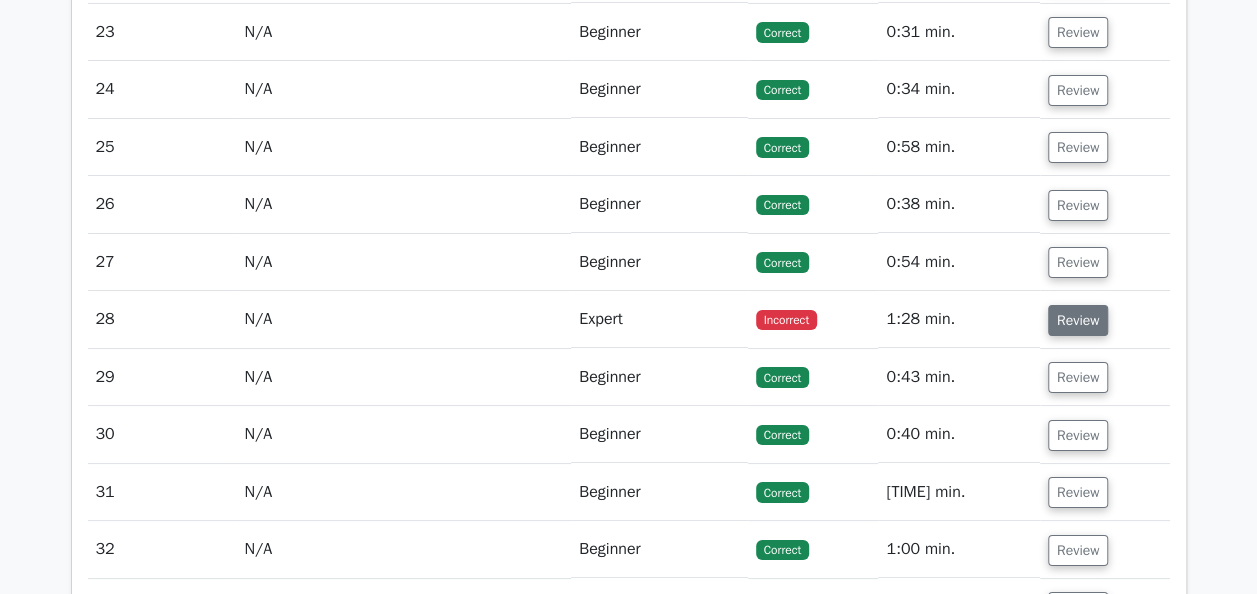 click on "Review" at bounding box center [1078, 320] 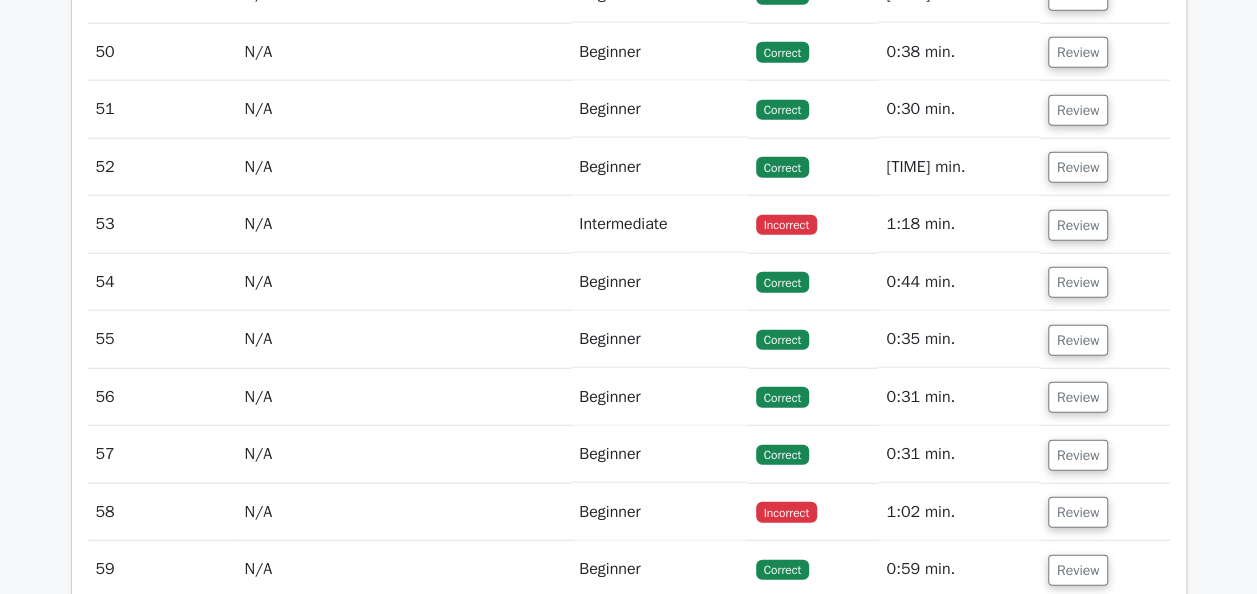 scroll, scrollTop: 9900, scrollLeft: 0, axis: vertical 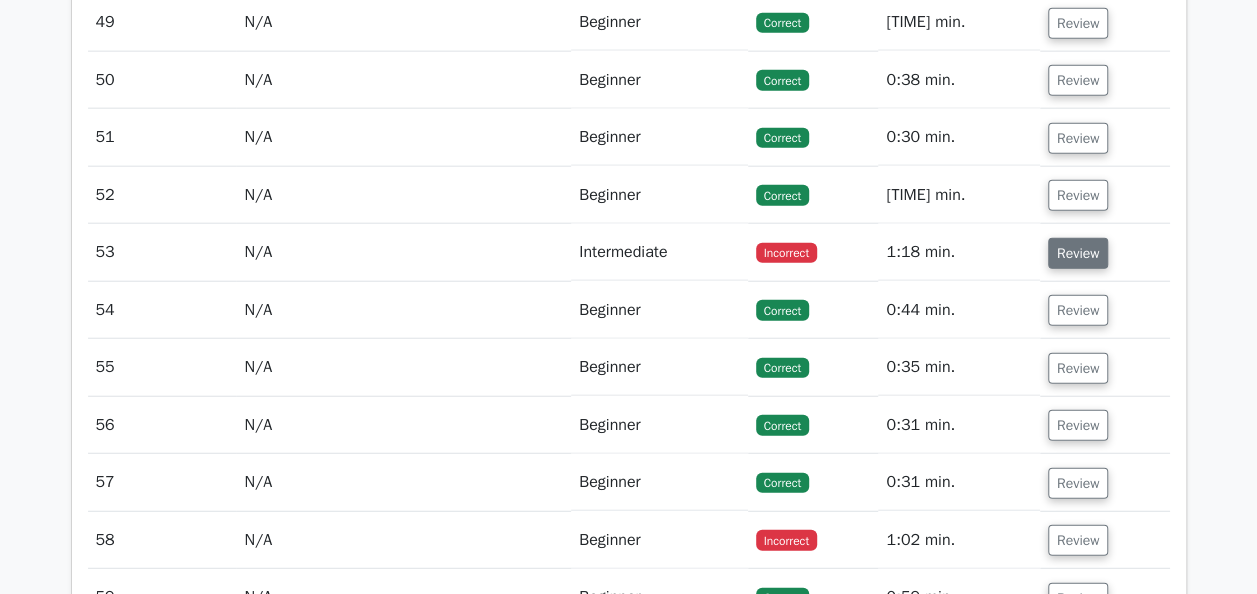 click on "Review" at bounding box center (1078, 253) 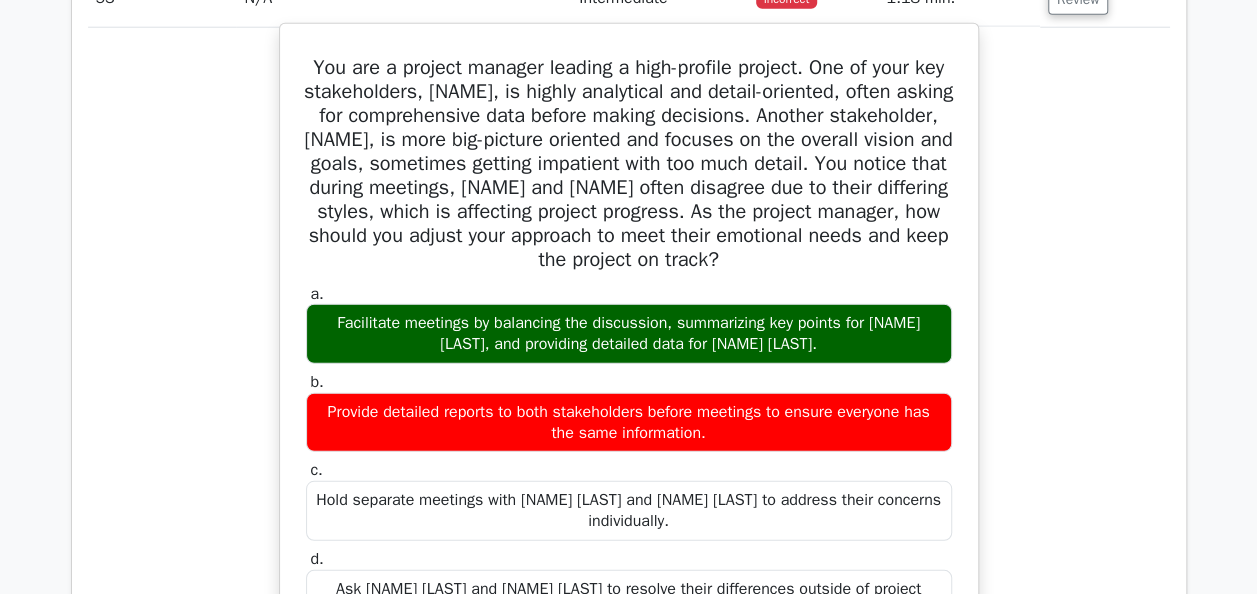 scroll, scrollTop: 10200, scrollLeft: 0, axis: vertical 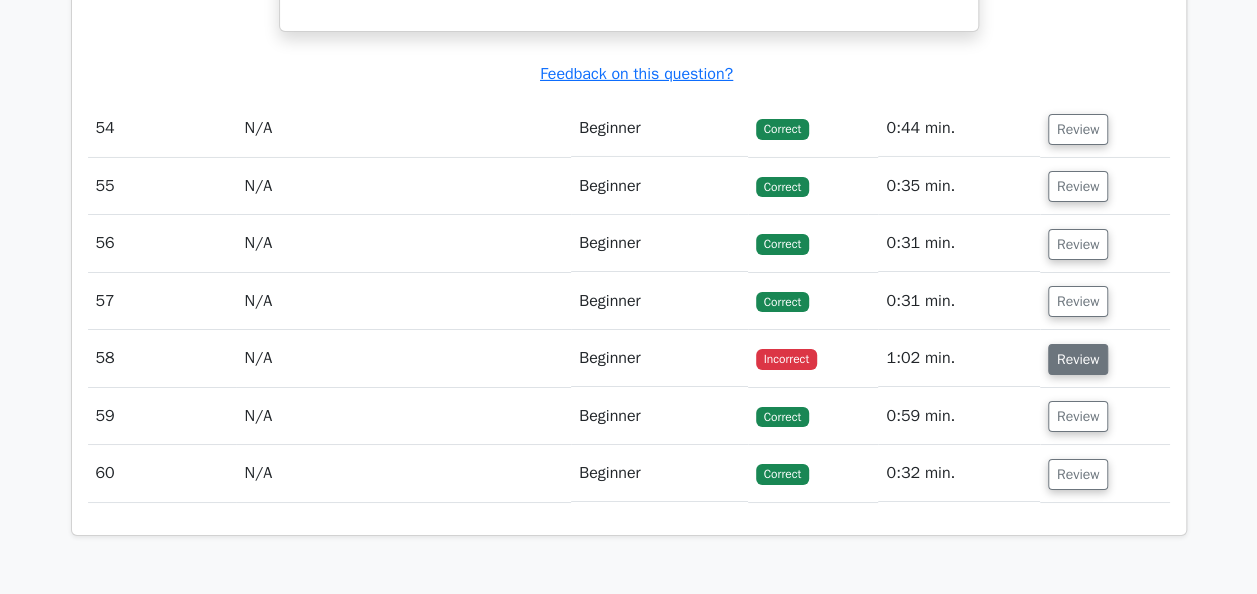 click on "Review" at bounding box center (1078, 359) 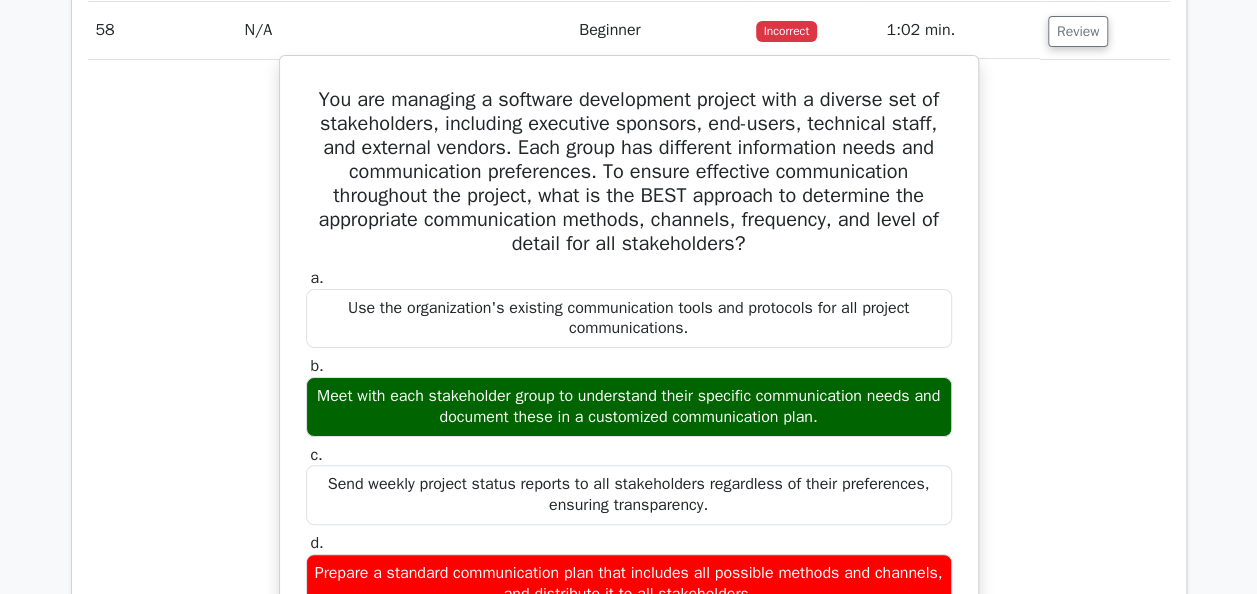 scroll, scrollTop: 11400, scrollLeft: 0, axis: vertical 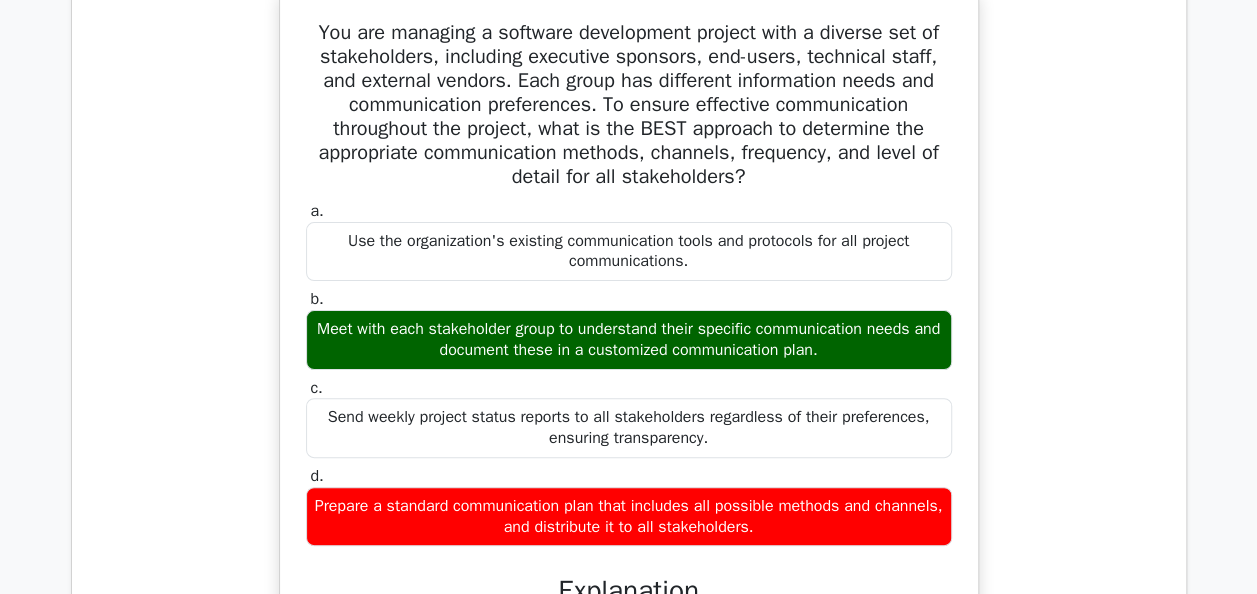 click on "You are managing a software development project with a diverse set of stakeholders, including executive sponsors, end-users, technical staff, and external vendors. Each group has different information needs and communication preferences. To ensure effective communication throughout the project, what is the BEST approach to determine the appropriate communication methods, channels, frequency, and level of detail for all stakeholders?
a.
b.
c. d." at bounding box center [629, 470] 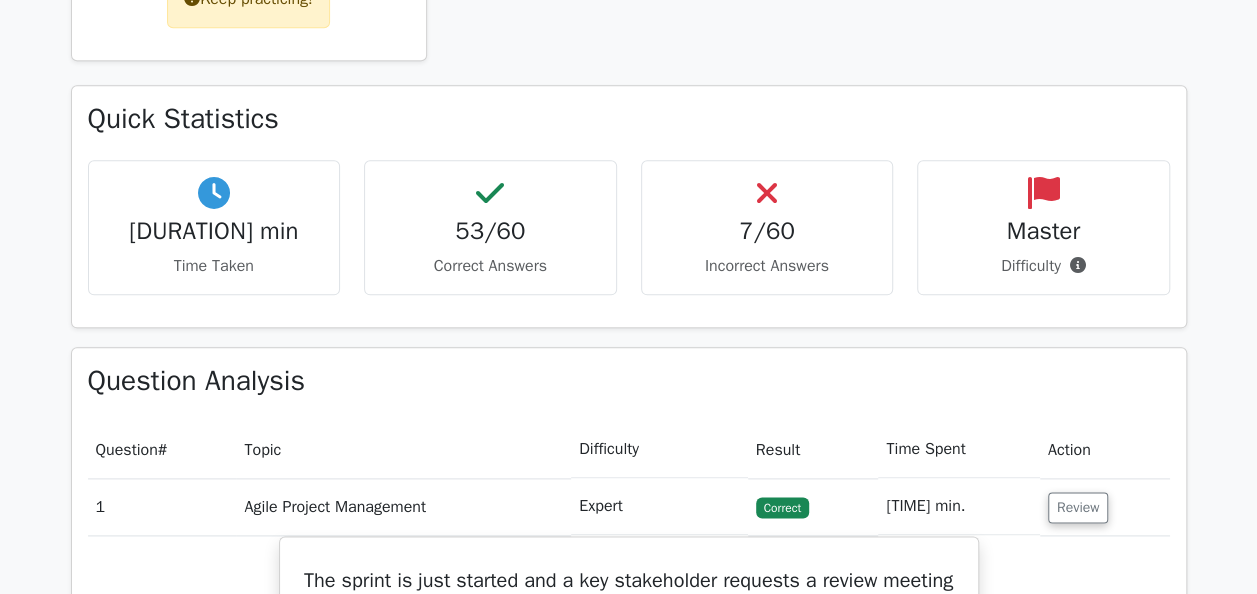 scroll, scrollTop: 900, scrollLeft: 0, axis: vertical 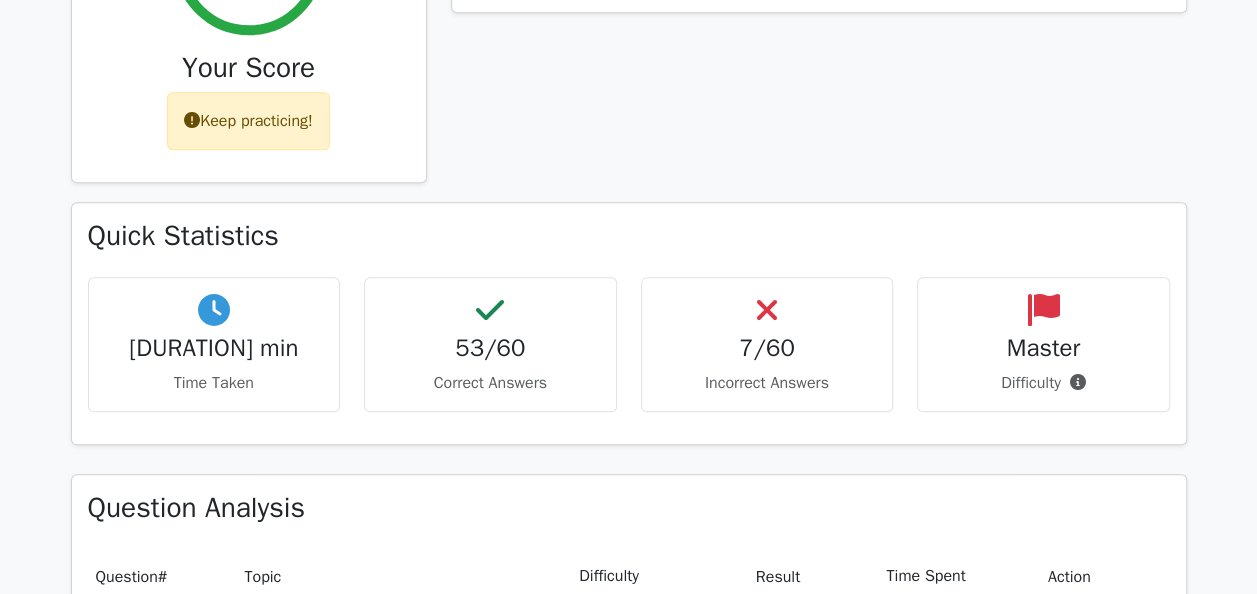 click on "[DURATION] min" at bounding box center (214, 348) 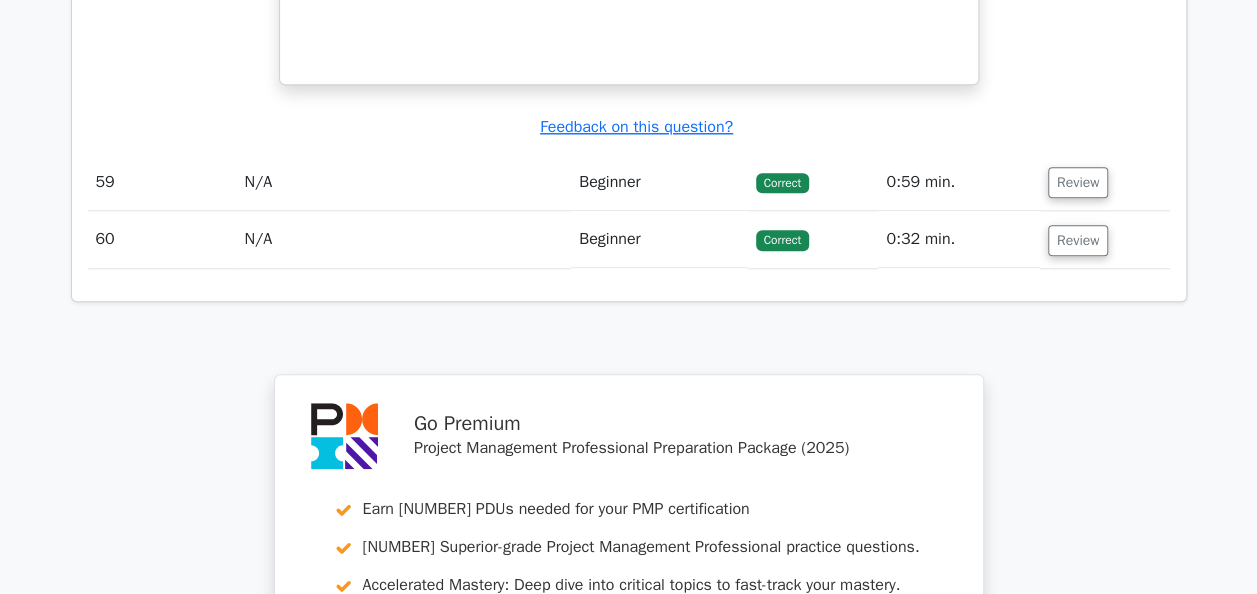 scroll, scrollTop: 12700, scrollLeft: 0, axis: vertical 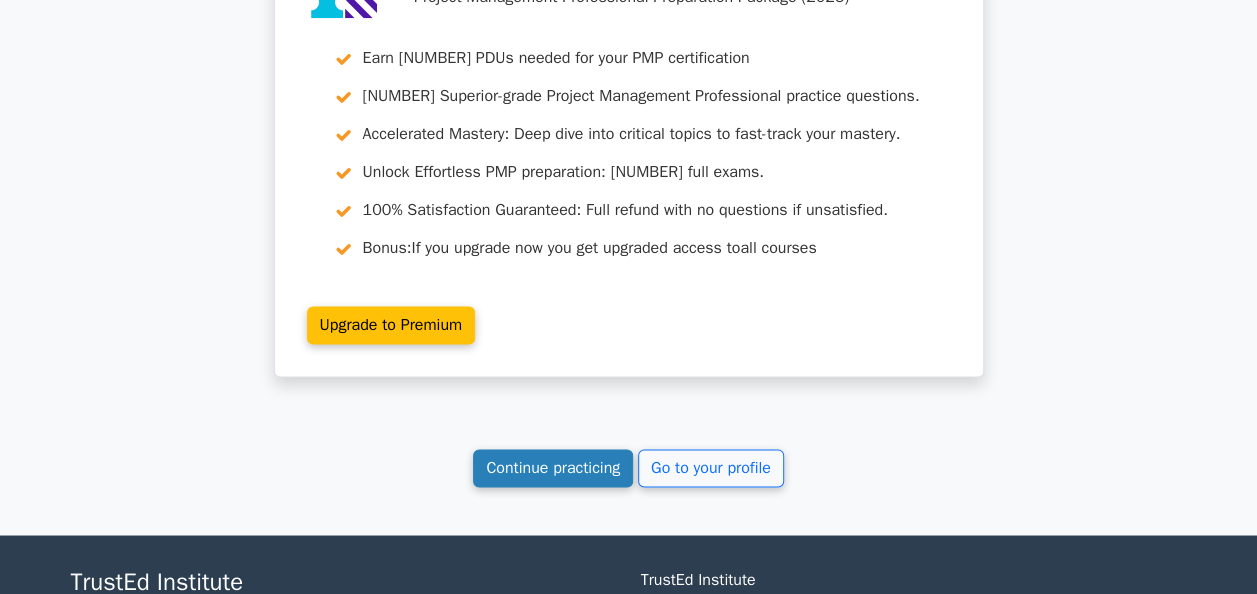 click on "Continue practicing" at bounding box center [553, 468] 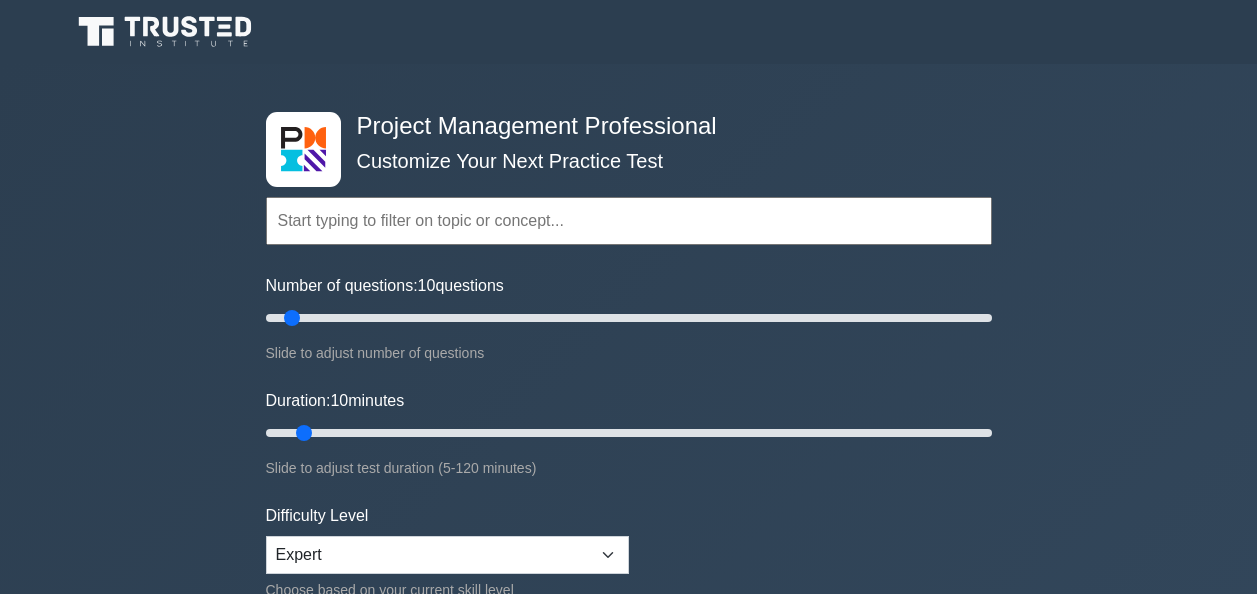 scroll, scrollTop: 0, scrollLeft: 0, axis: both 